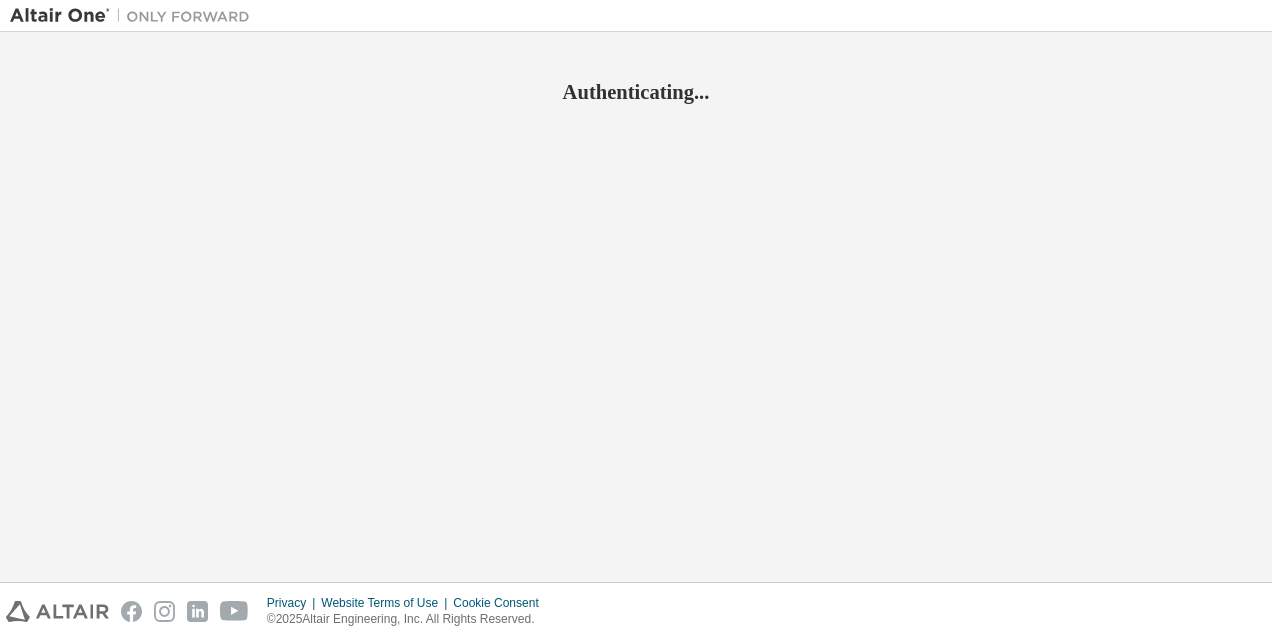 scroll, scrollTop: 0, scrollLeft: 0, axis: both 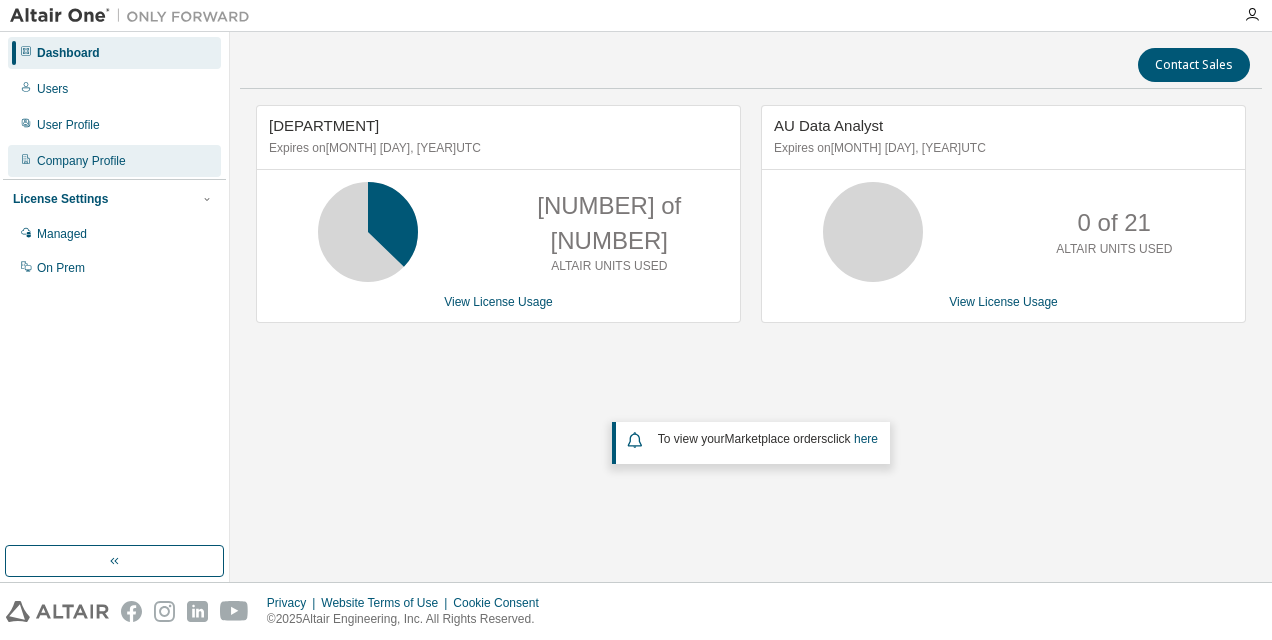 click on "Company Profile" at bounding box center [81, 161] 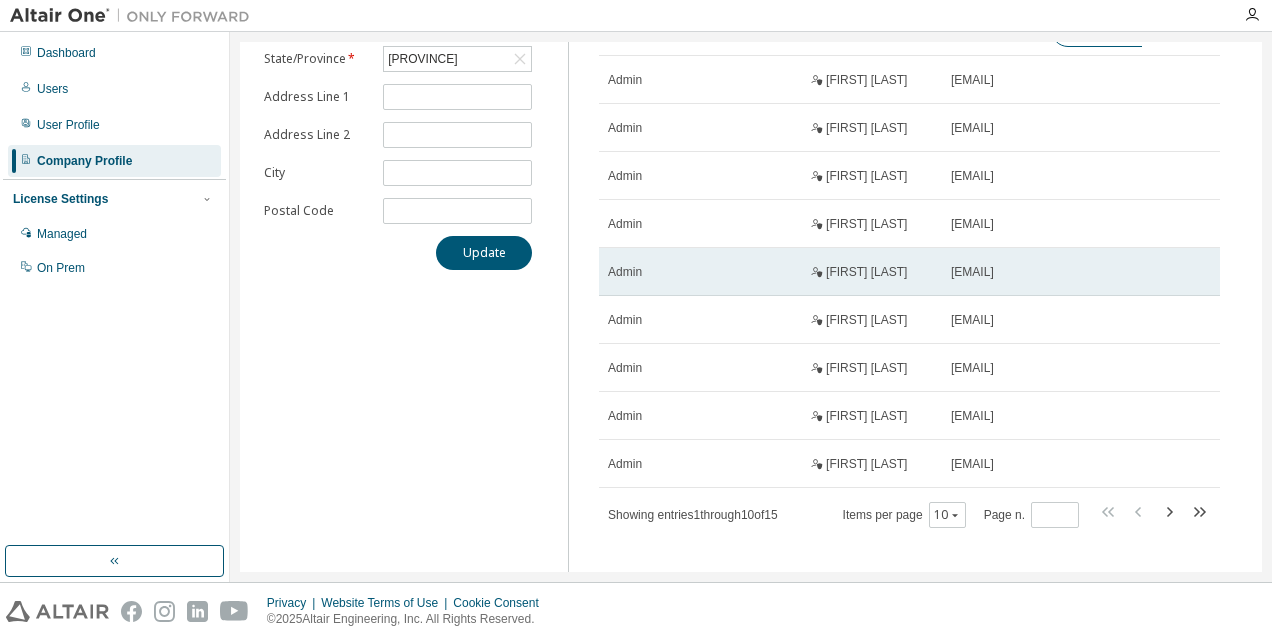 scroll, scrollTop: 214, scrollLeft: 0, axis: vertical 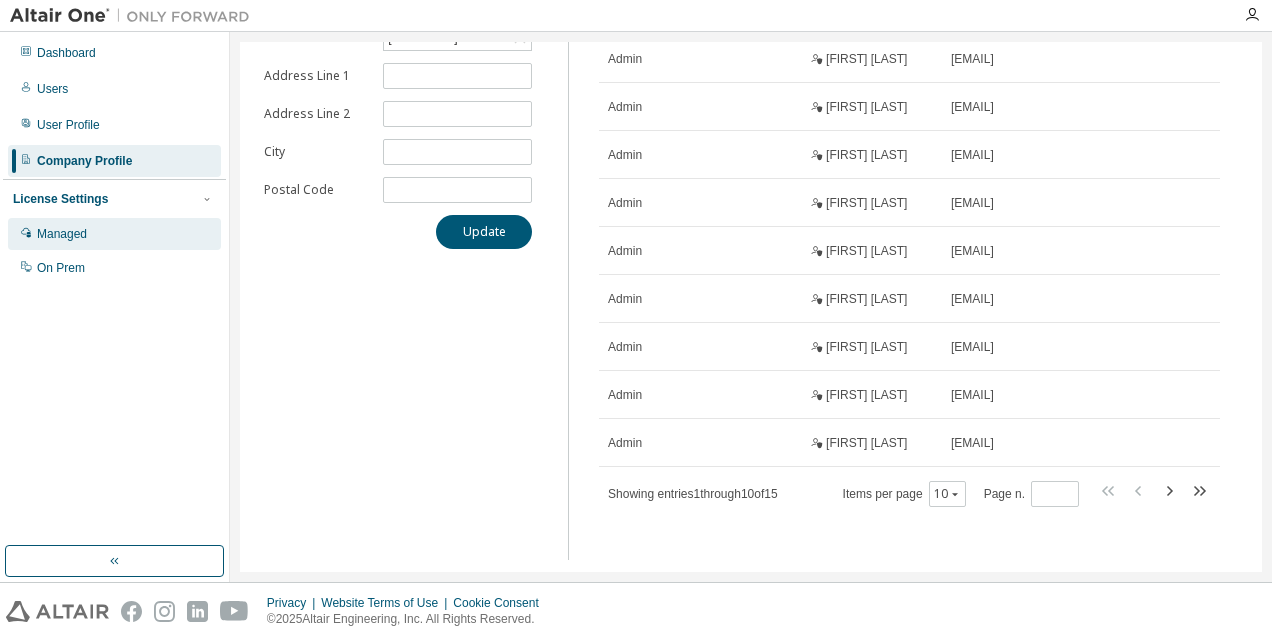 click on "Managed" at bounding box center (62, 234) 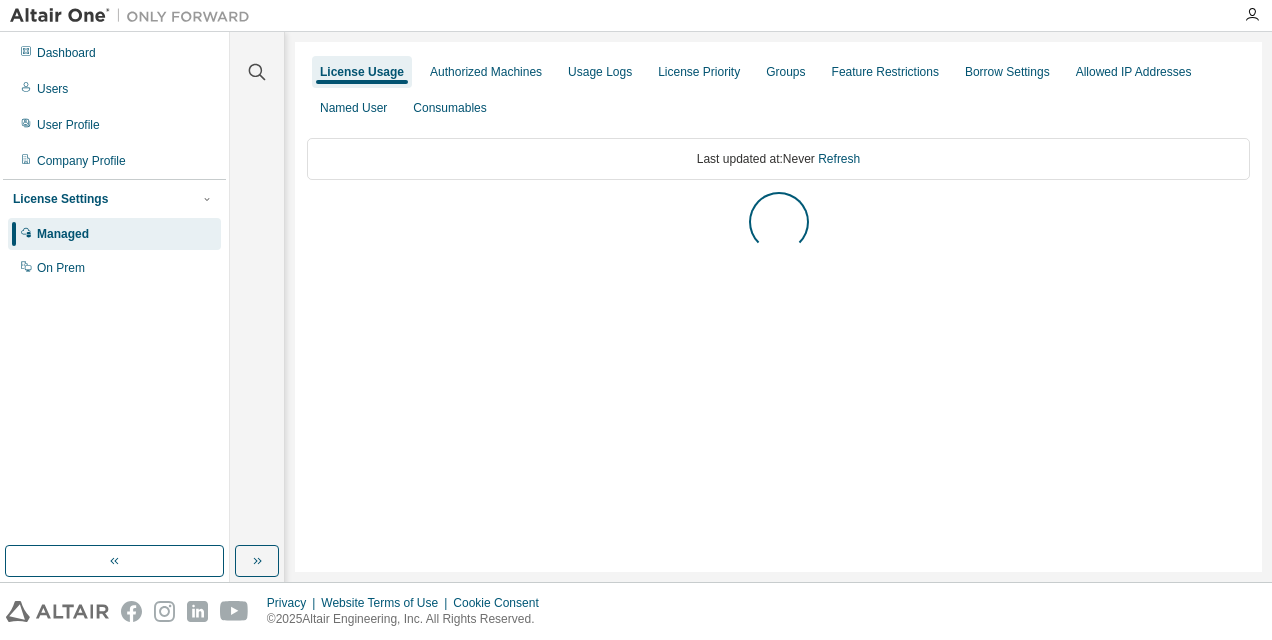 scroll, scrollTop: 0, scrollLeft: 0, axis: both 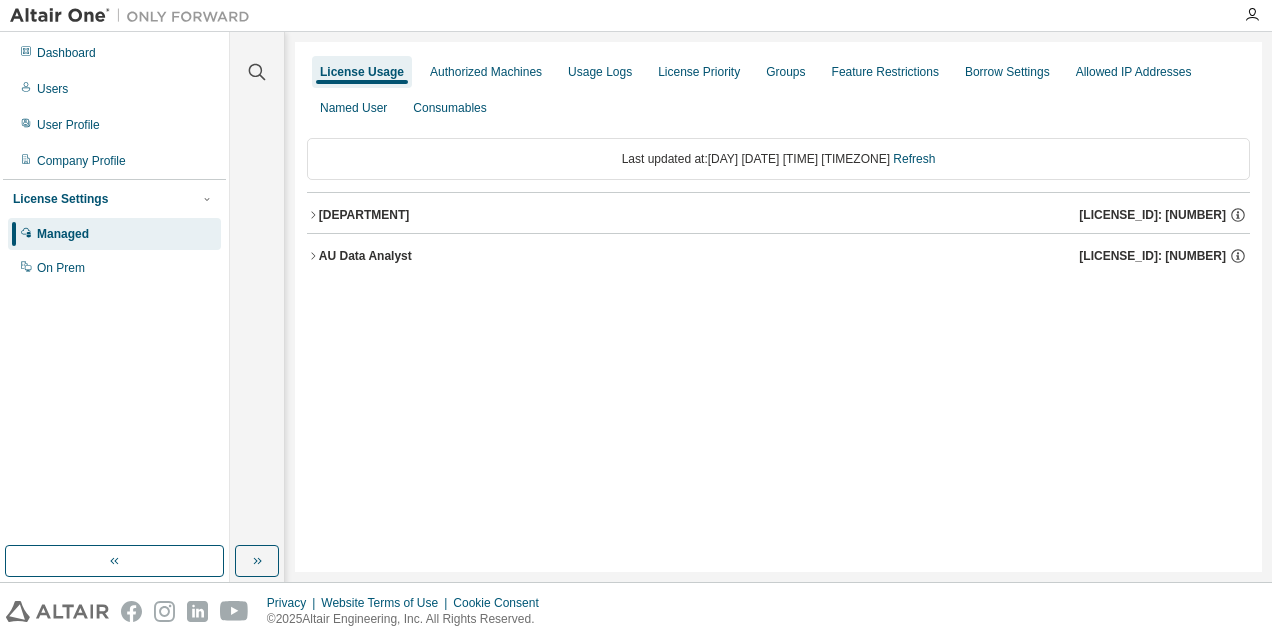 click 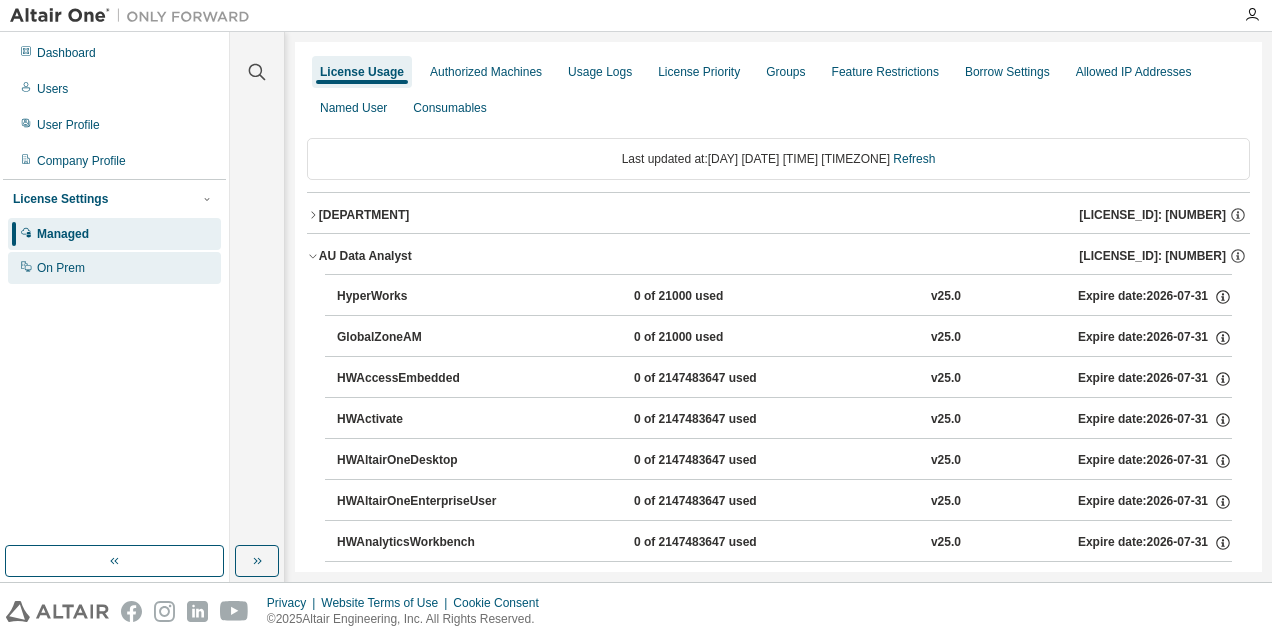 click on "On Prem" at bounding box center [61, 268] 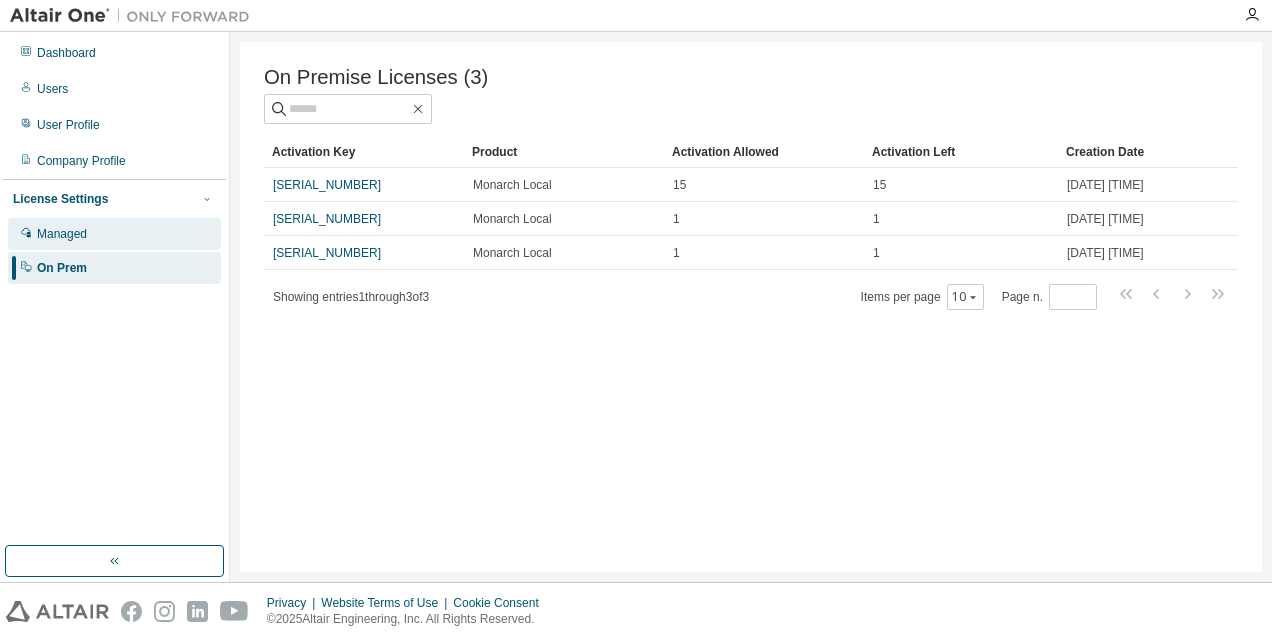 click on "Managed" at bounding box center (62, 234) 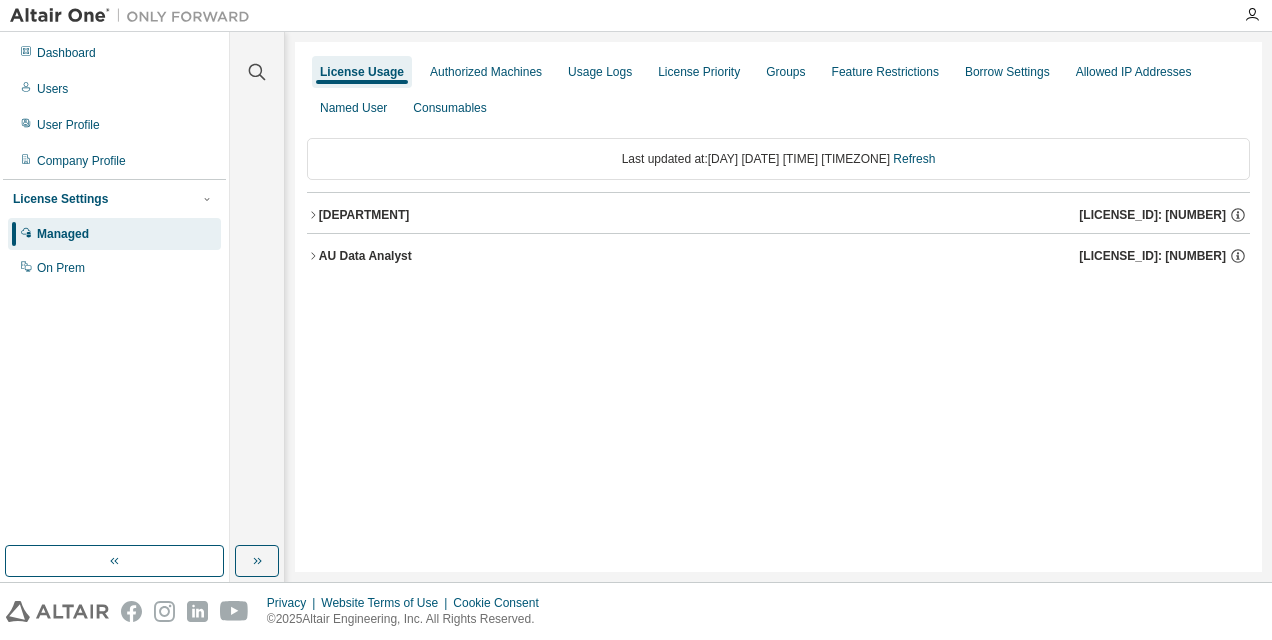 click 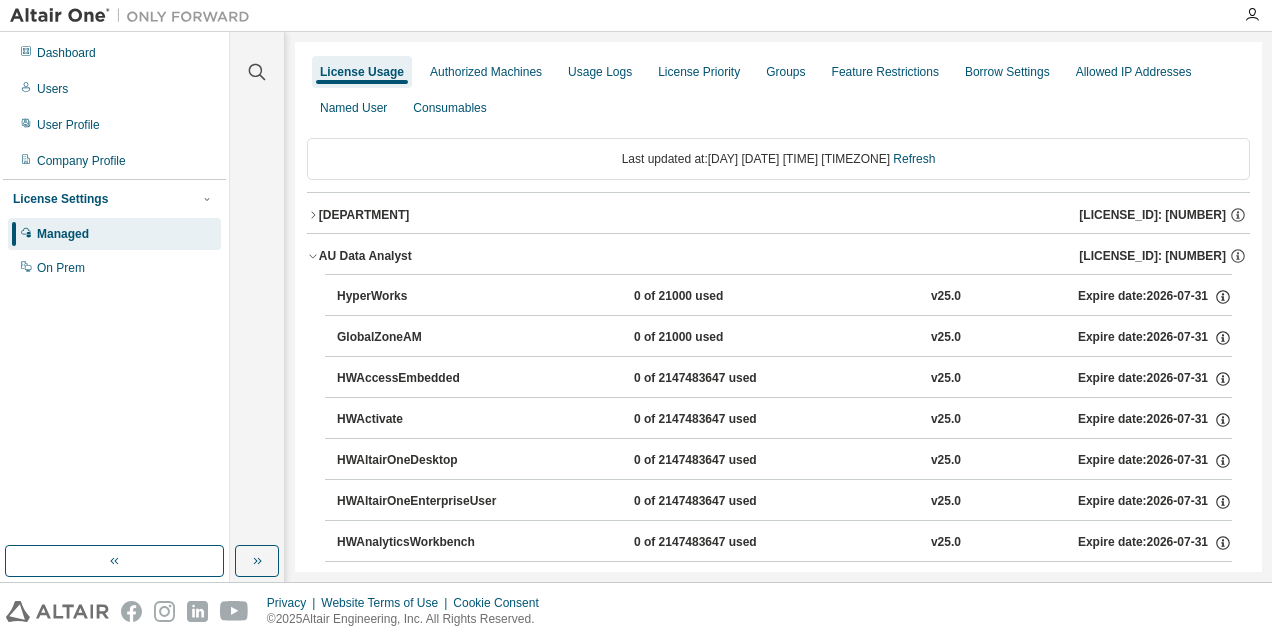 click 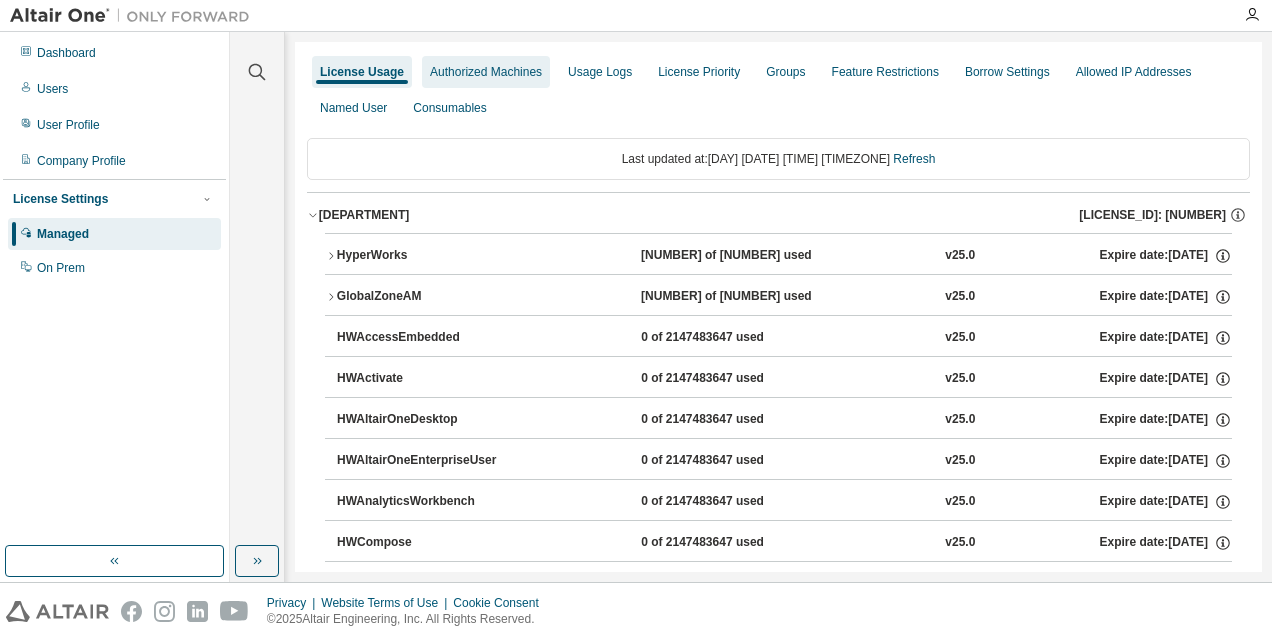 click on "Authorized Machines" at bounding box center (486, 72) 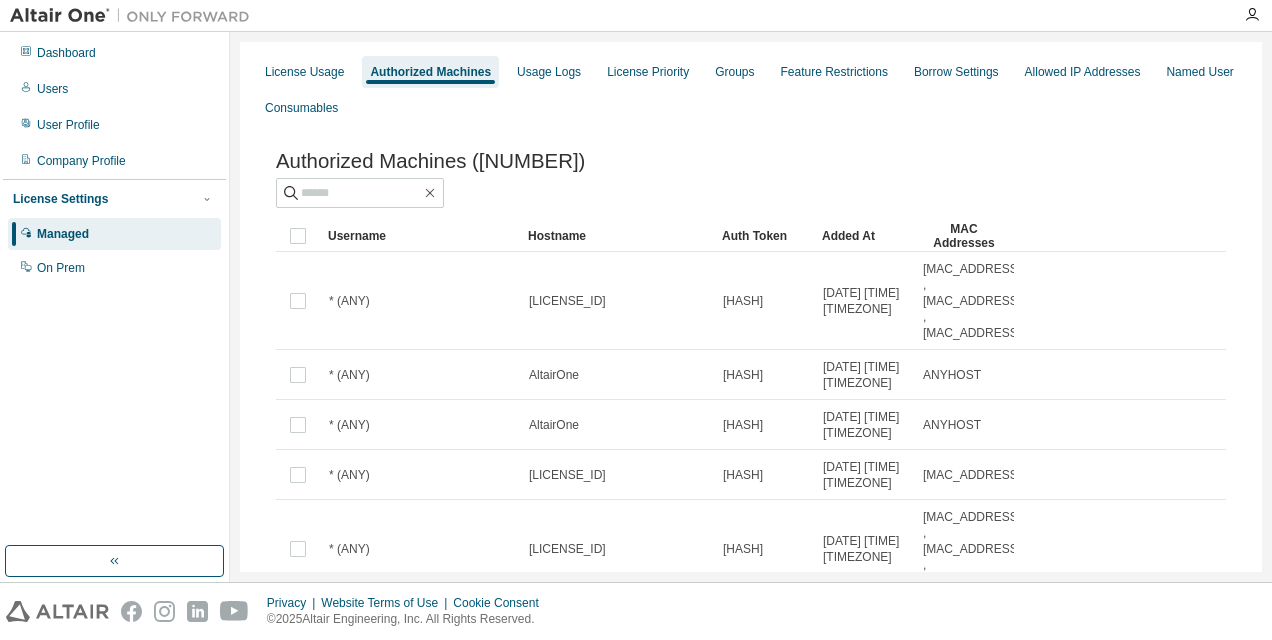 click on "License Usage" at bounding box center [304, 72] 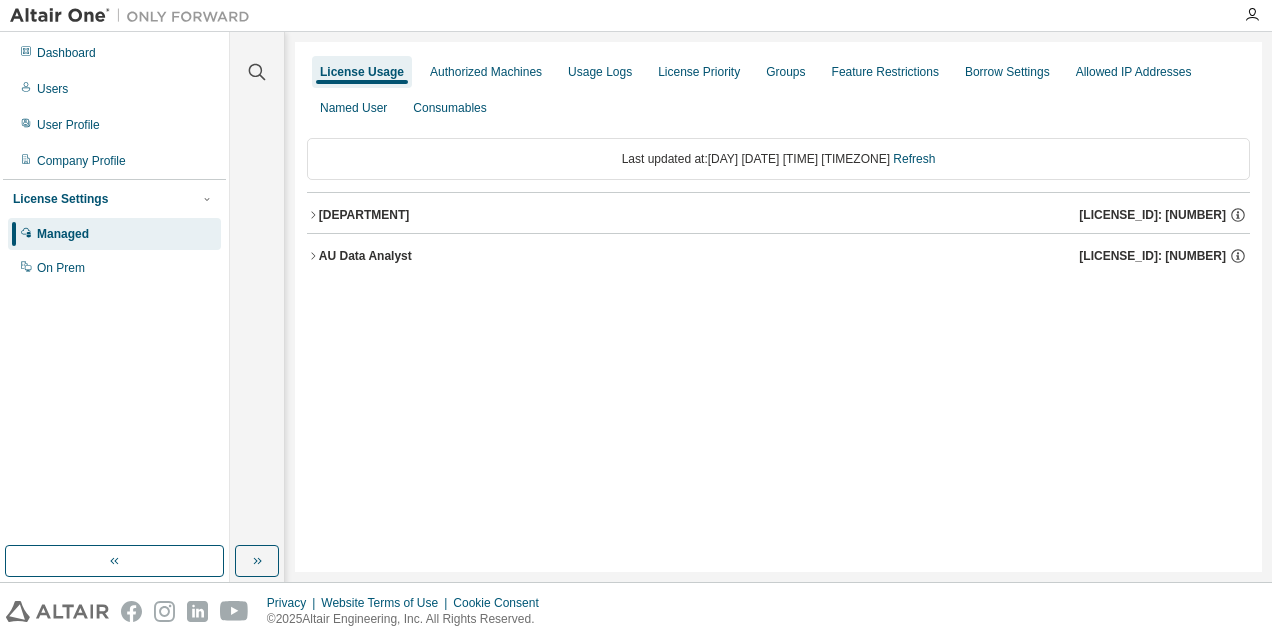 click 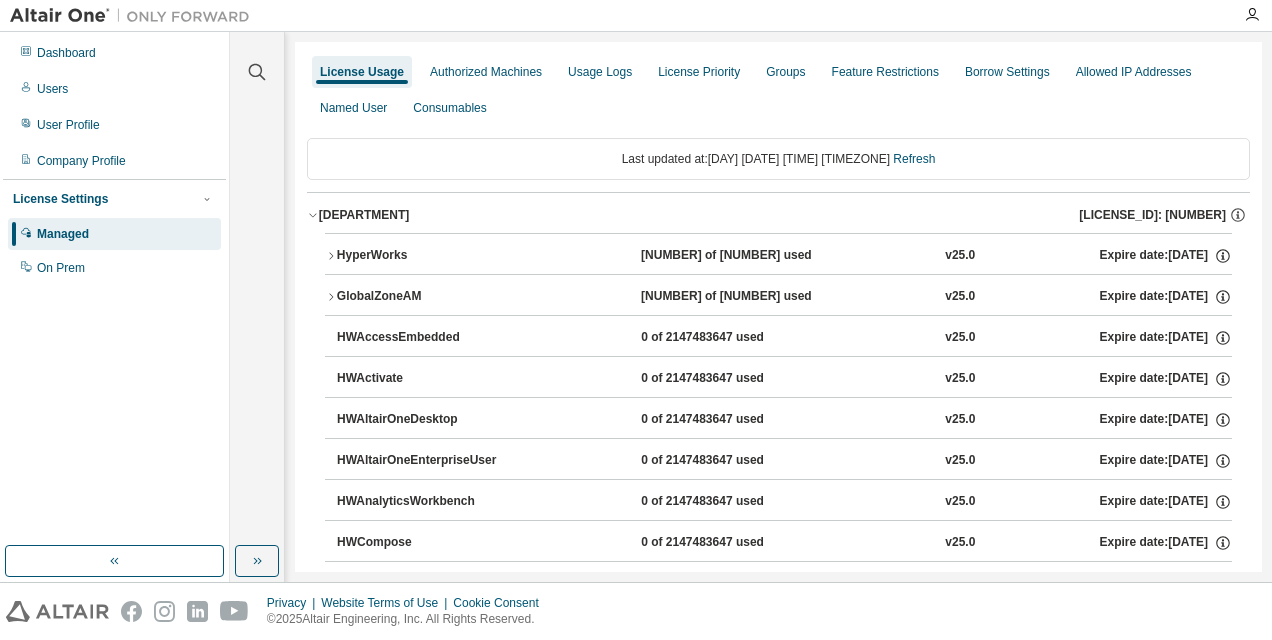 click 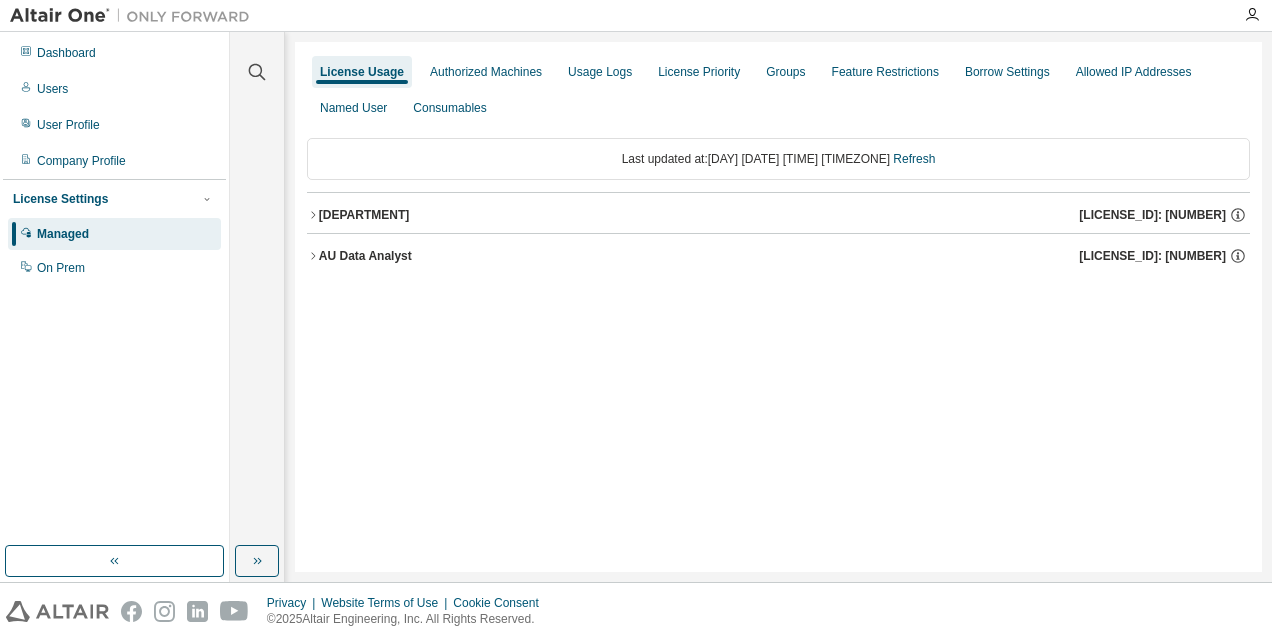 click on "[JOB_TITLE] [LICENSE_ID]: [NUMBER]" at bounding box center (778, 256) 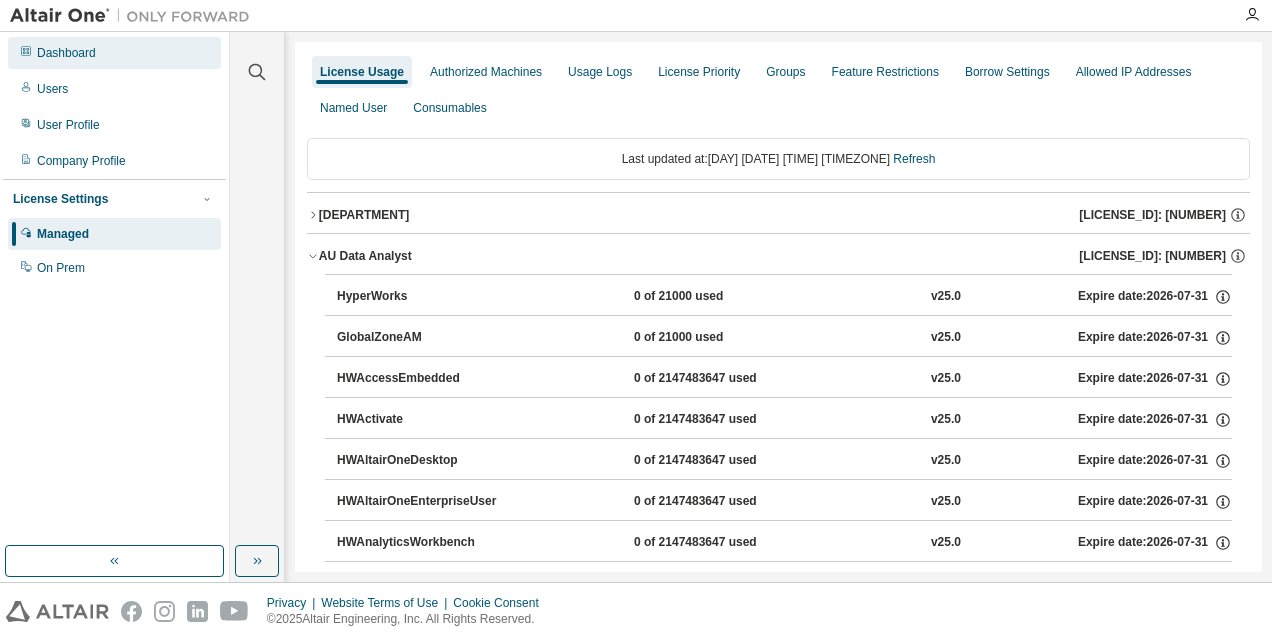 click on "Dashboard" at bounding box center [66, 53] 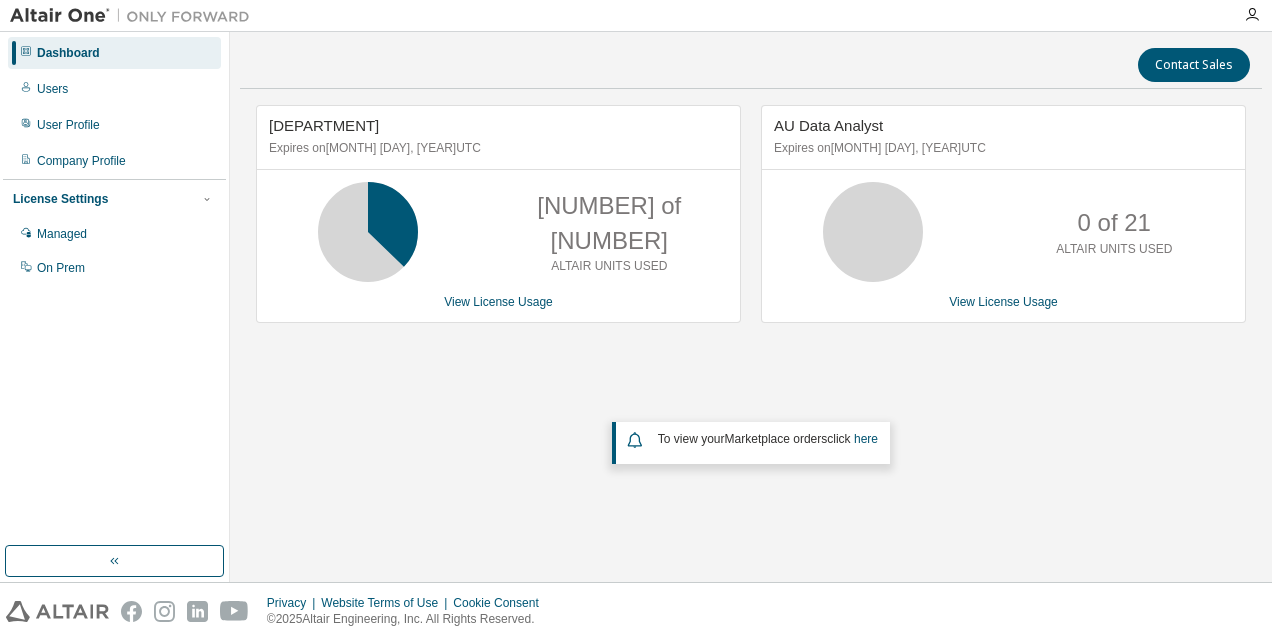 click on "[JOB_TITLE] Expires on  [MONTH] [DAY], [YEAR]  [TIMEZONE]" at bounding box center [1003, 138] 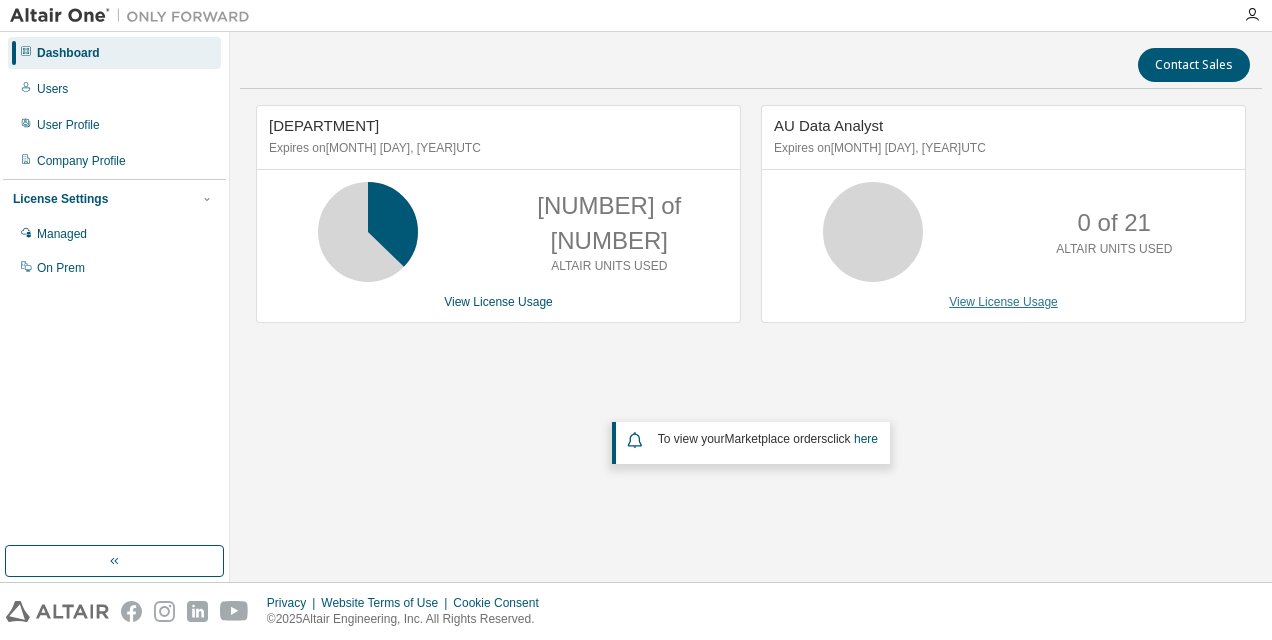 click on "View License Usage" at bounding box center (1003, 302) 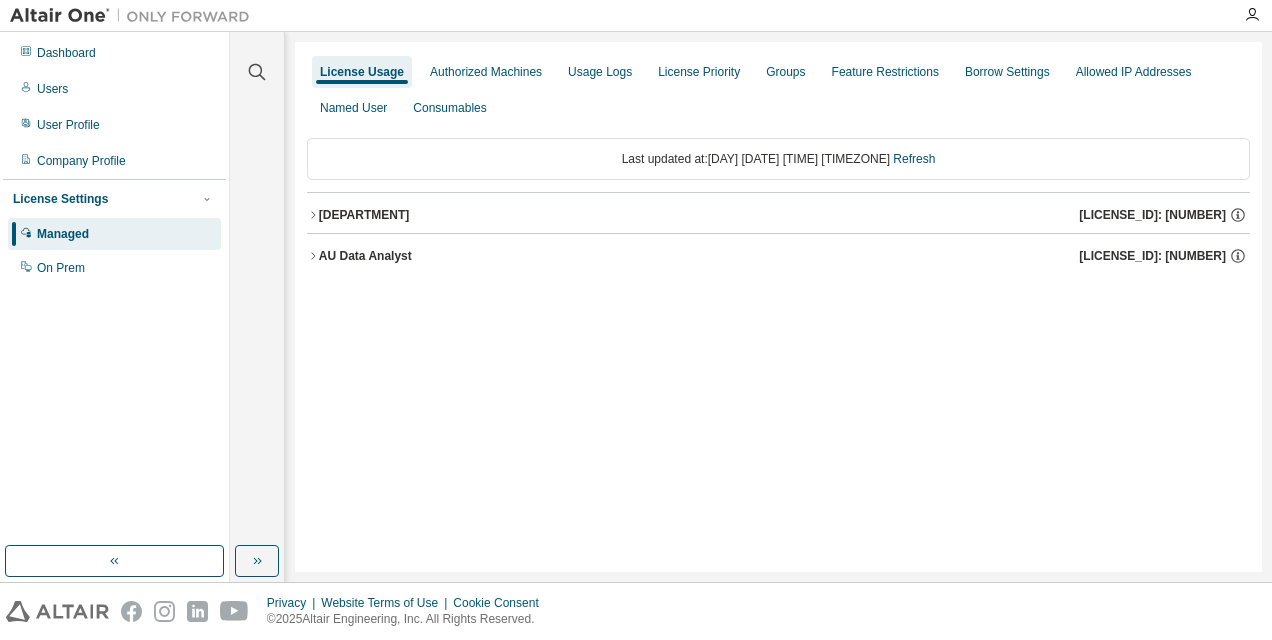 click 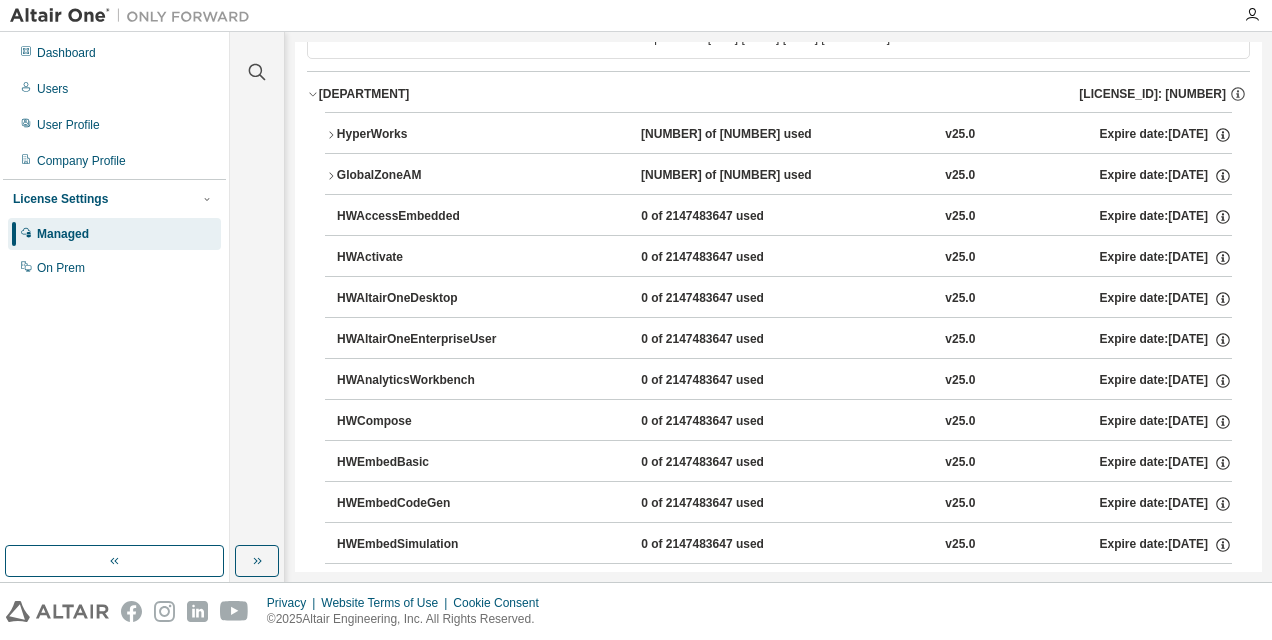 scroll, scrollTop: 0, scrollLeft: 0, axis: both 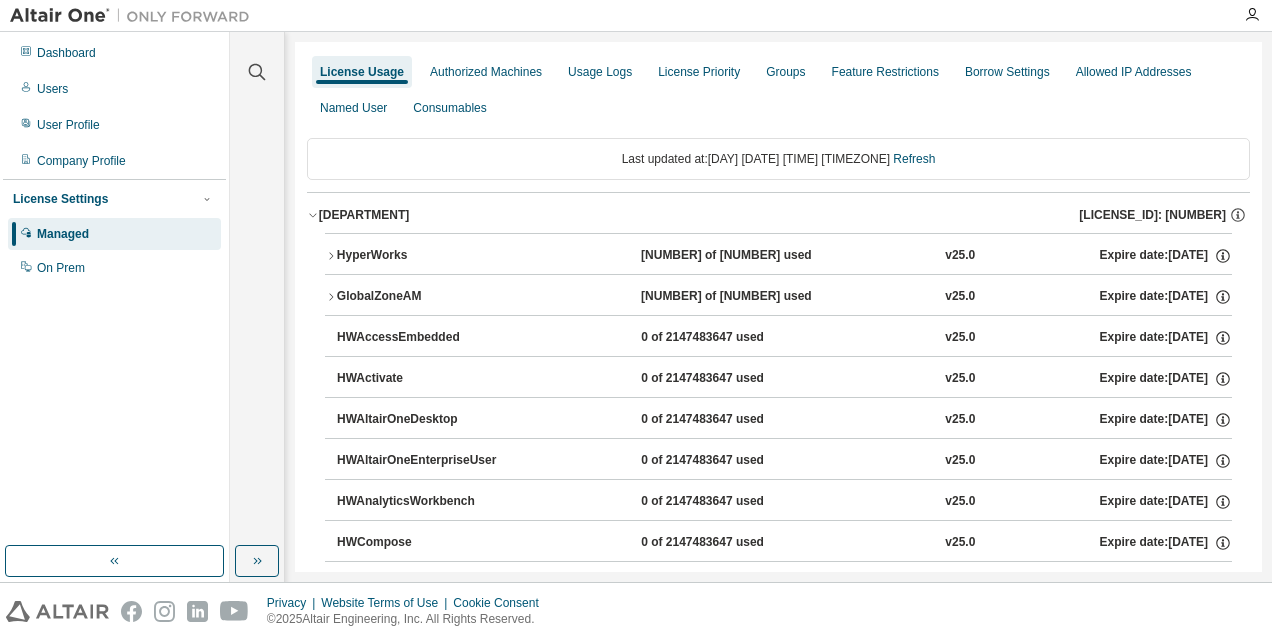 click on "[LICENSE_ID]: [NUMBER]" at bounding box center [778, 215] 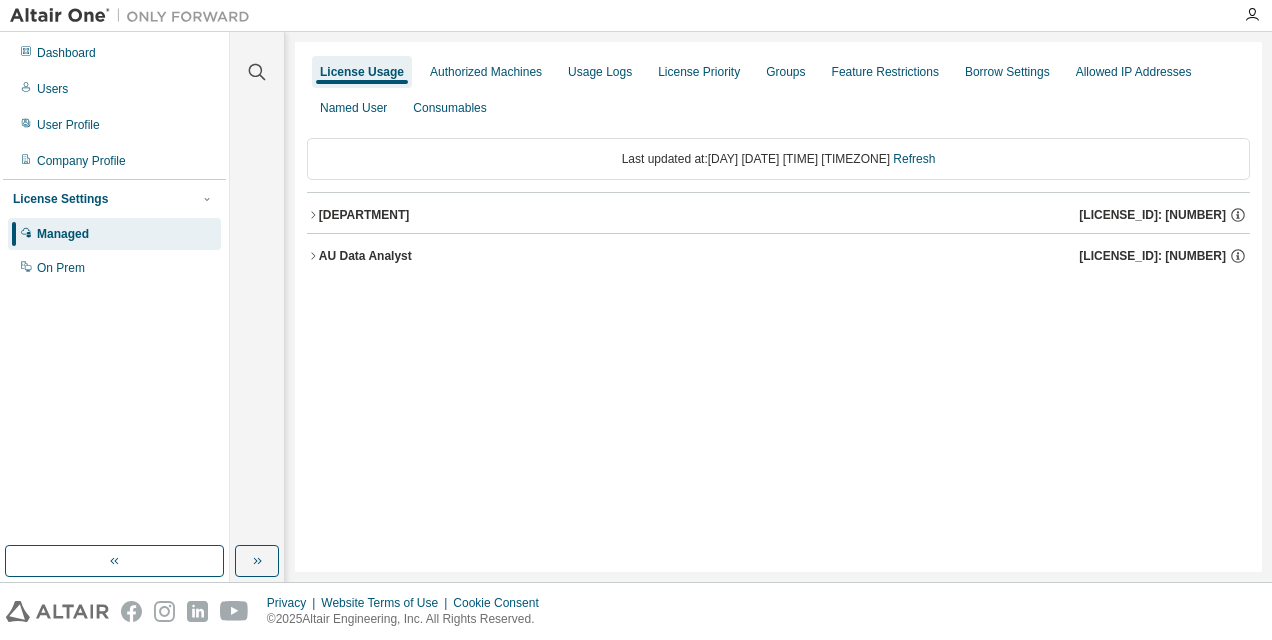 click 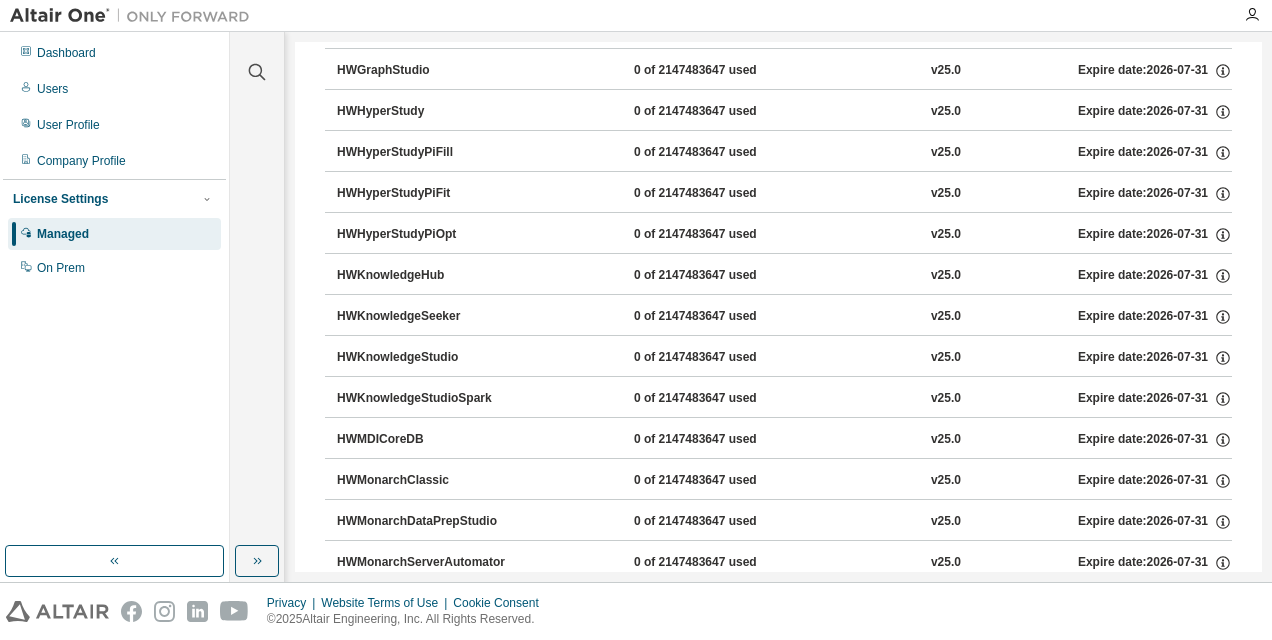 scroll, scrollTop: 0, scrollLeft: 0, axis: both 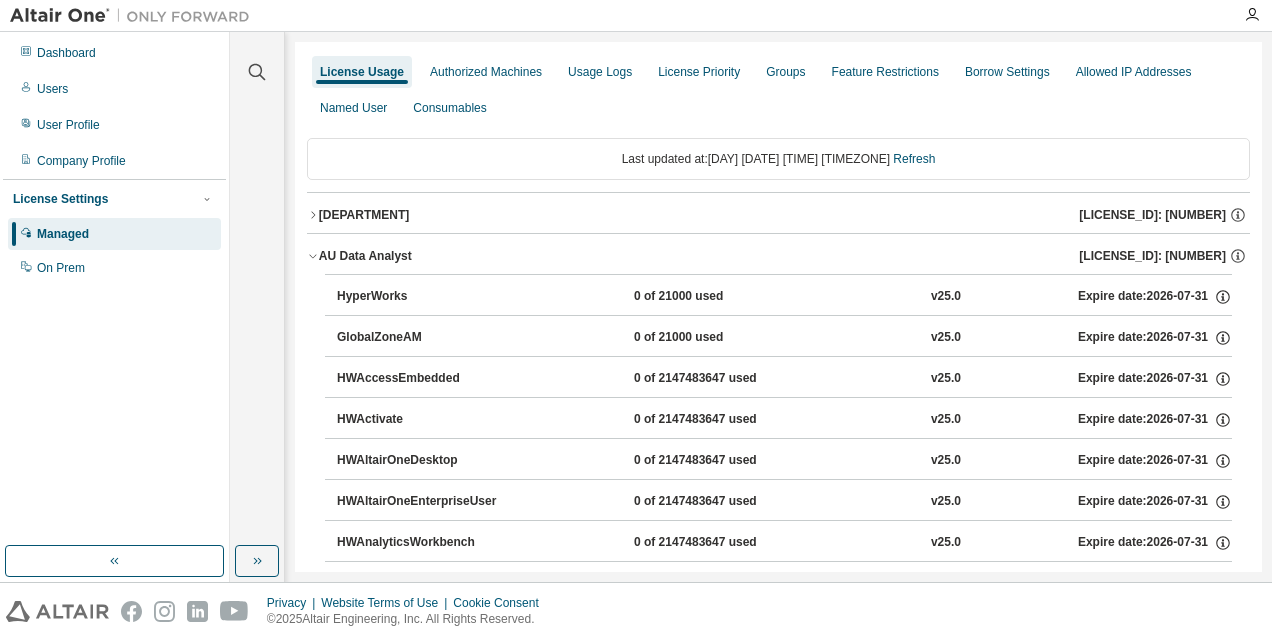 click 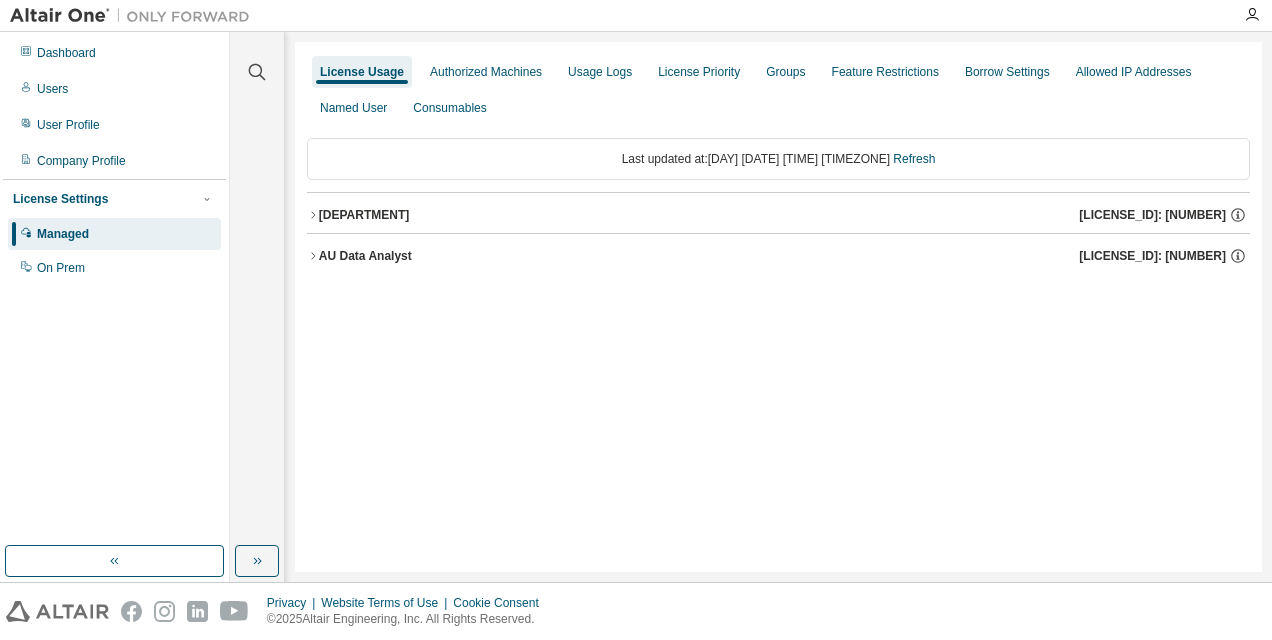 click on "Managed" at bounding box center (63, 234) 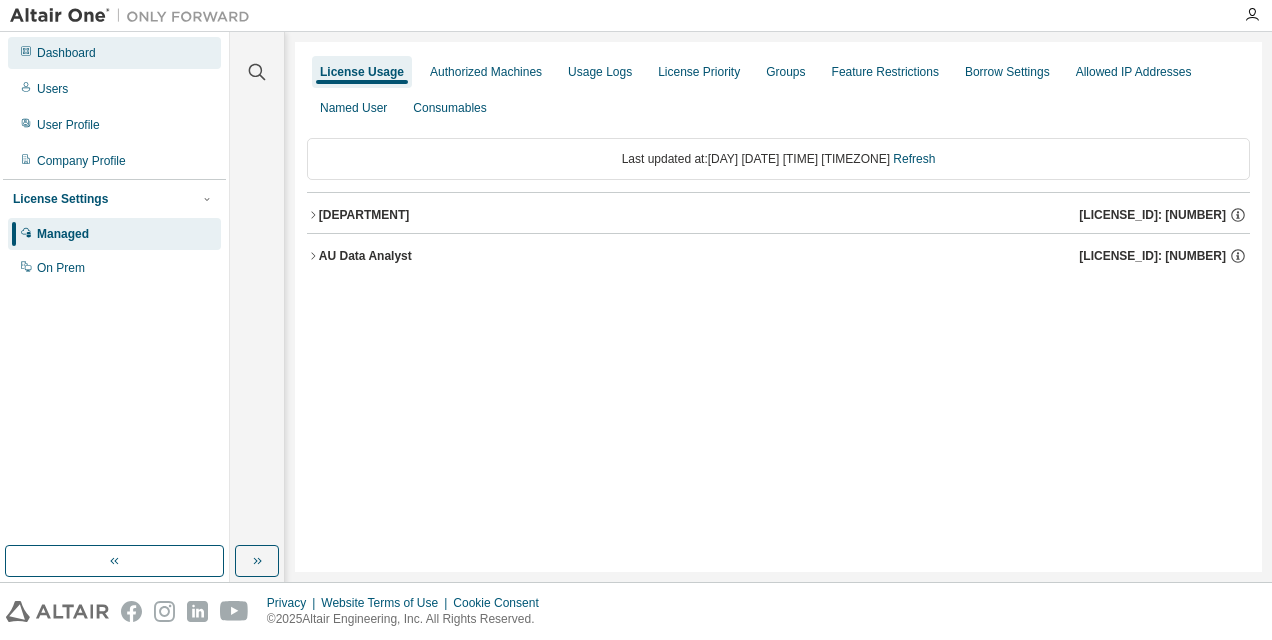 click on "Dashboard" at bounding box center [66, 53] 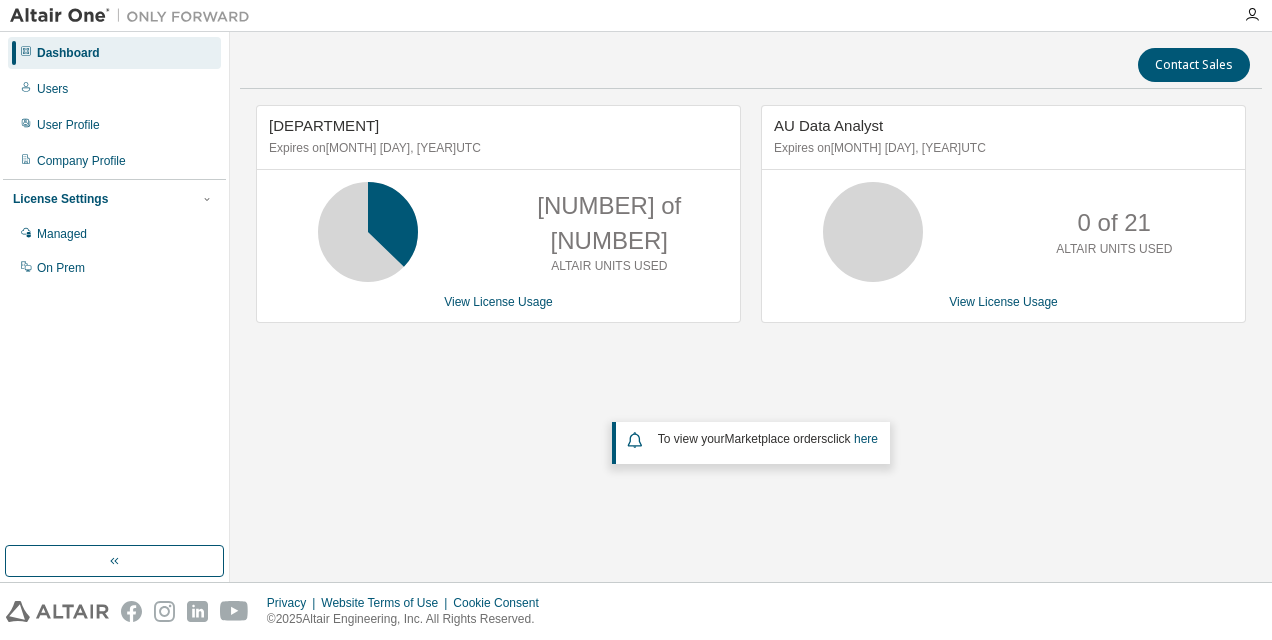 click on "Expires on  [MONTH] [DAY], [YEAR]  [TIMEZONE]" at bounding box center [1001, 148] 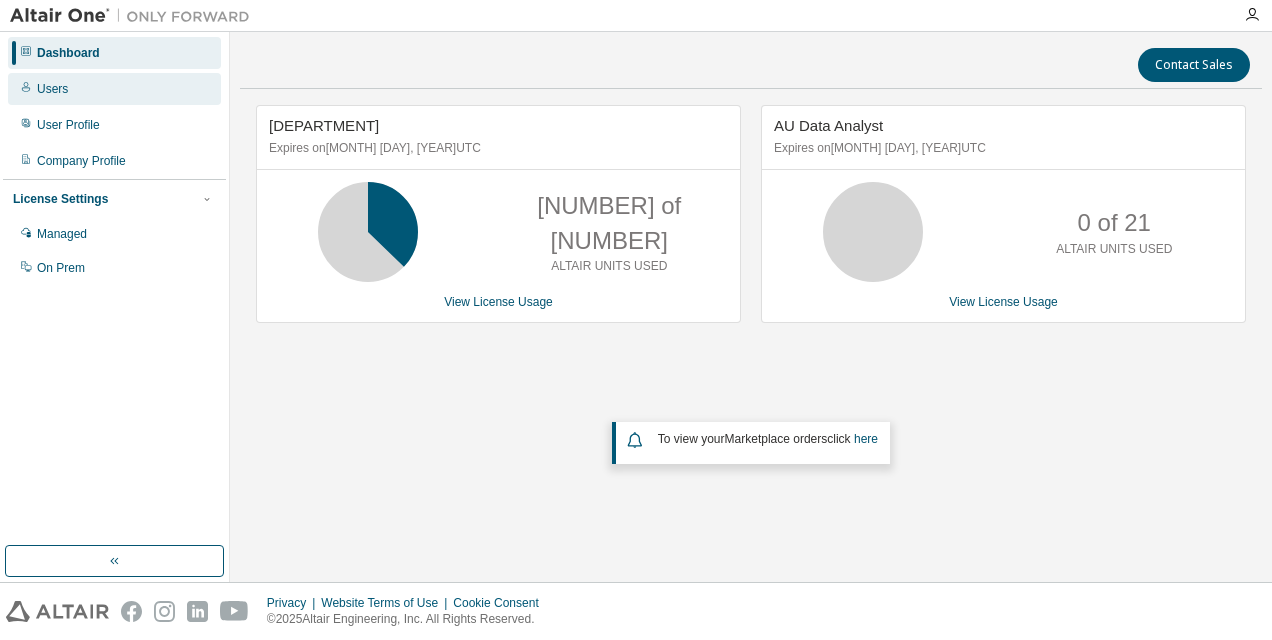 click on "Users" at bounding box center [52, 89] 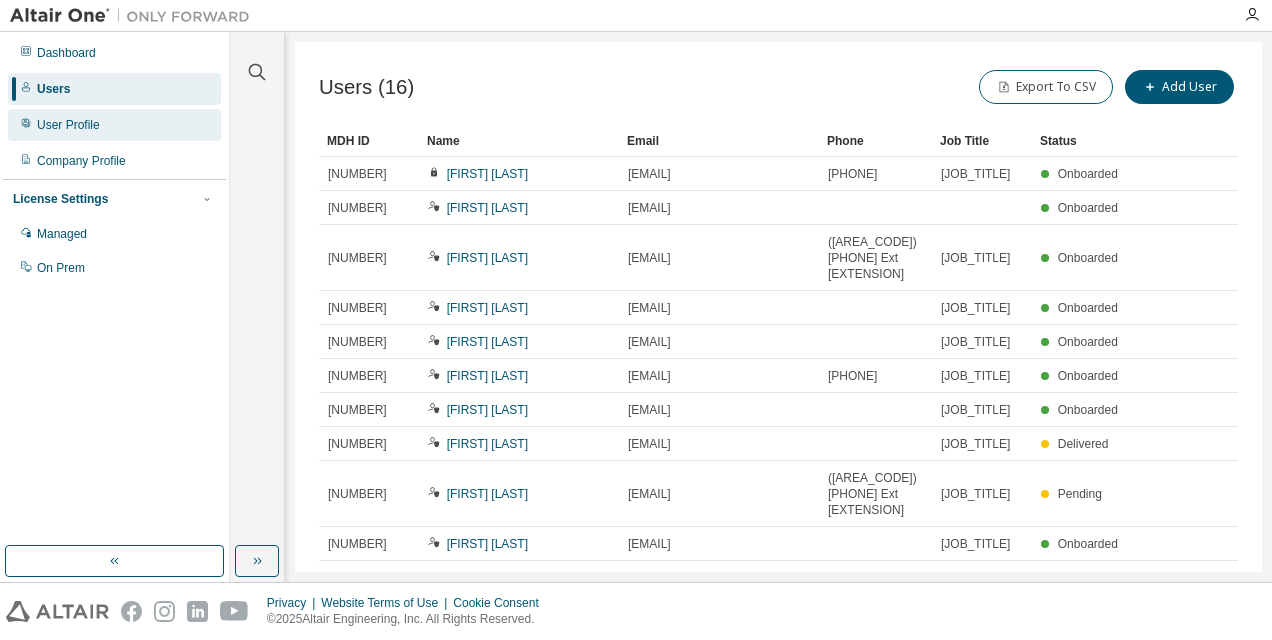 click on "User Profile" at bounding box center [68, 125] 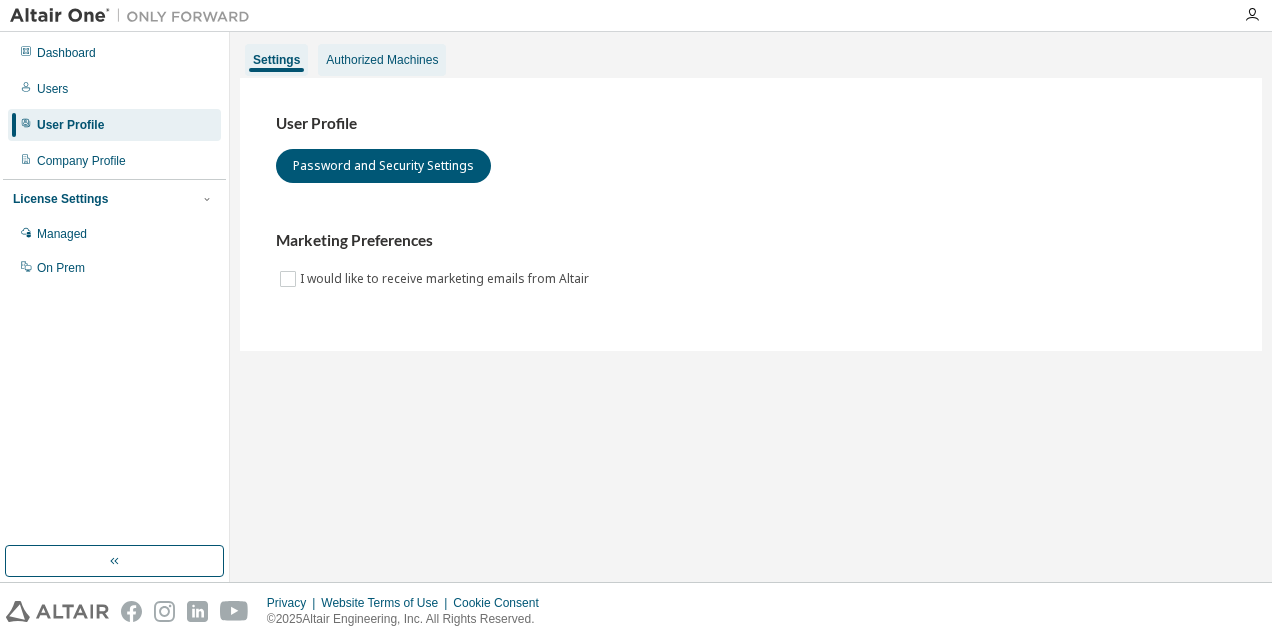 click on "Authorized Machines" at bounding box center [382, 60] 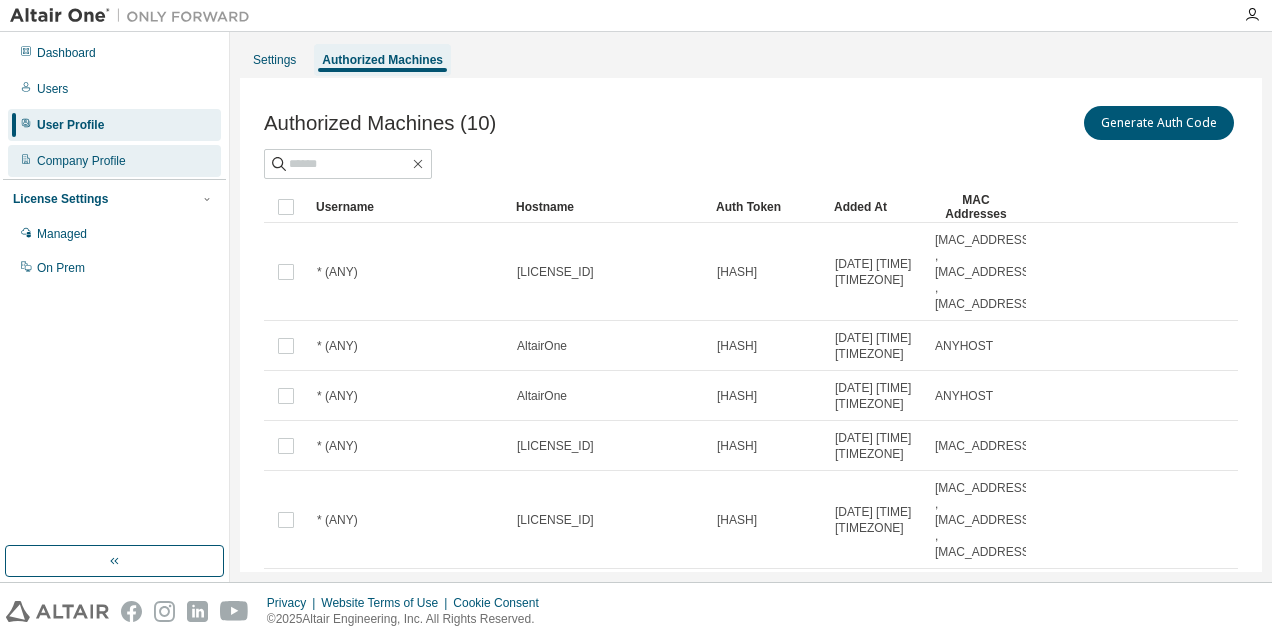 click on "Company Profile" at bounding box center (81, 161) 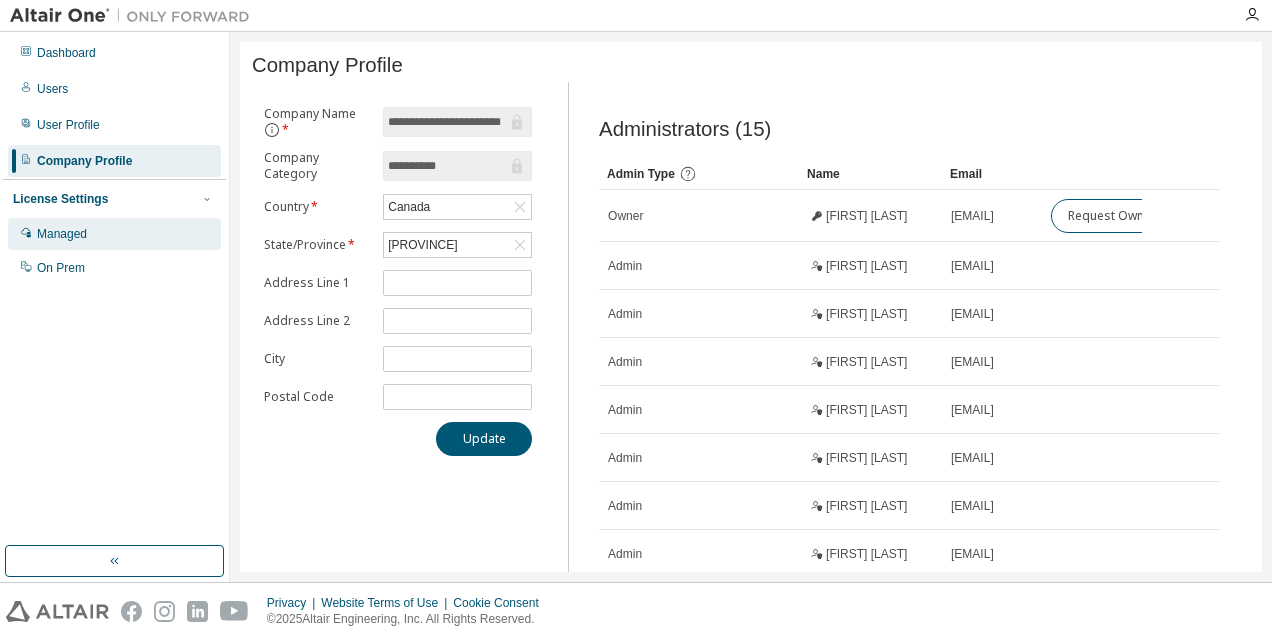 click on "Managed" at bounding box center (62, 234) 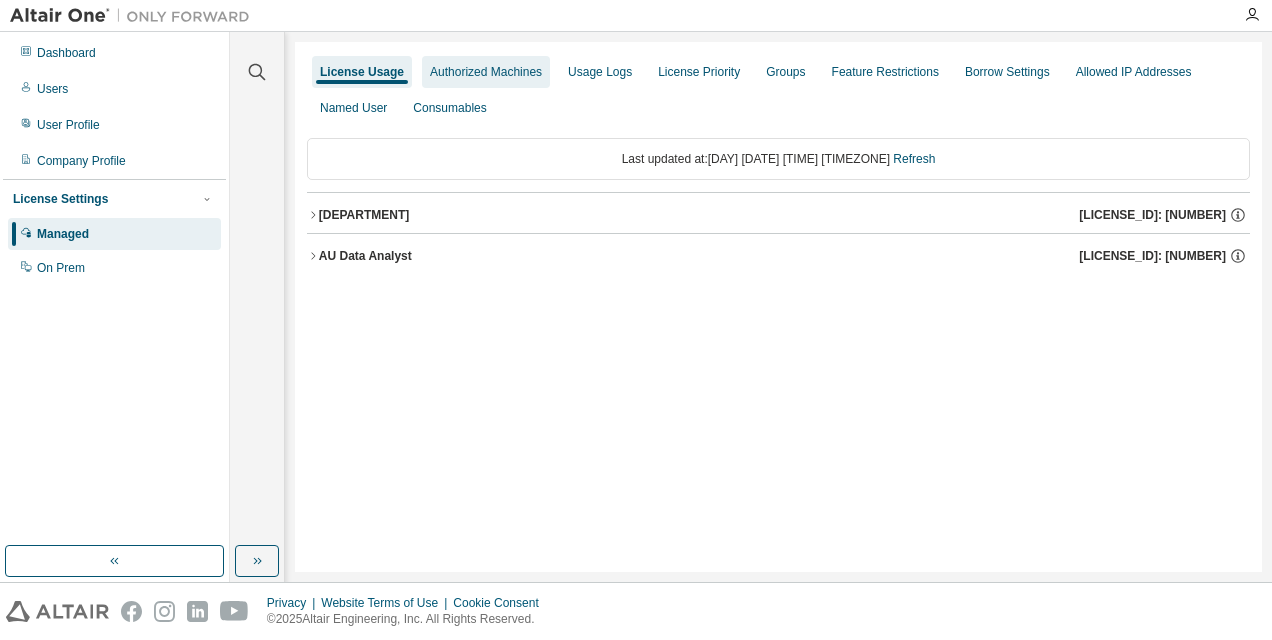 click on "Authorized Machines" at bounding box center [486, 72] 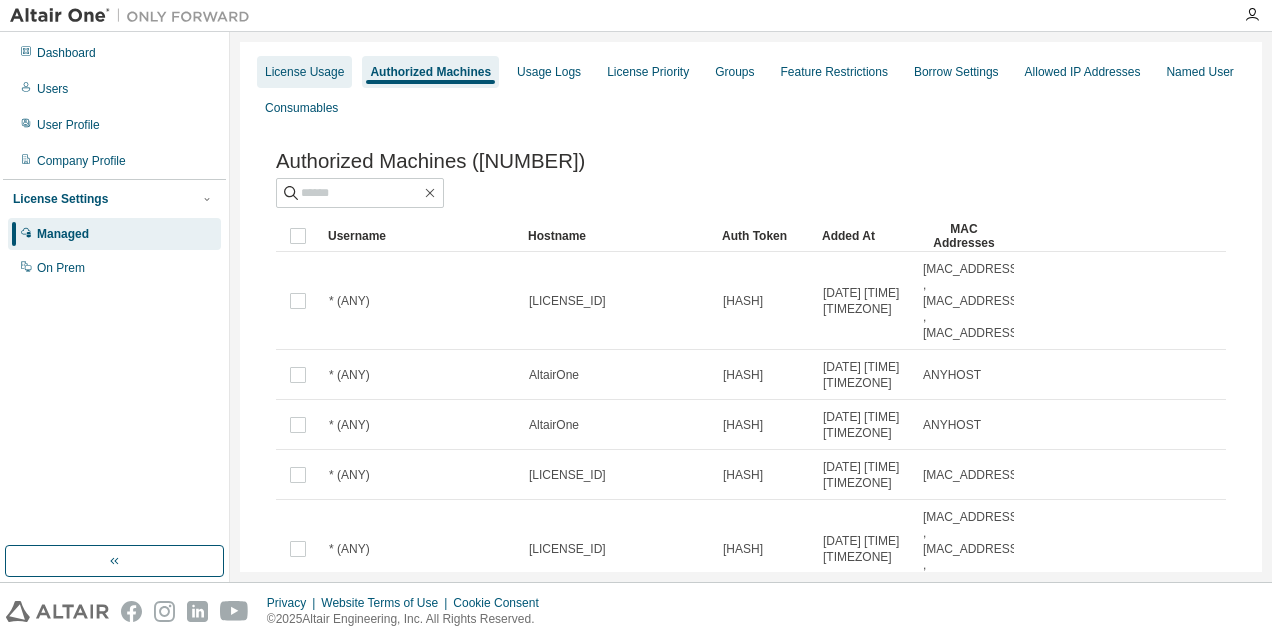 click on "License Usage" at bounding box center [304, 72] 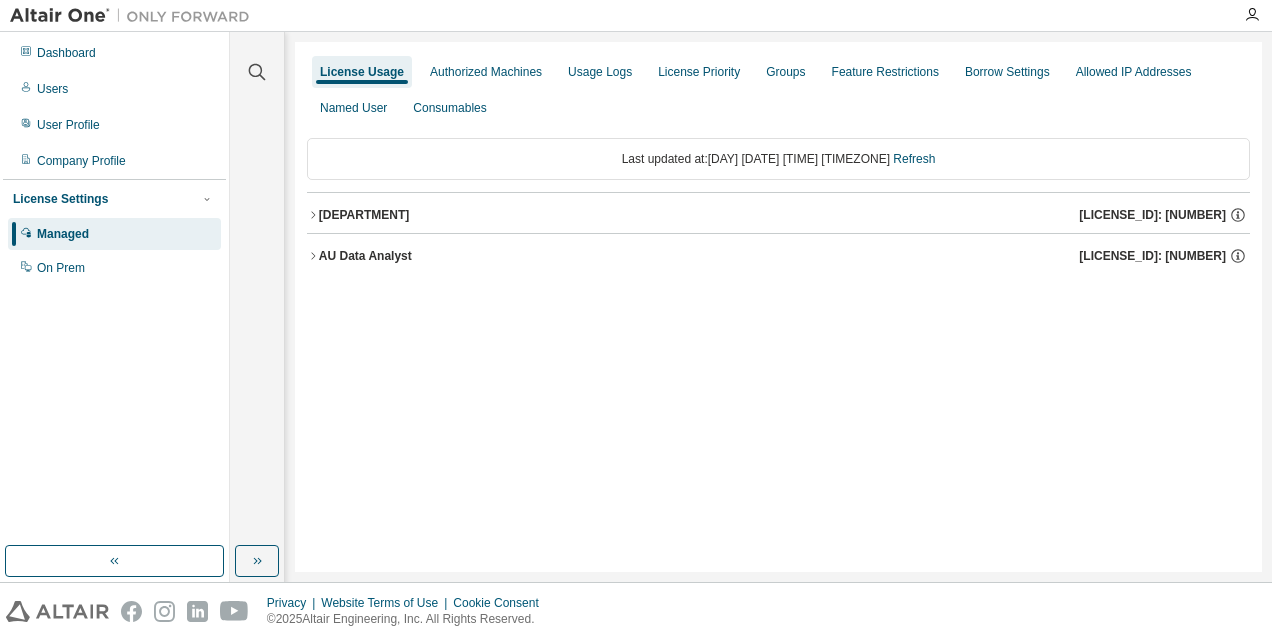 click on "[DEPARTMENT]" at bounding box center (364, 215) 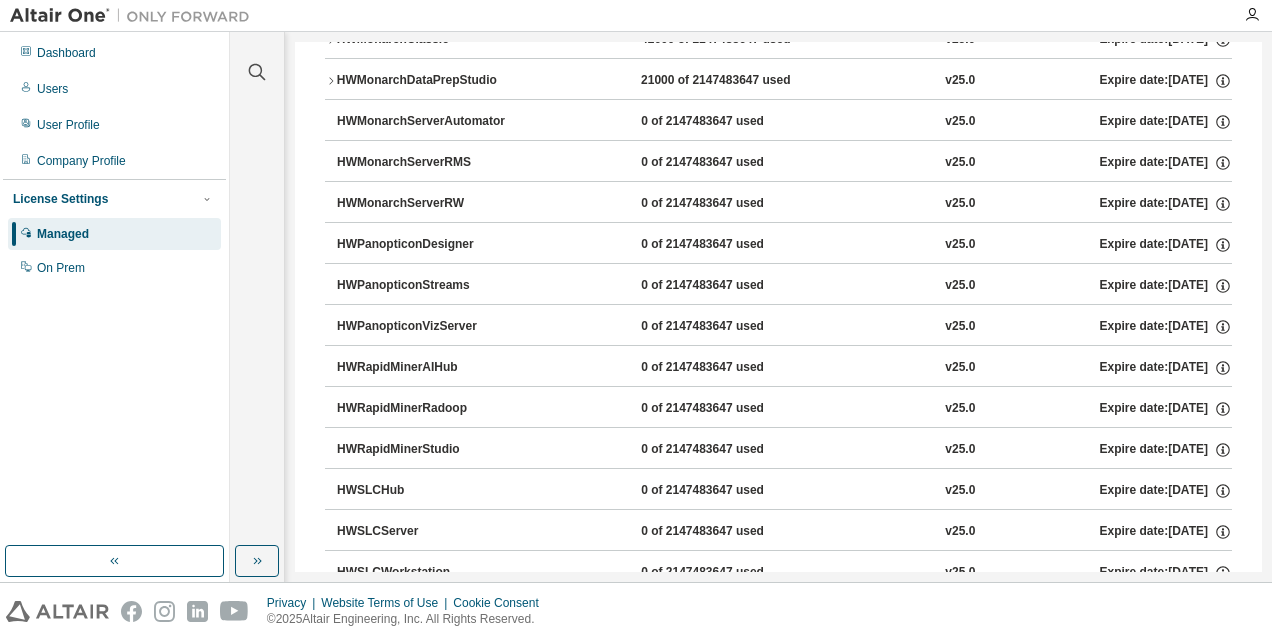 scroll, scrollTop: 1526, scrollLeft: 0, axis: vertical 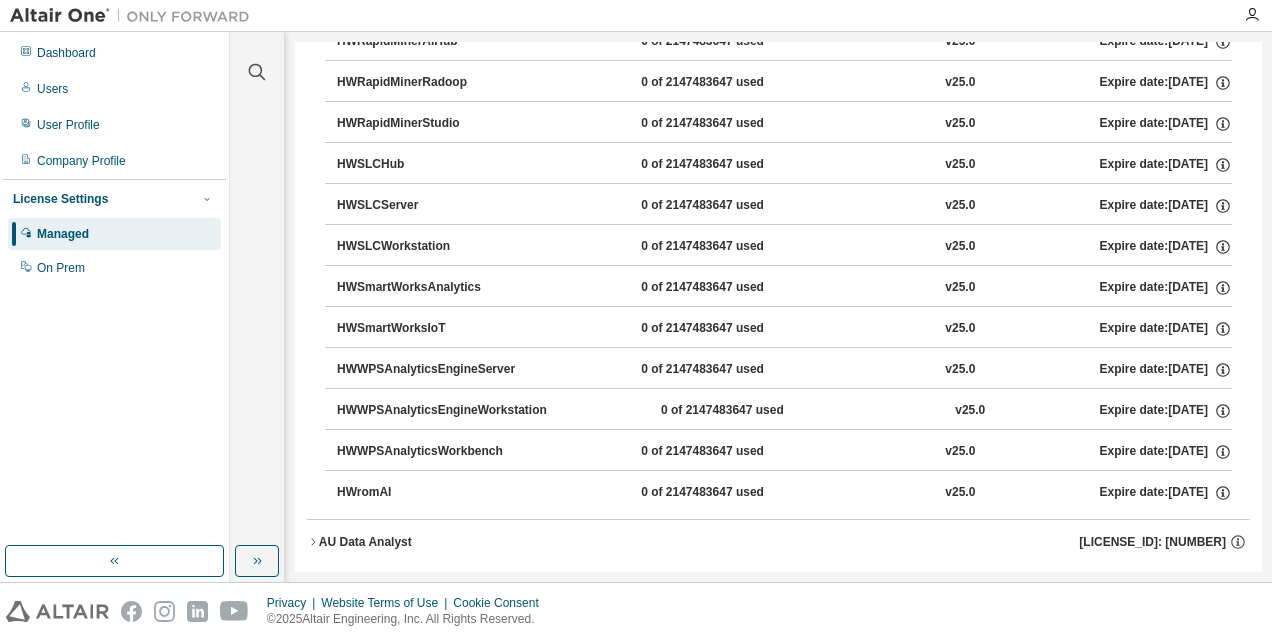 click 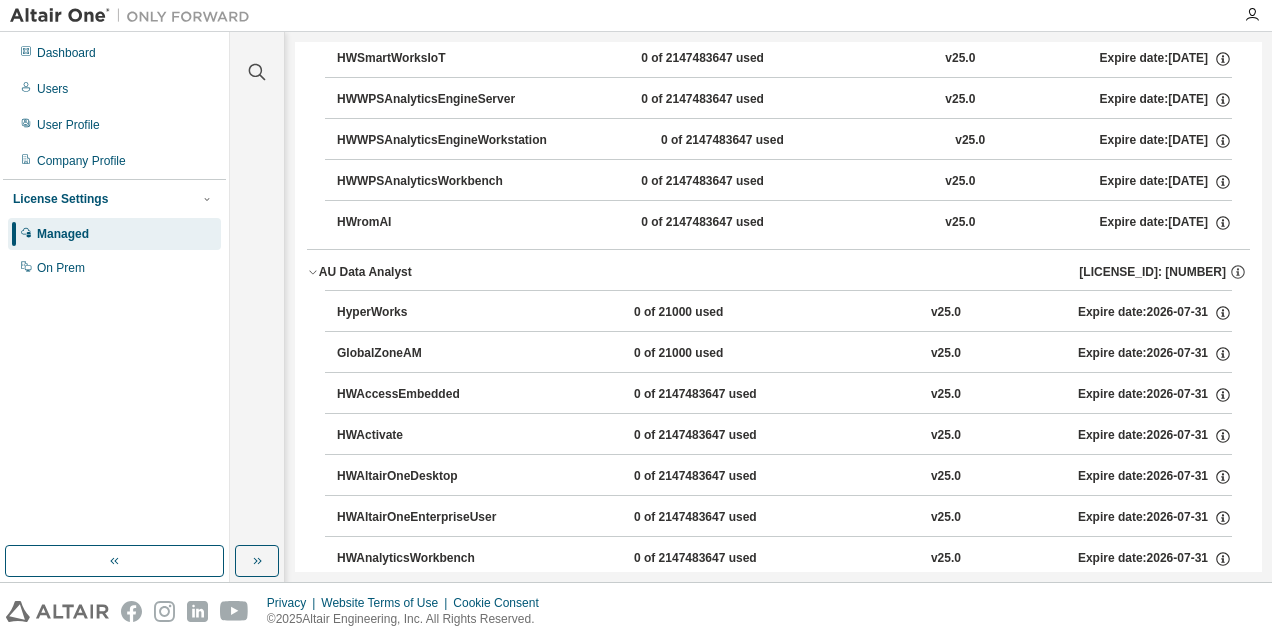 scroll, scrollTop: 1826, scrollLeft: 0, axis: vertical 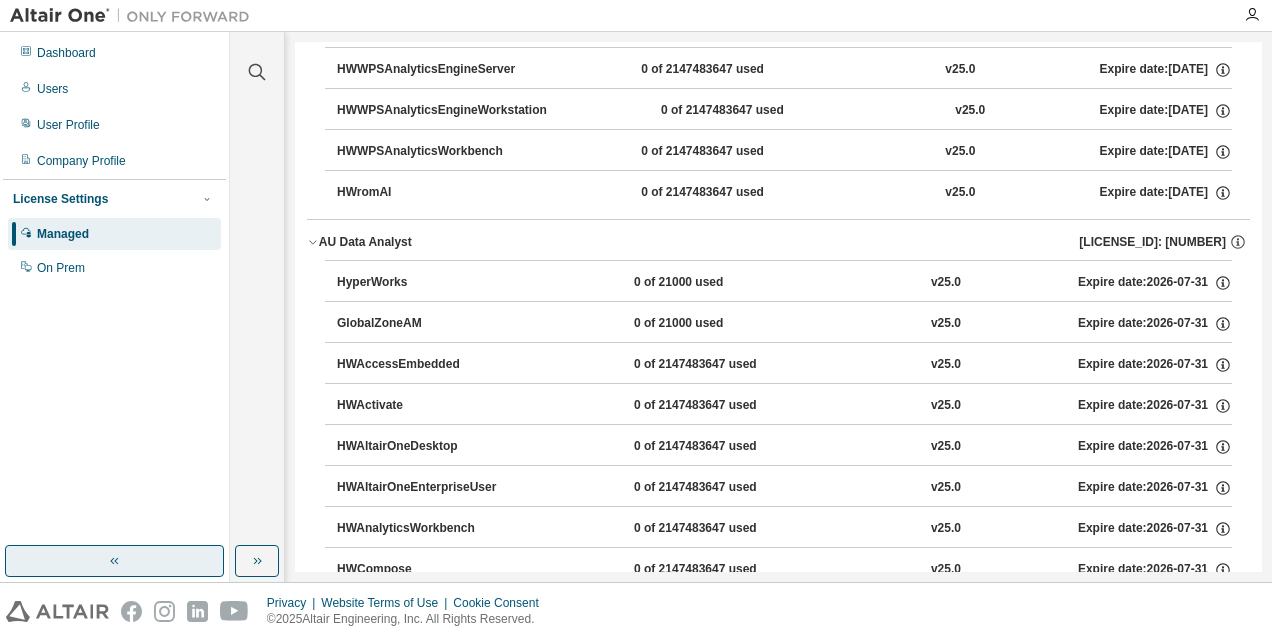 click at bounding box center (114, 561) 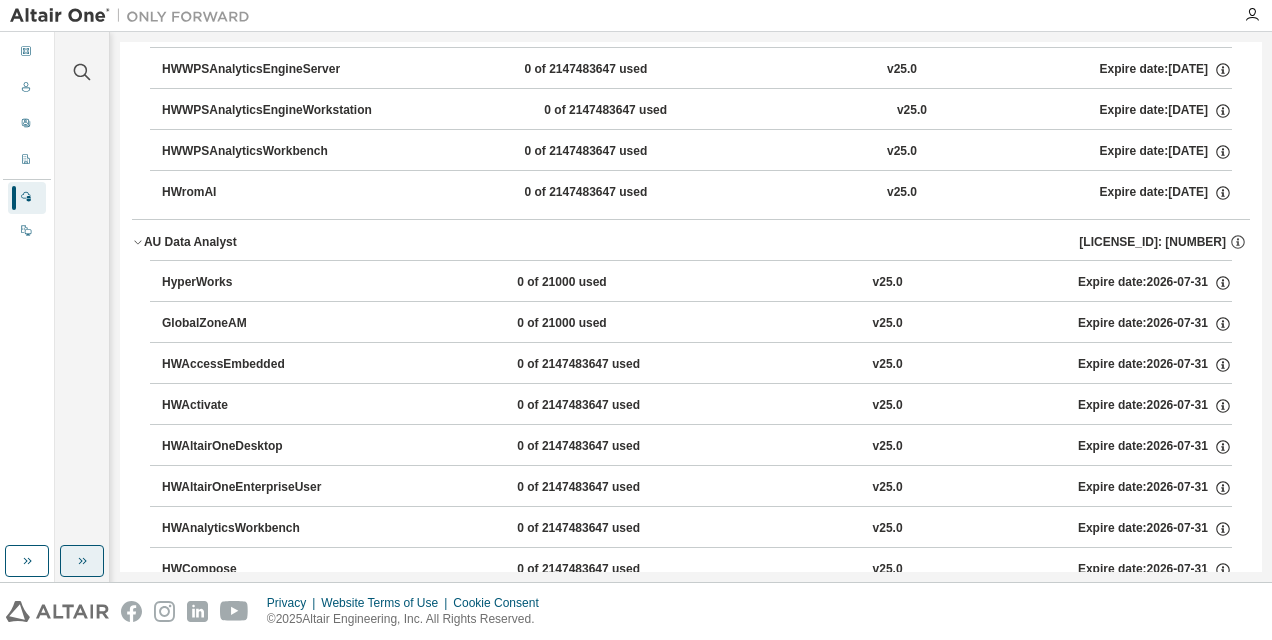 click at bounding box center [82, 561] 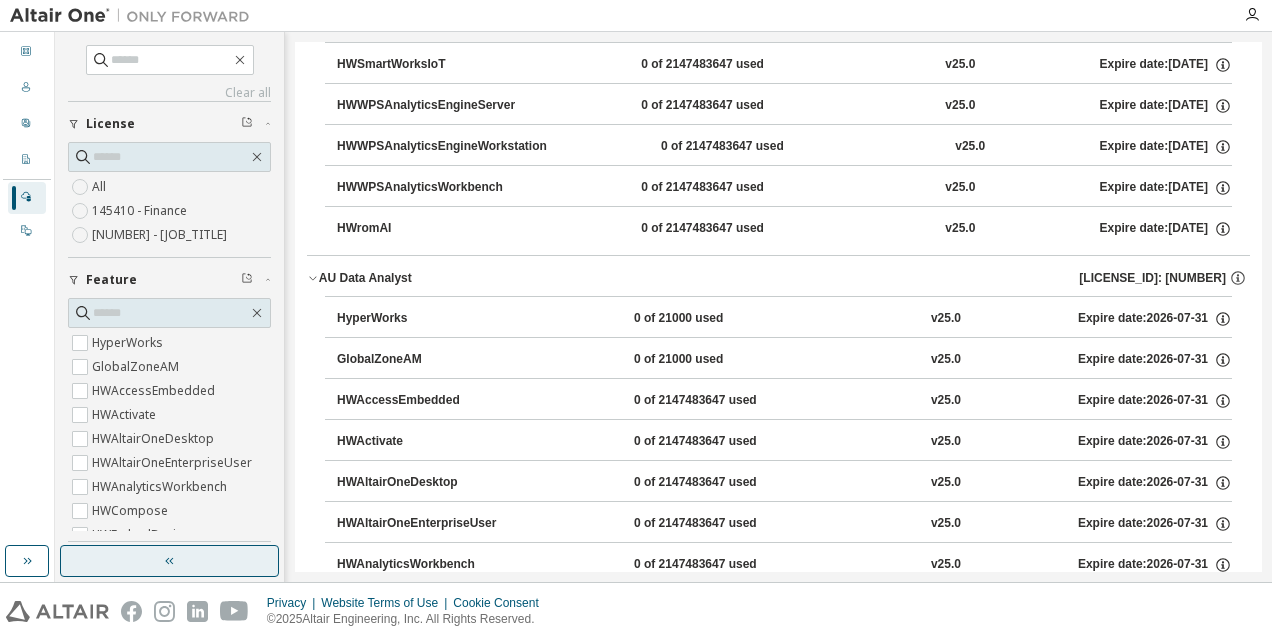 scroll, scrollTop: 1826, scrollLeft: 0, axis: vertical 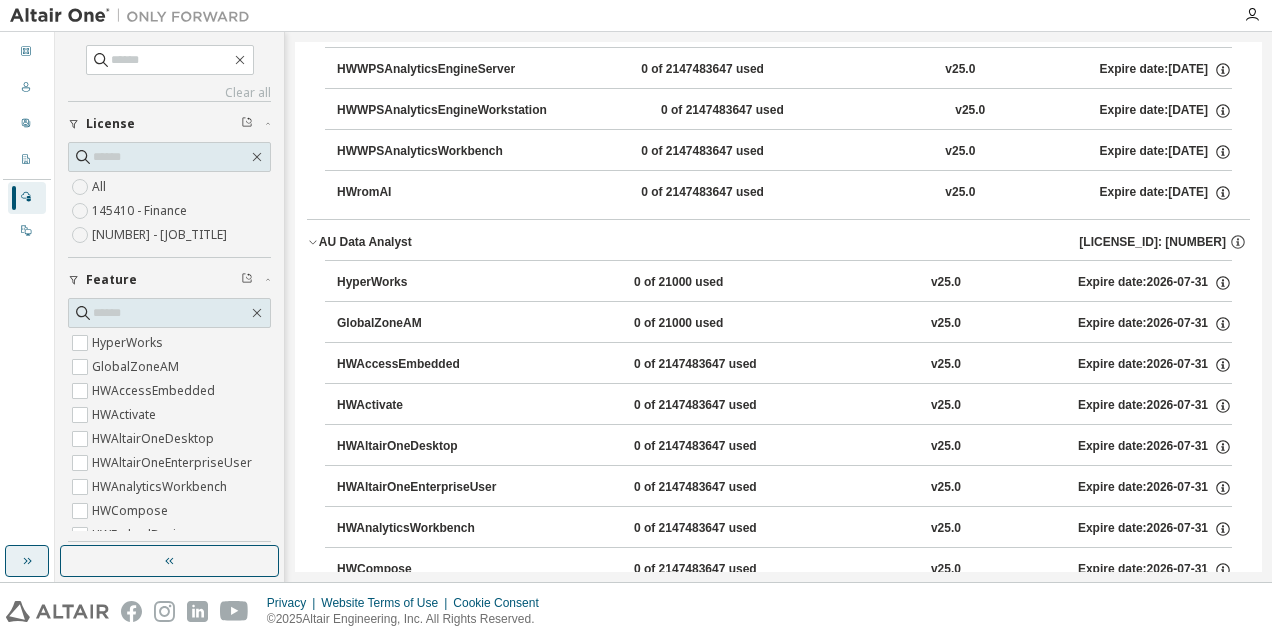 click 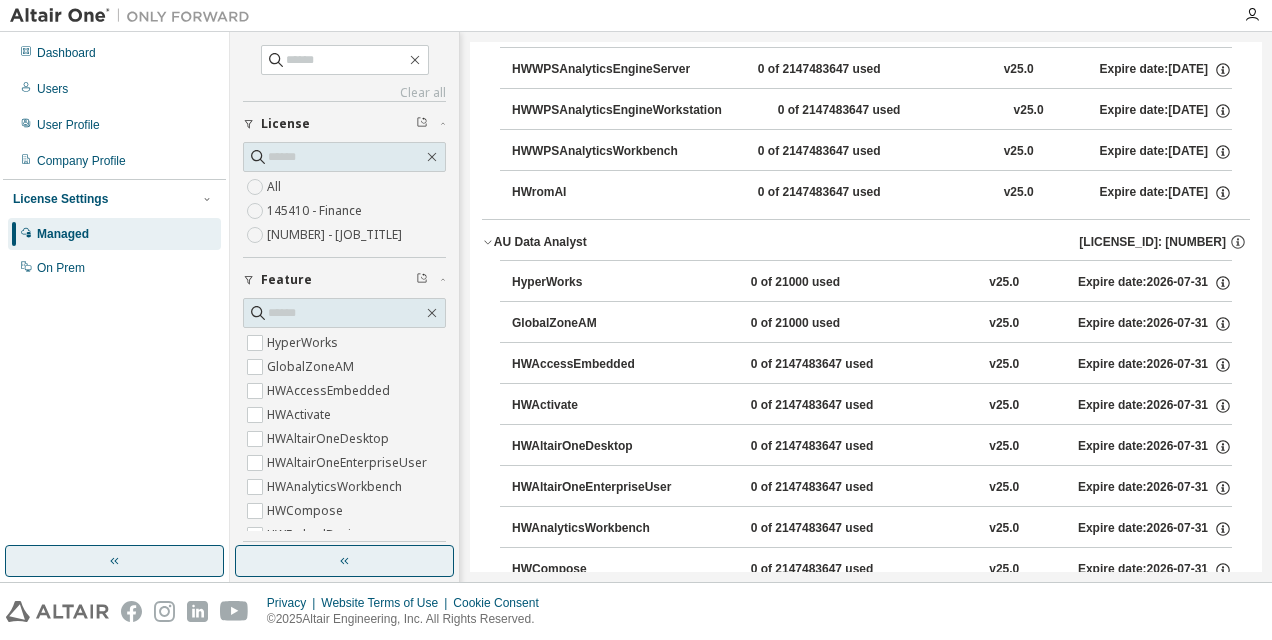 click 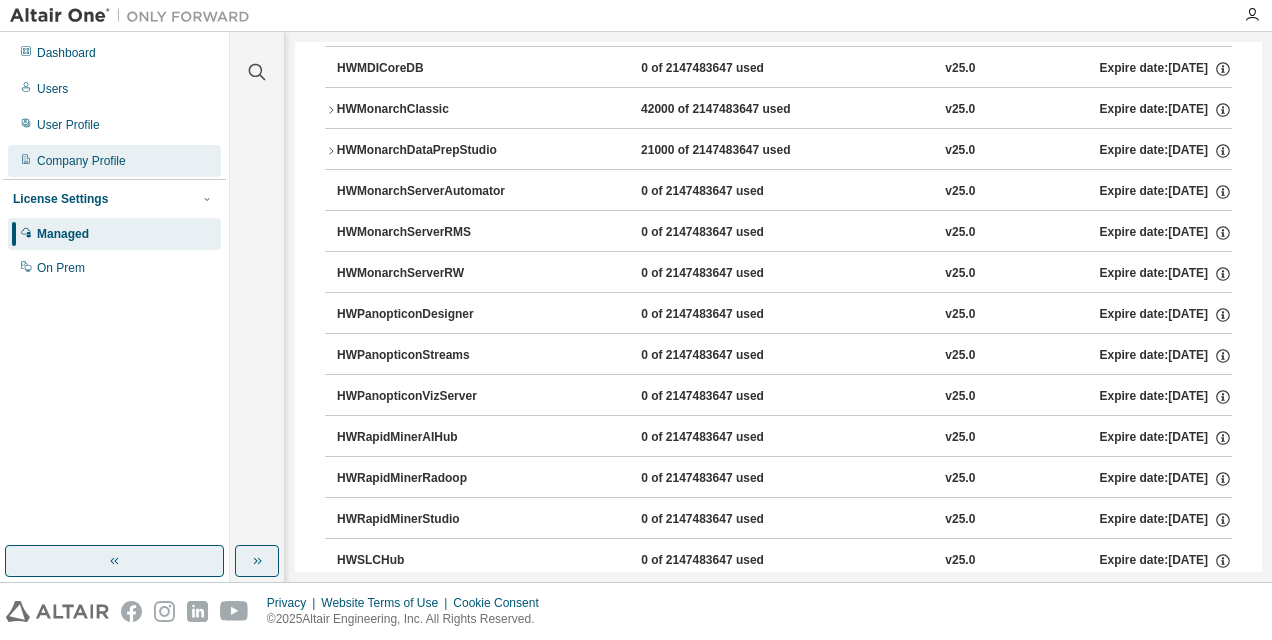 scroll, scrollTop: 1126, scrollLeft: 0, axis: vertical 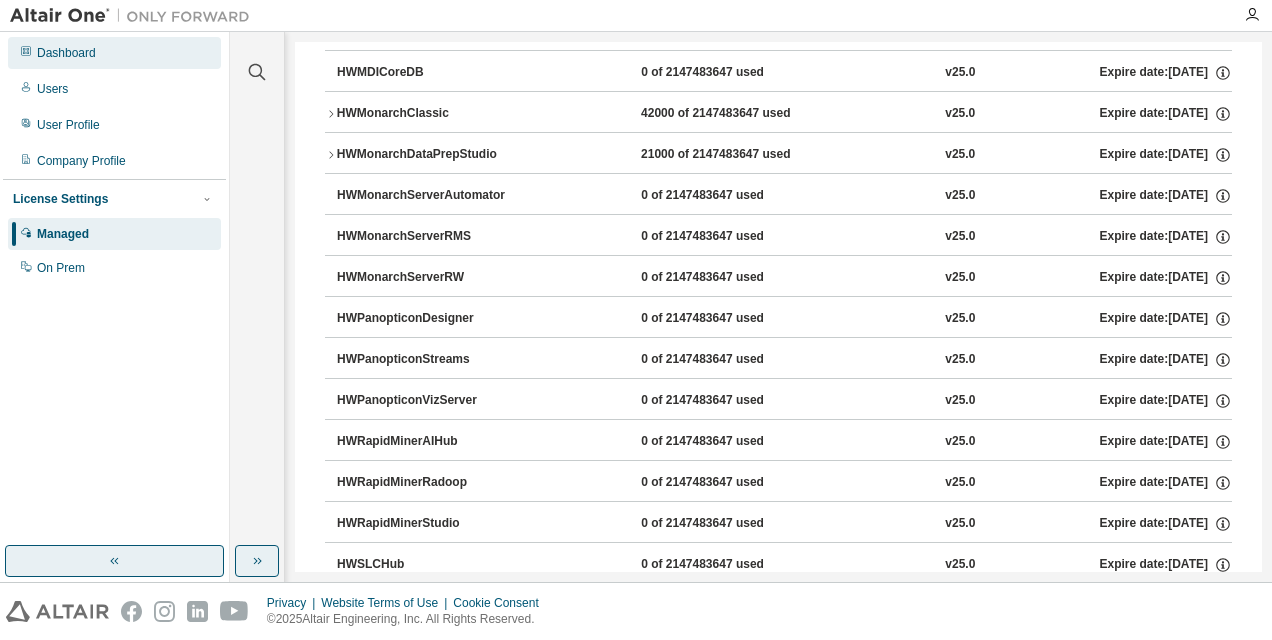 click on "Dashboard" at bounding box center [66, 53] 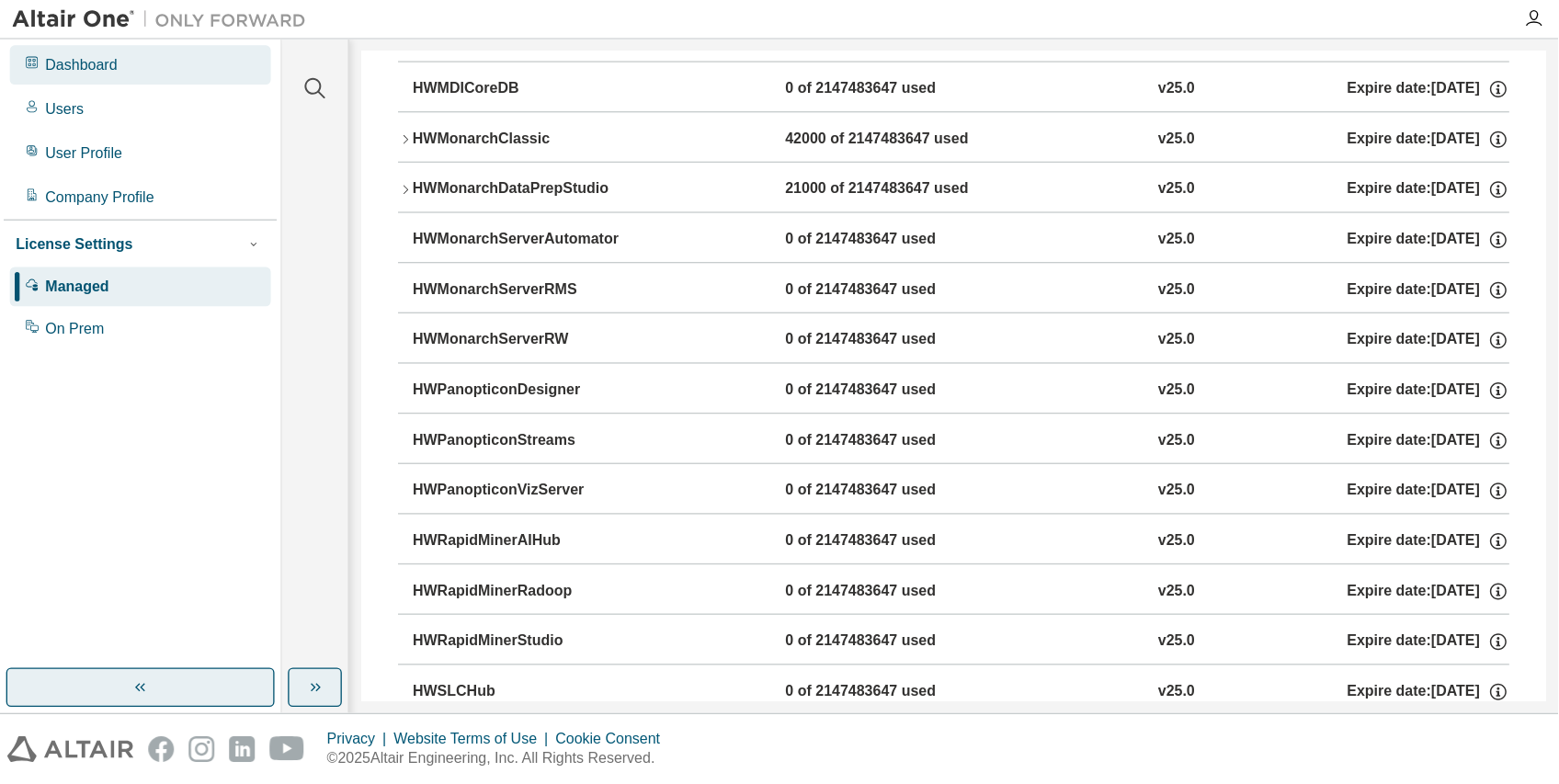 scroll, scrollTop: 0, scrollLeft: 0, axis: both 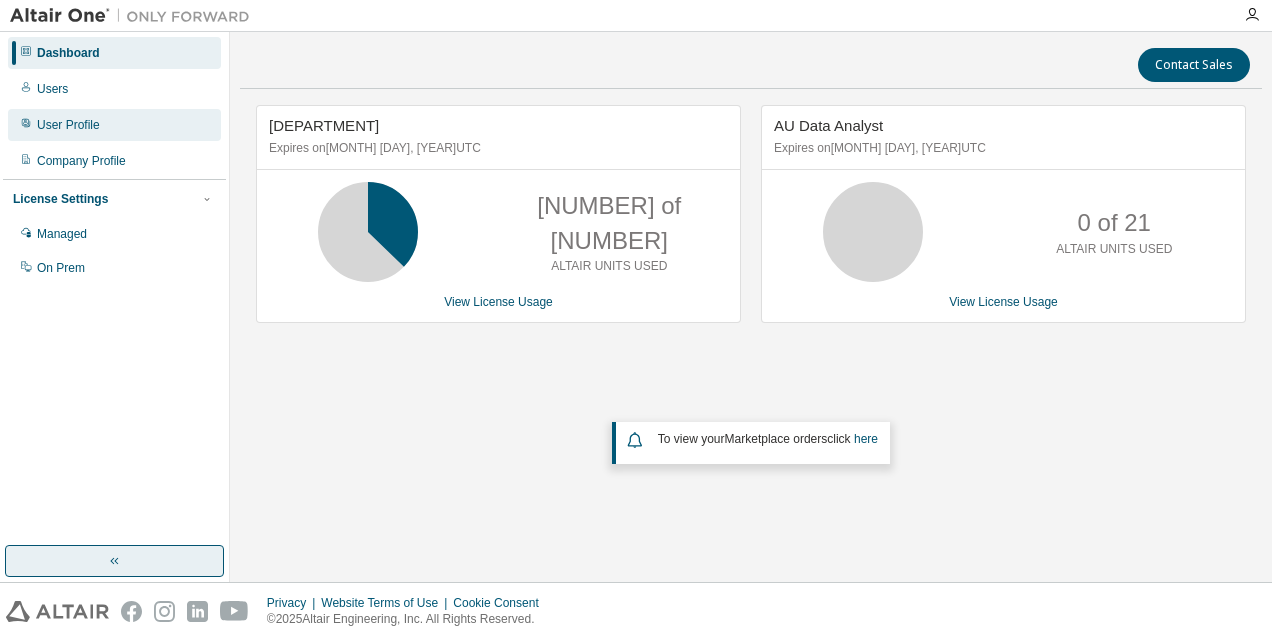 click on "User Profile" at bounding box center (68, 125) 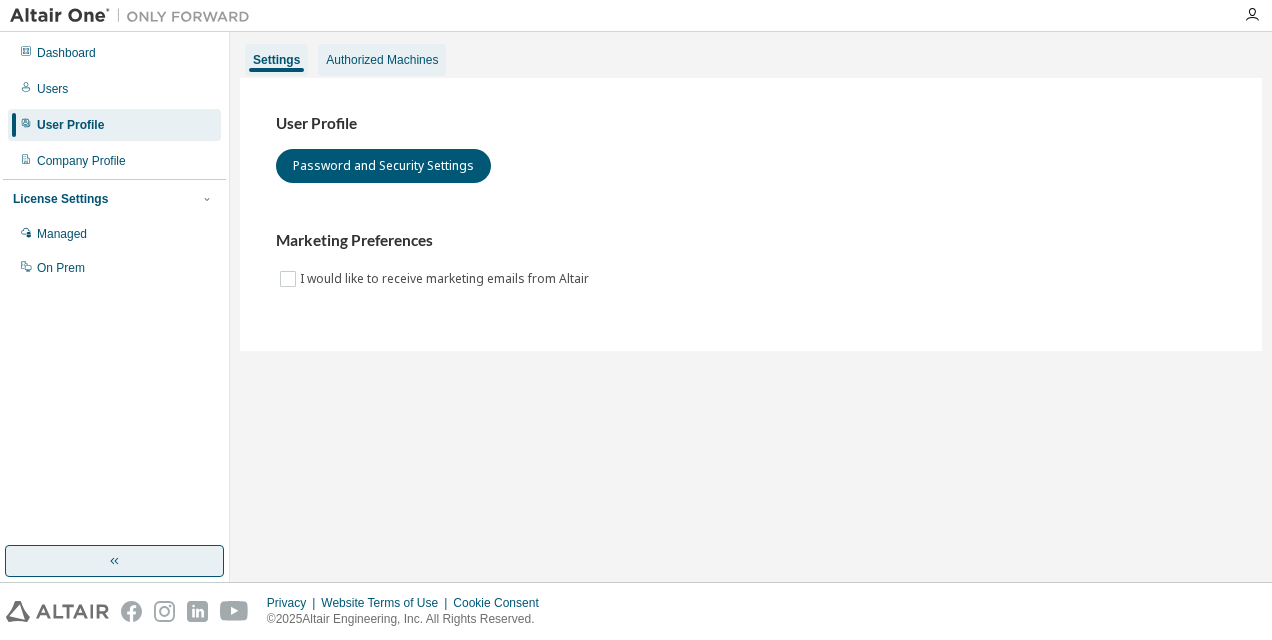 click on "Authorized Machines" at bounding box center (382, 60) 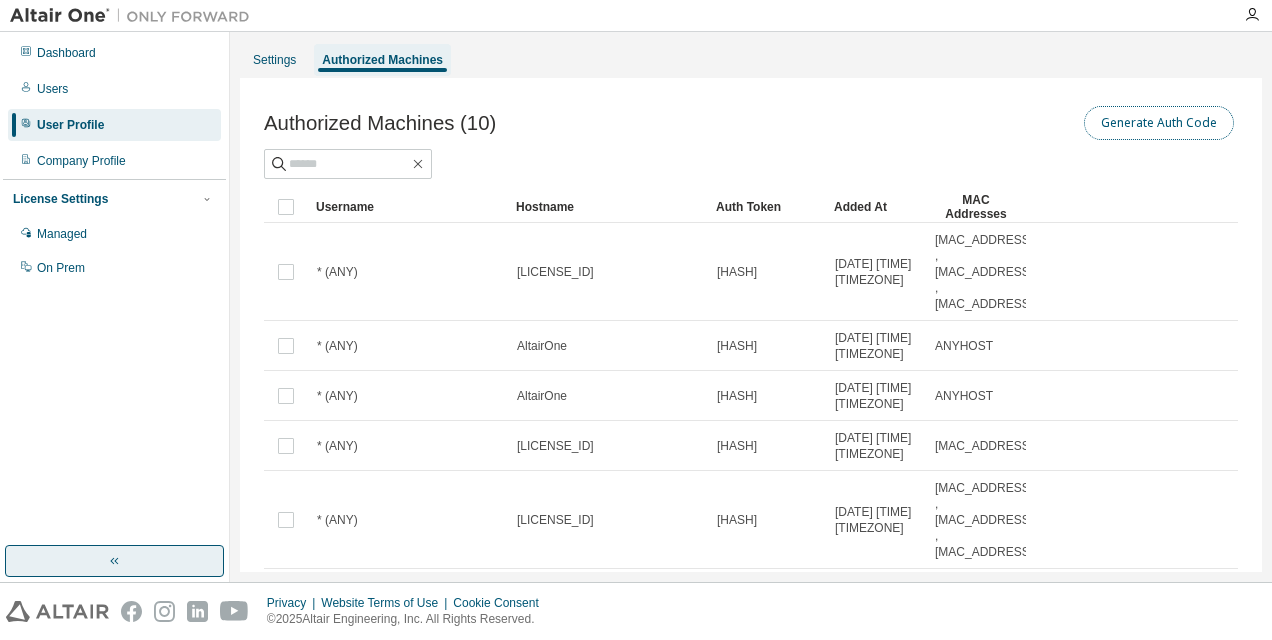 click on "Generate Auth Code" at bounding box center [1159, 123] 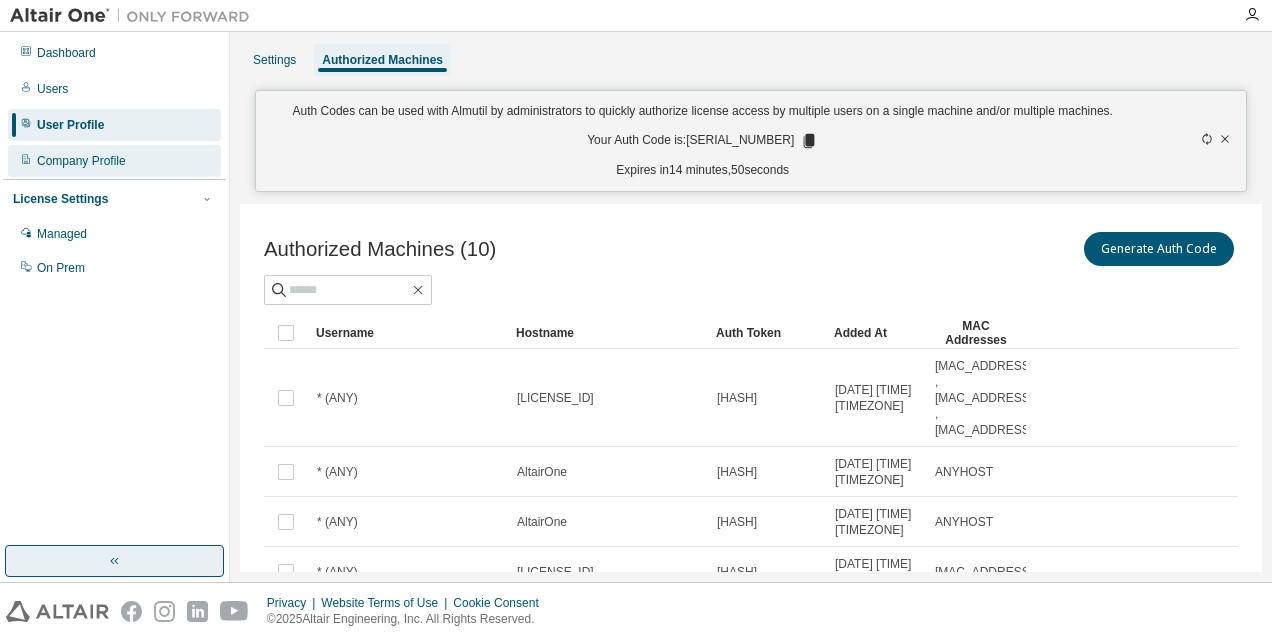 click on "Company Profile" at bounding box center (81, 161) 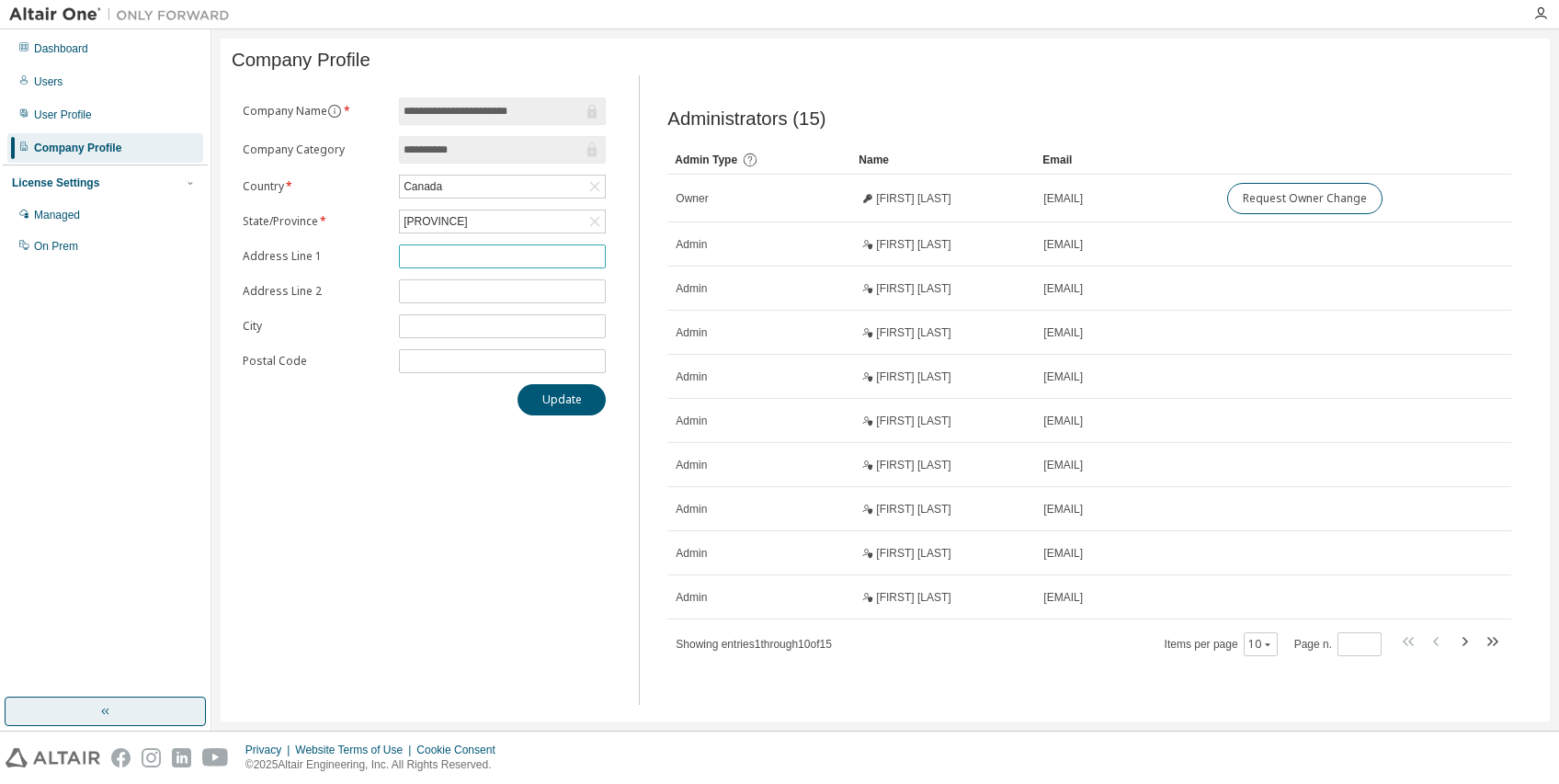 click at bounding box center (502, 256) 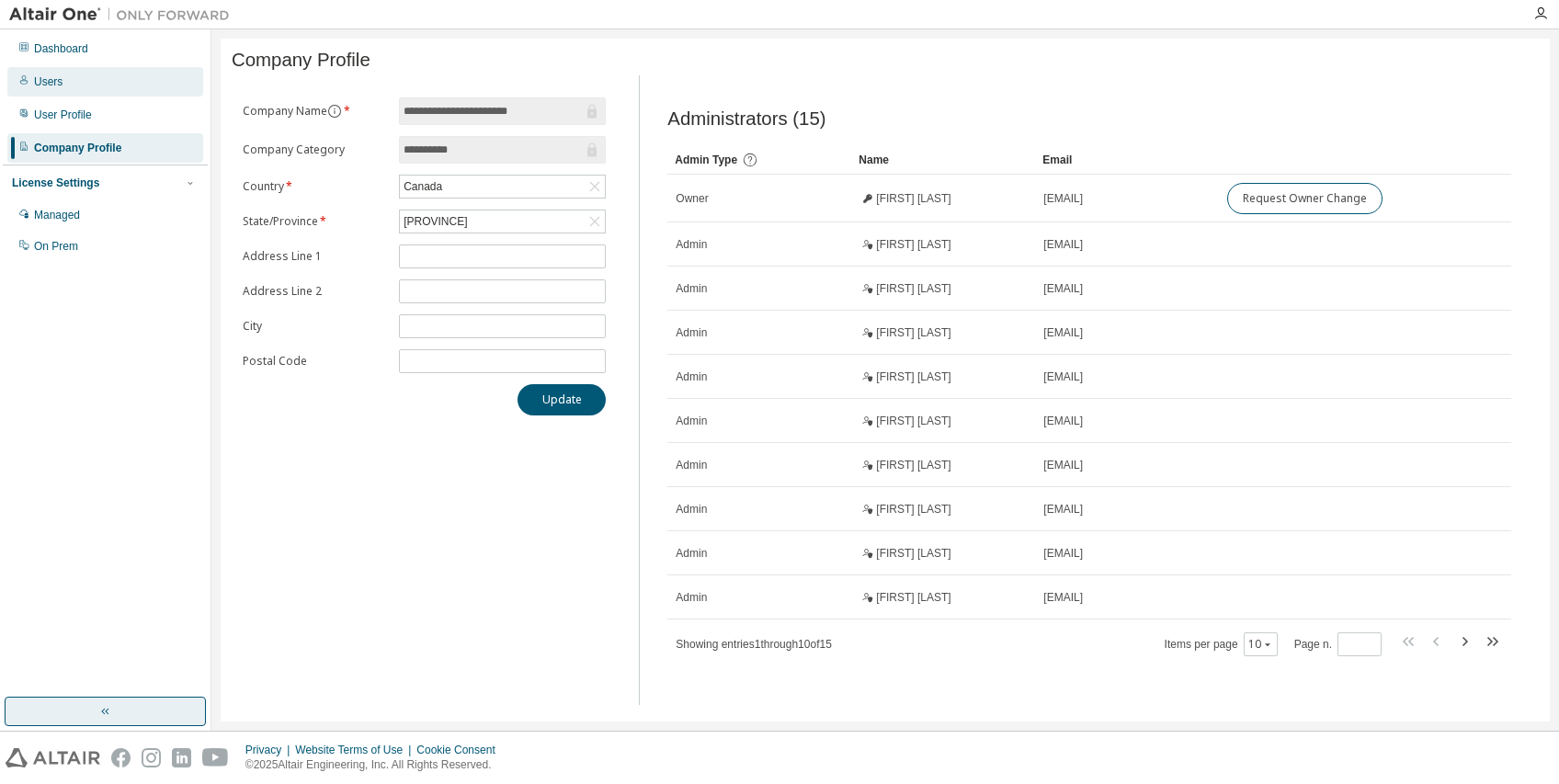 click on "Users" at bounding box center [48, 82] 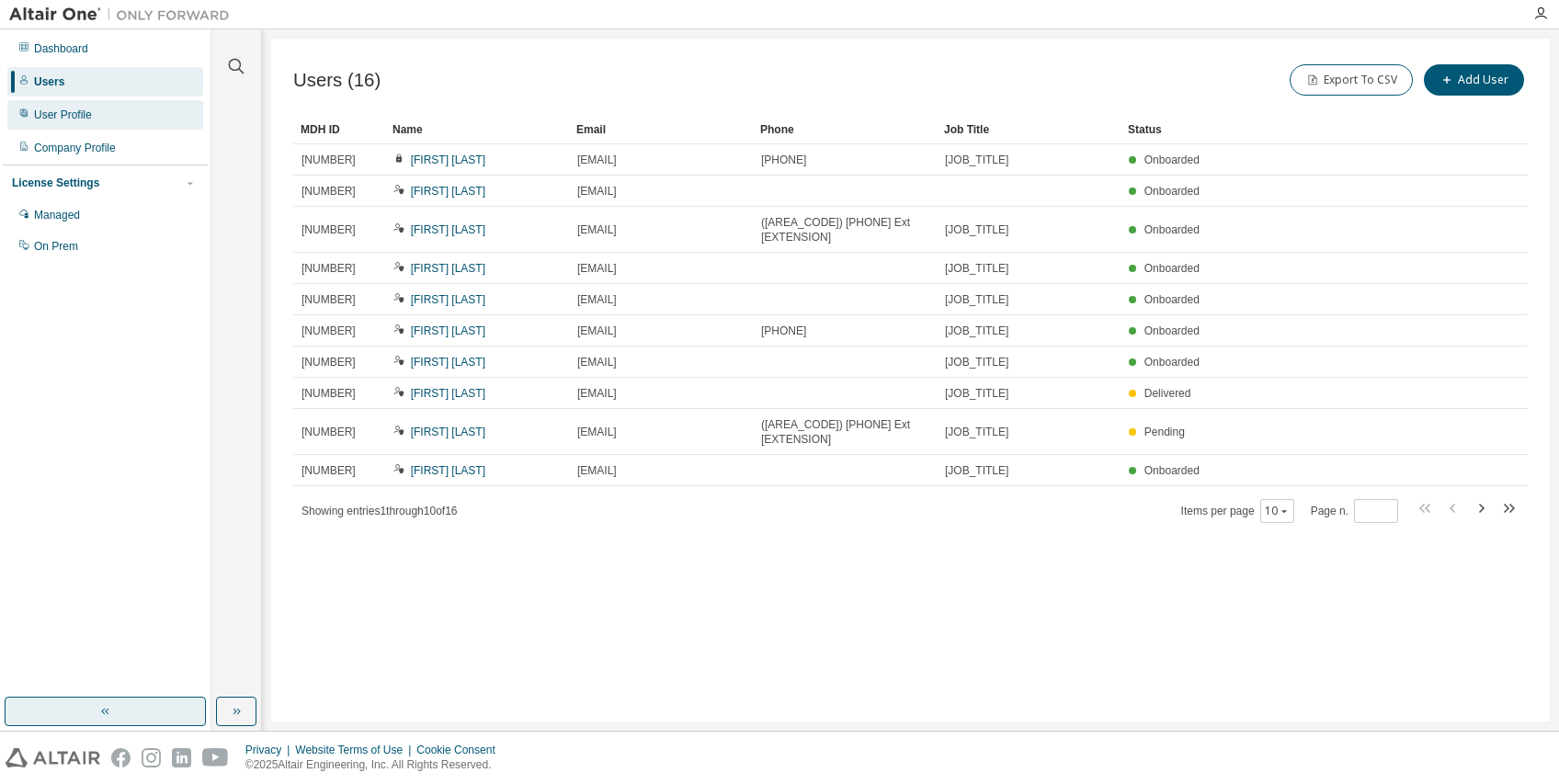 click on "User Profile" at bounding box center [63, 115] 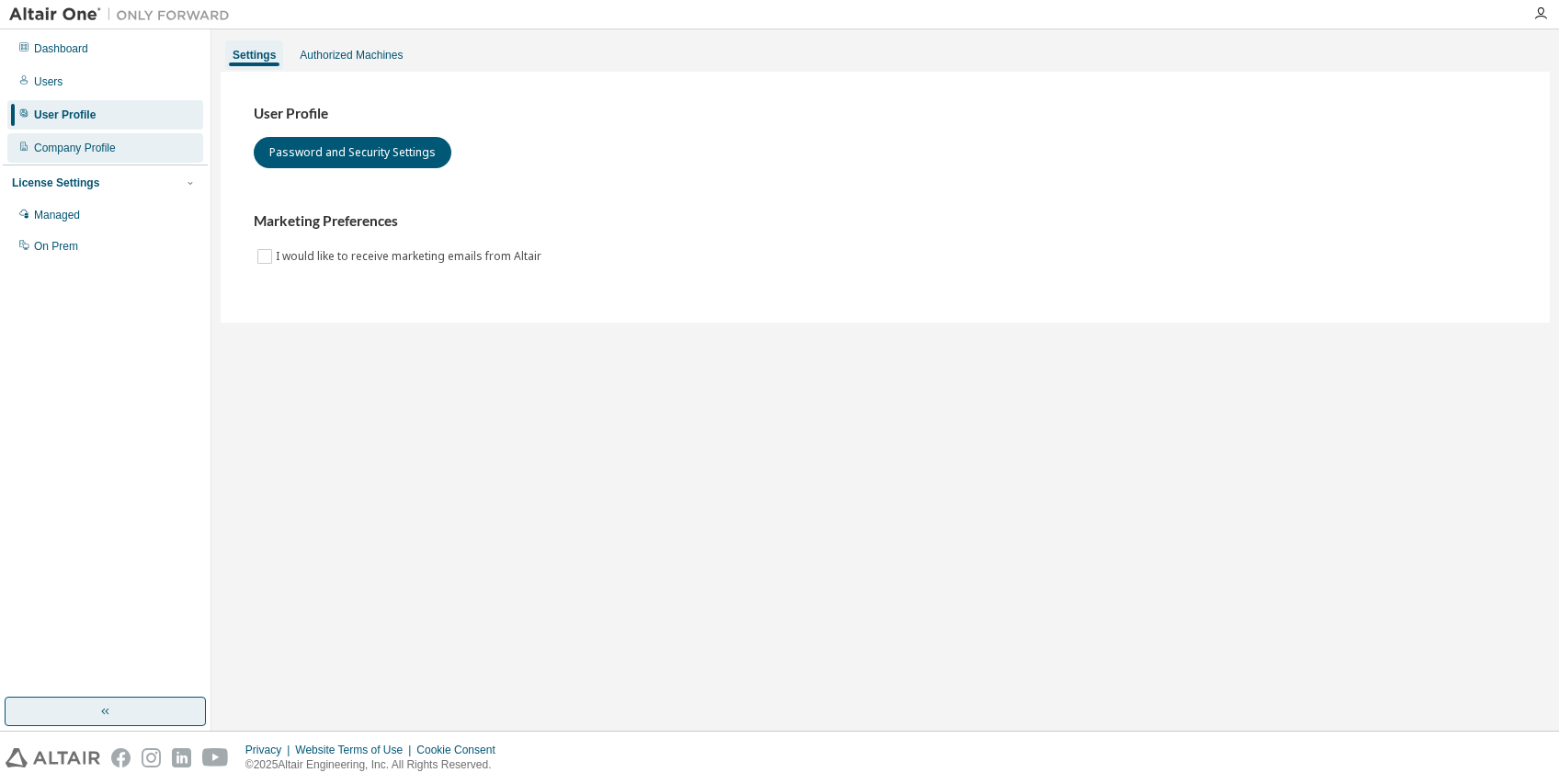 click on "Company Profile" at bounding box center (74, 148) 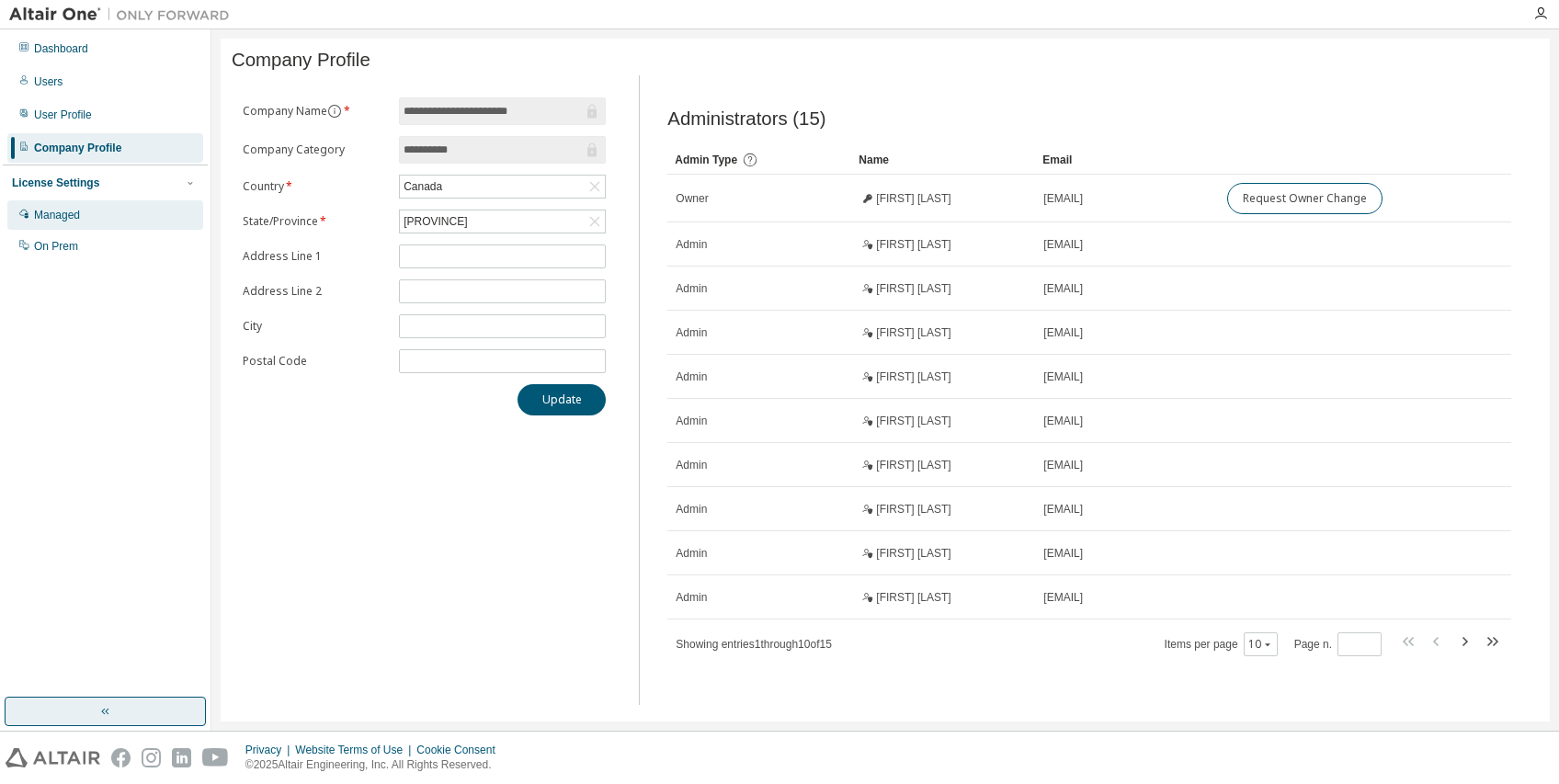 click on "Managed" at bounding box center [57, 215] 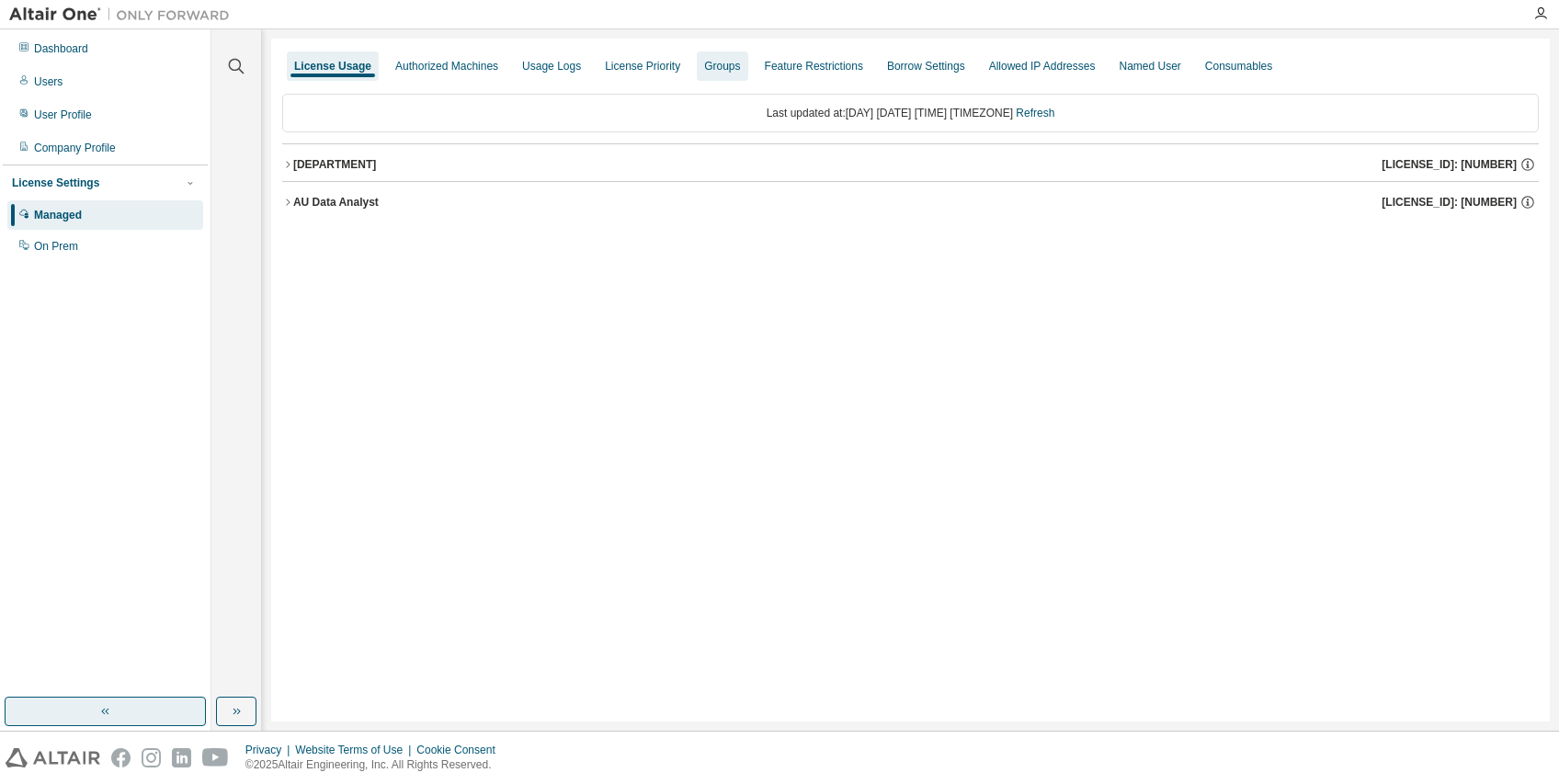 click on "Groups" at bounding box center (722, 66) 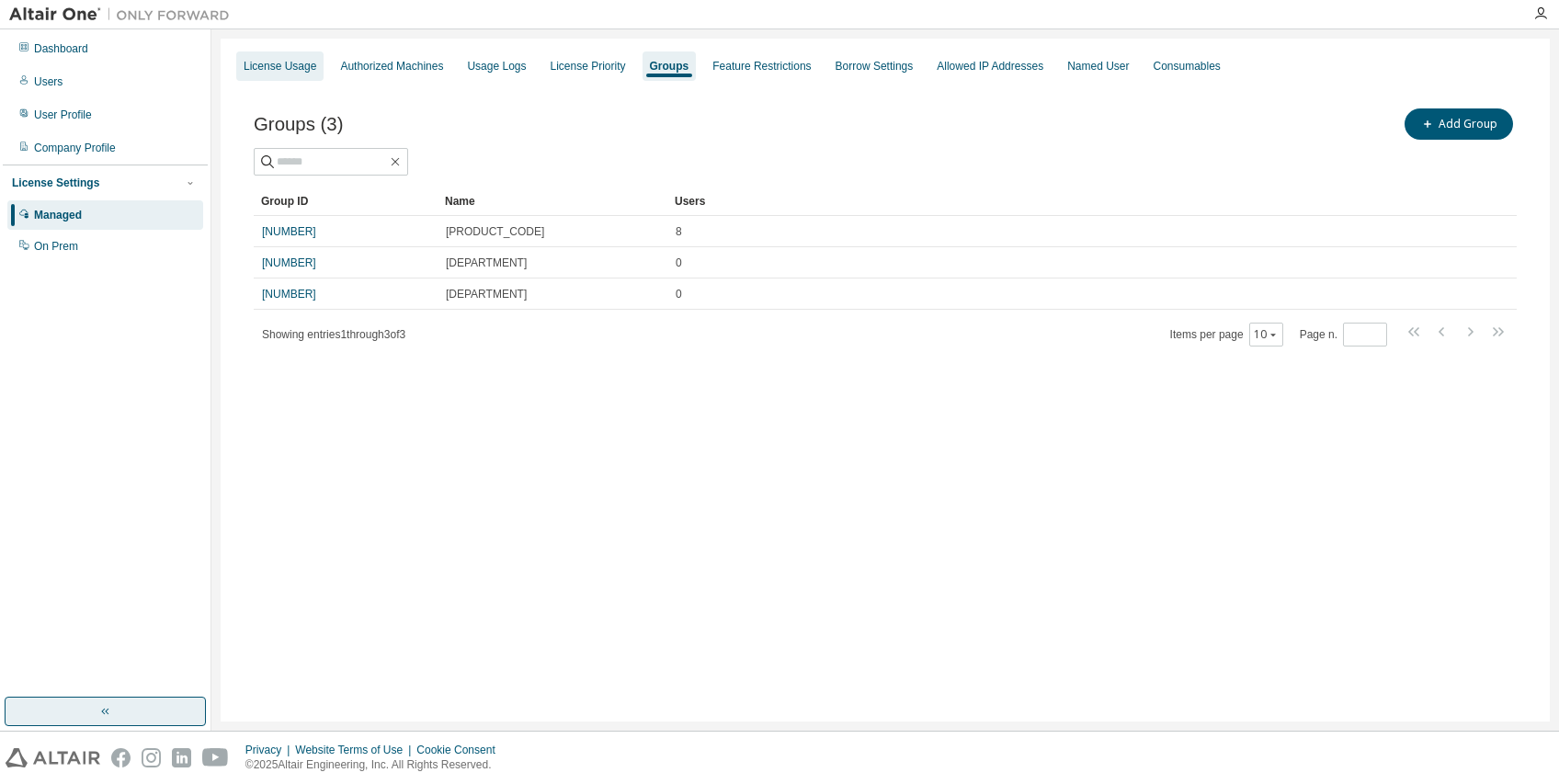 click on "License Usage" at bounding box center (279, 66) 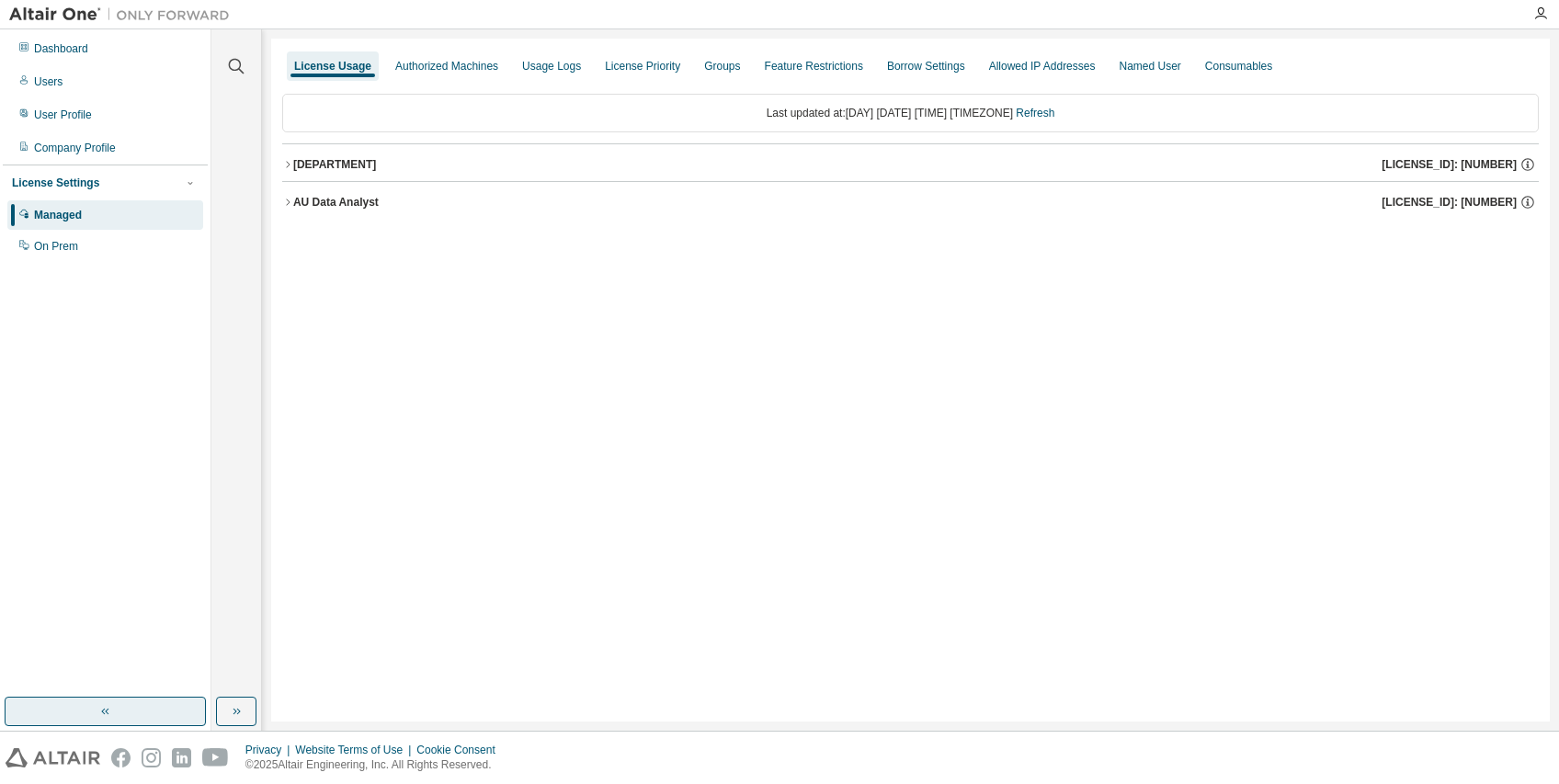 click 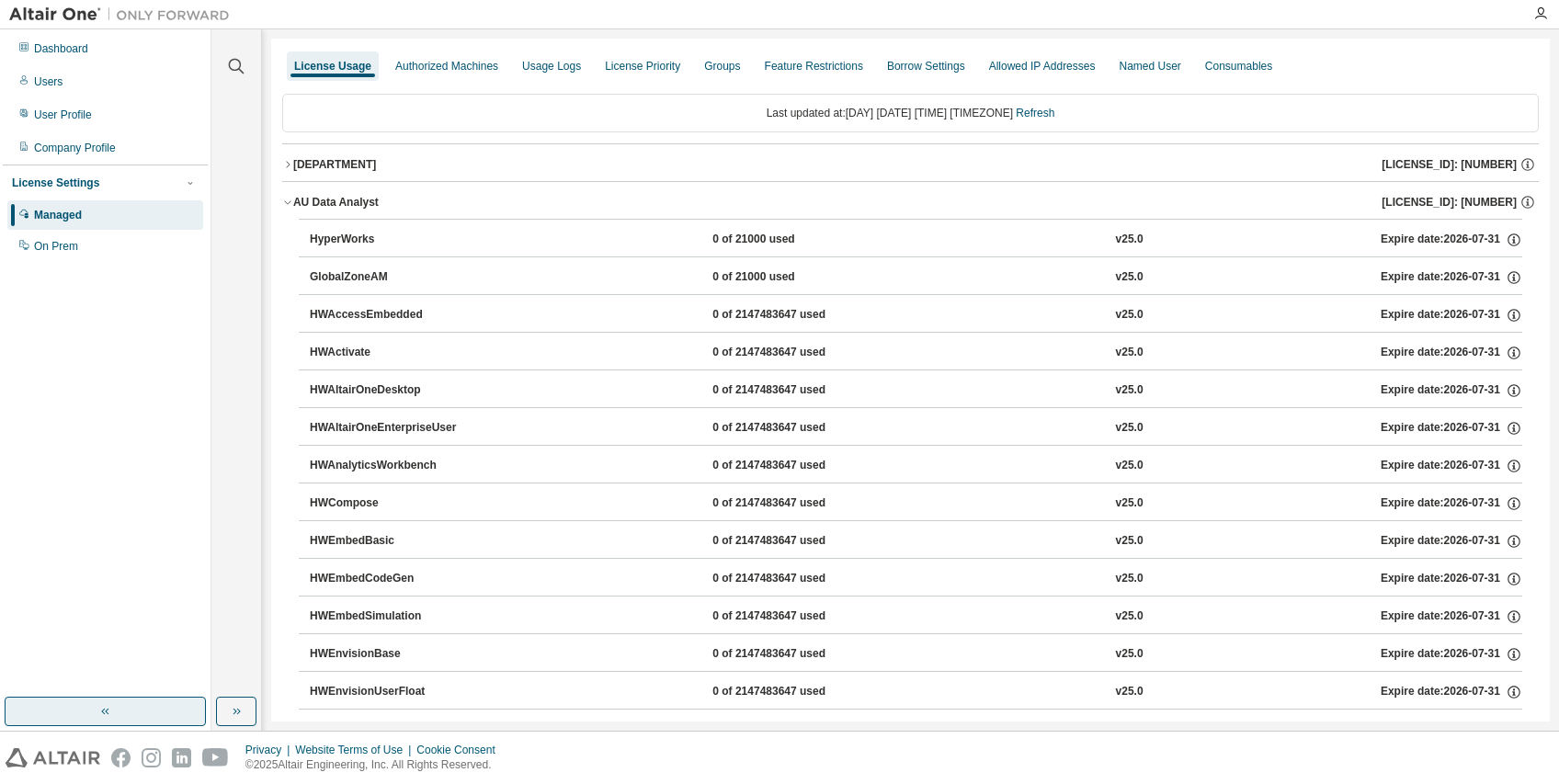 click 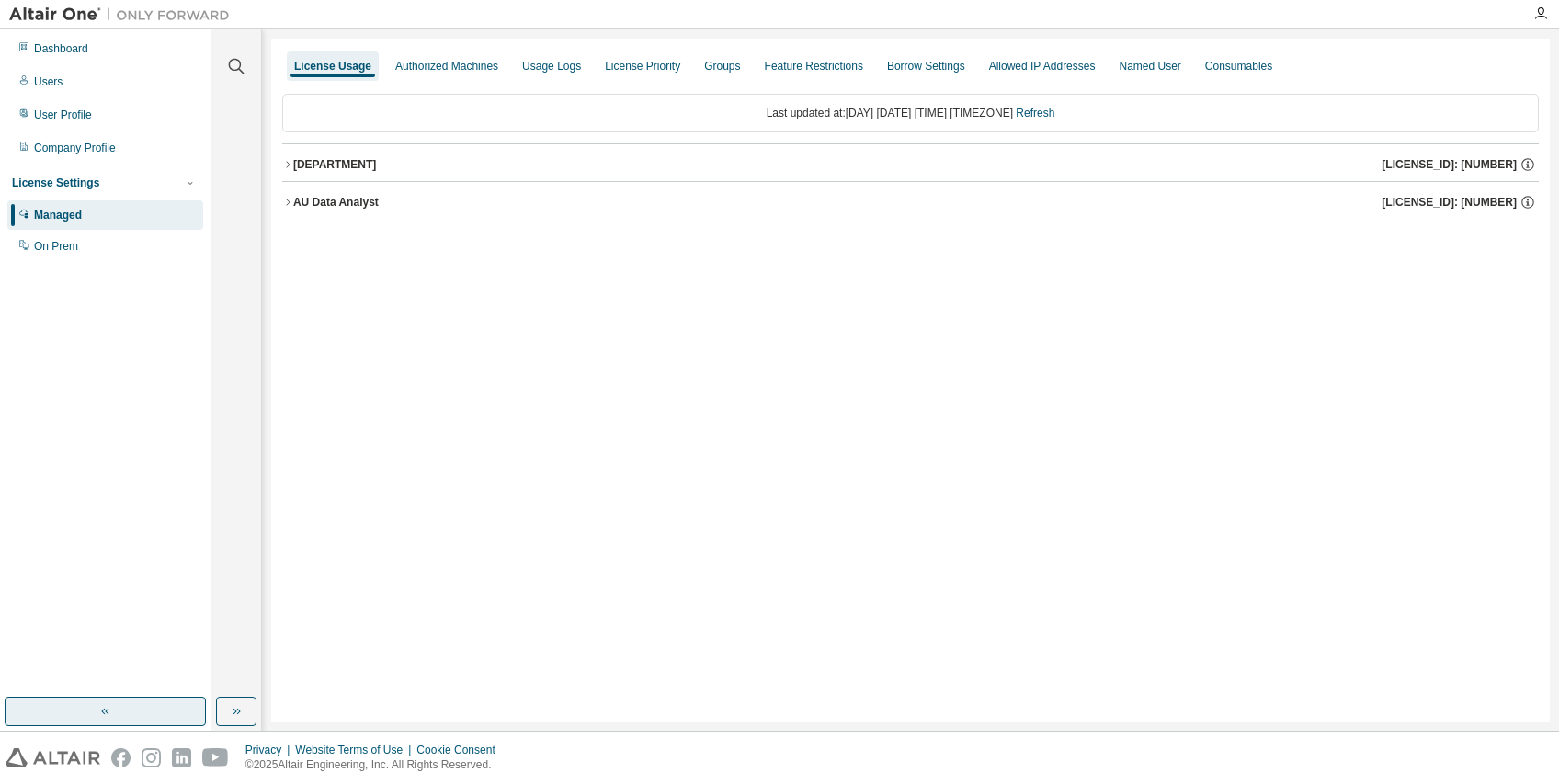 click 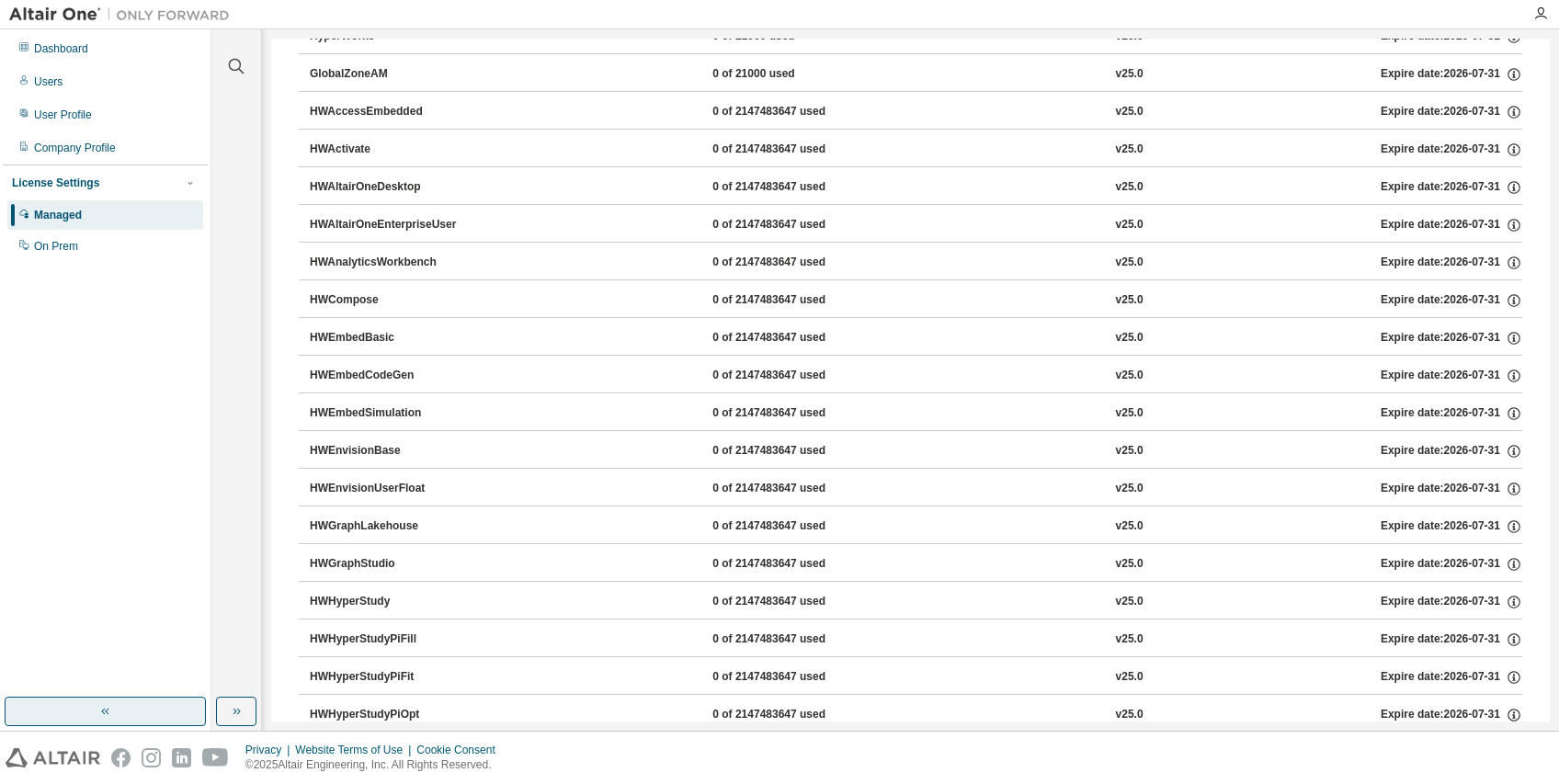 scroll, scrollTop: 0, scrollLeft: 0, axis: both 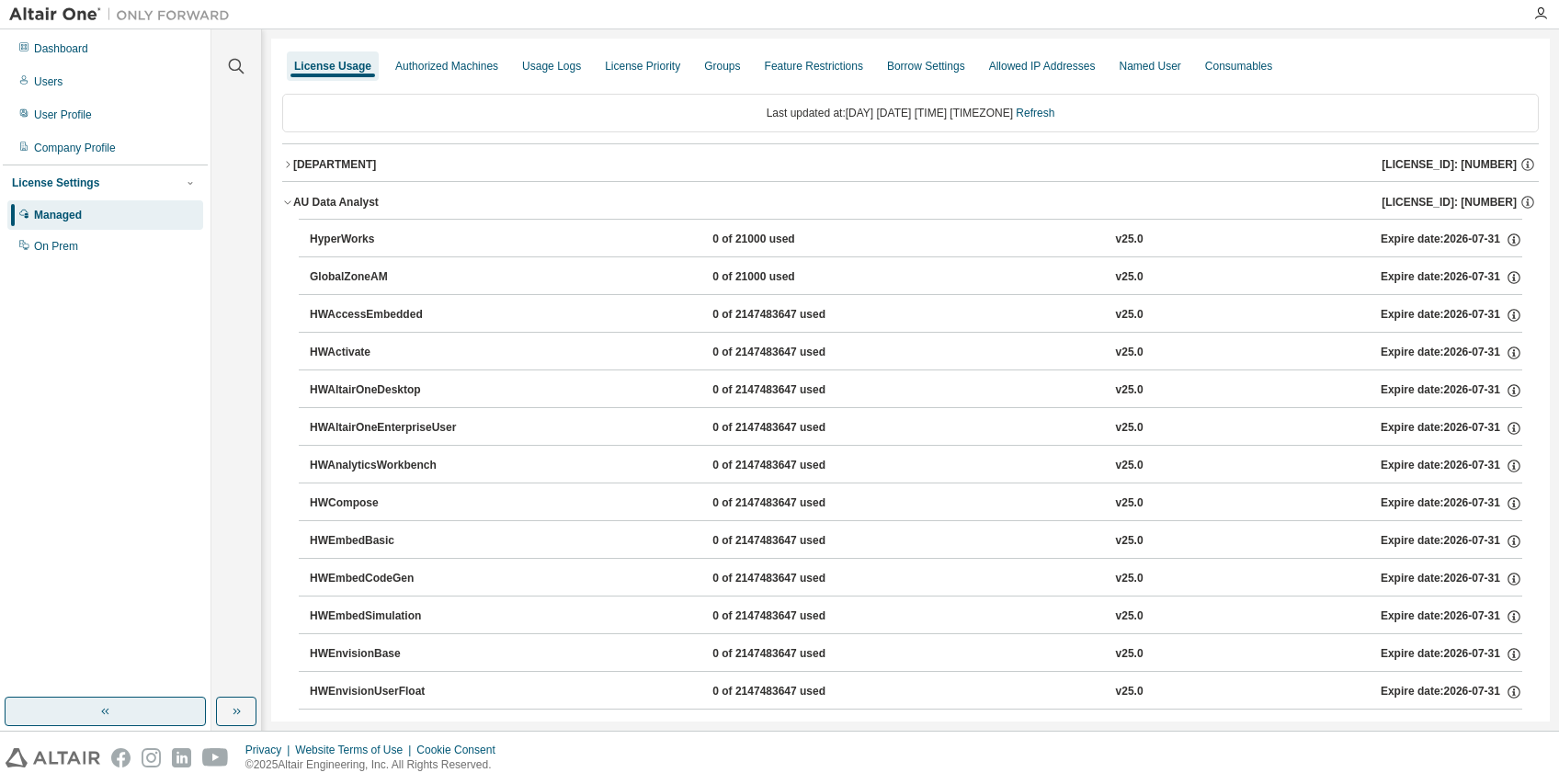 click on "License Usage Authorized Machines Usage Logs License Priority Groups Feature Restrictions Borrow Settings Allowed IP Addresses Named User Consumables" at bounding box center (910, 66) 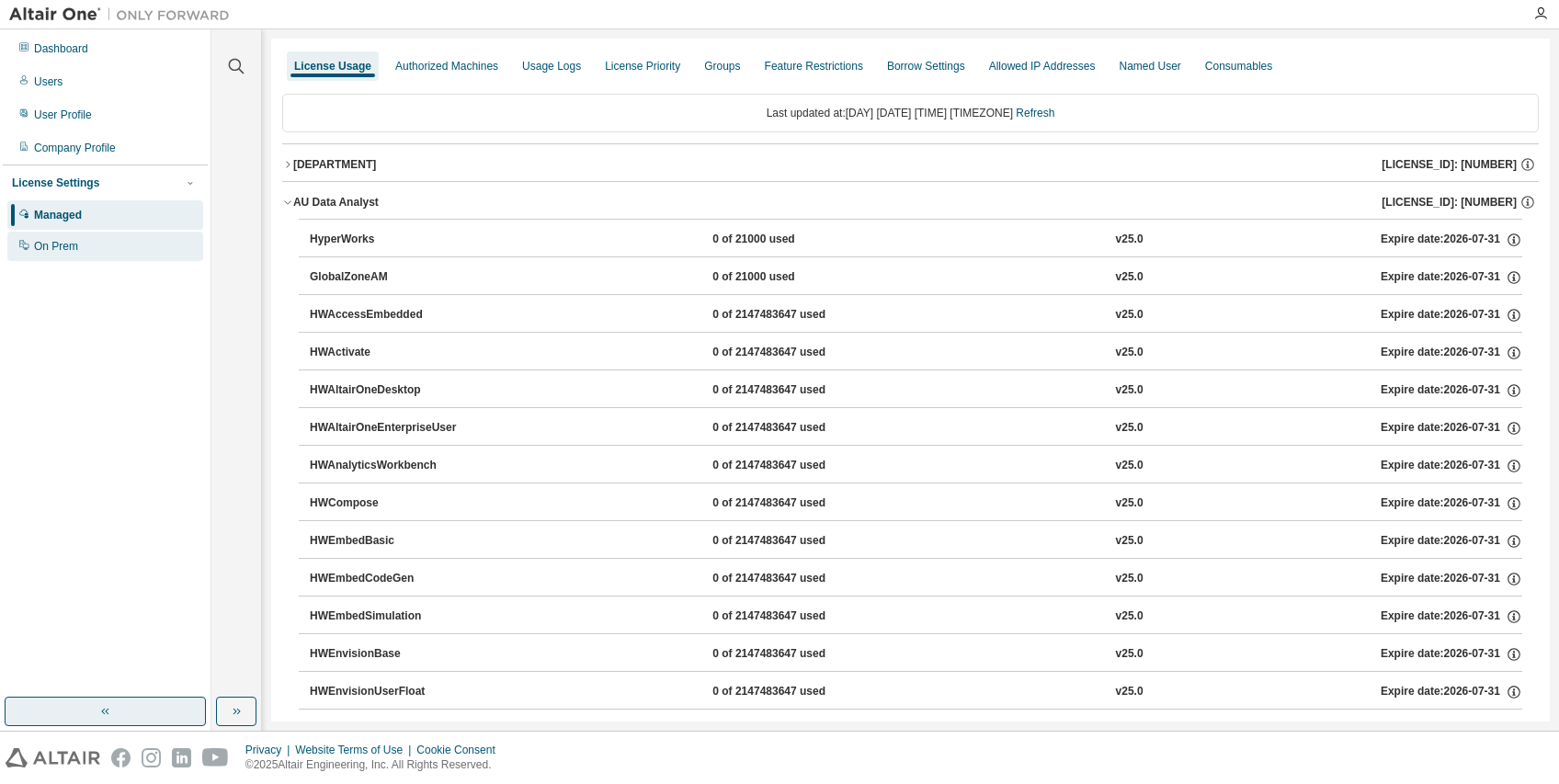 click on "On Prem" at bounding box center [56, 246] 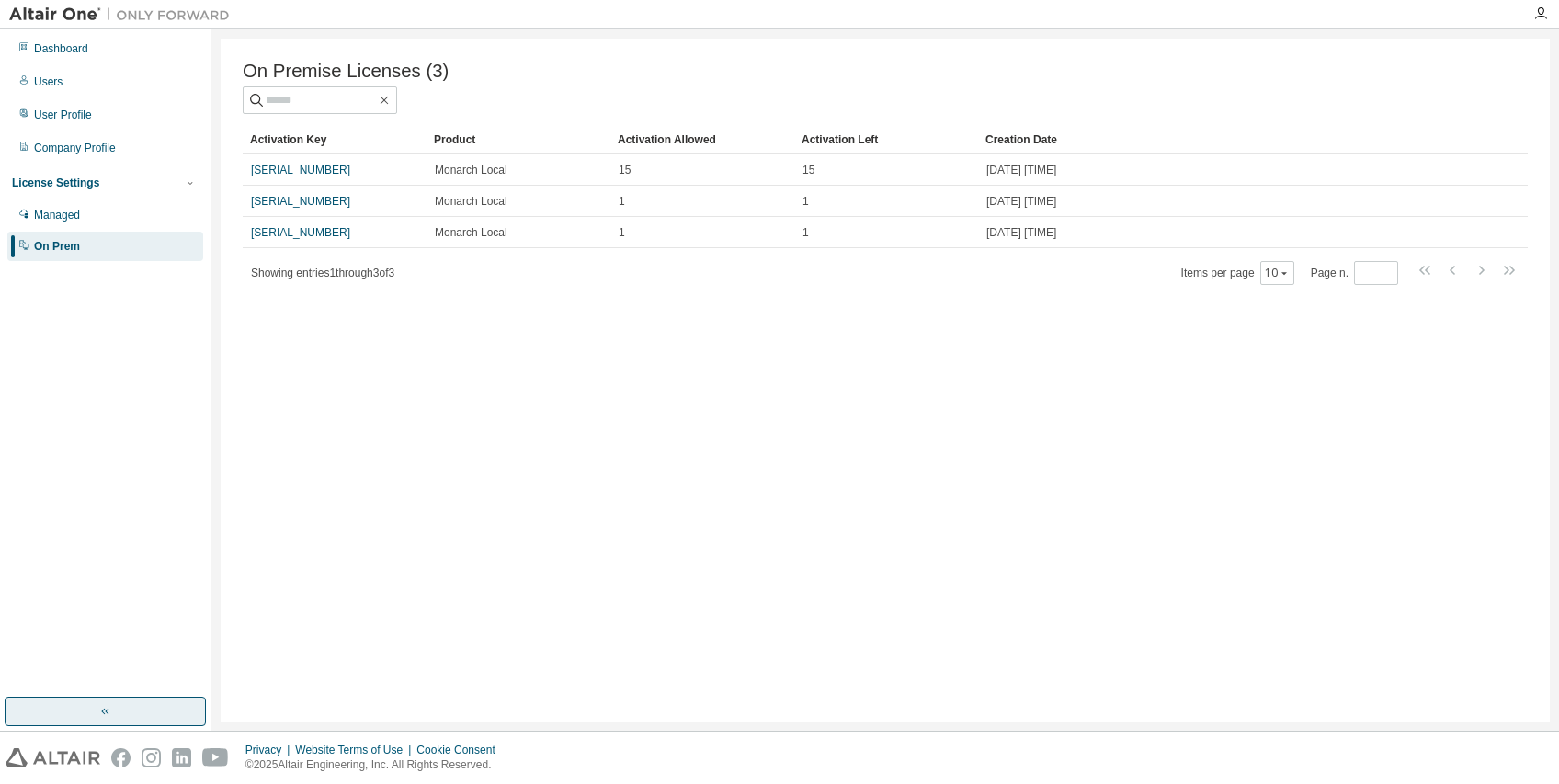 click on "License Settings" at bounding box center (55, 183) 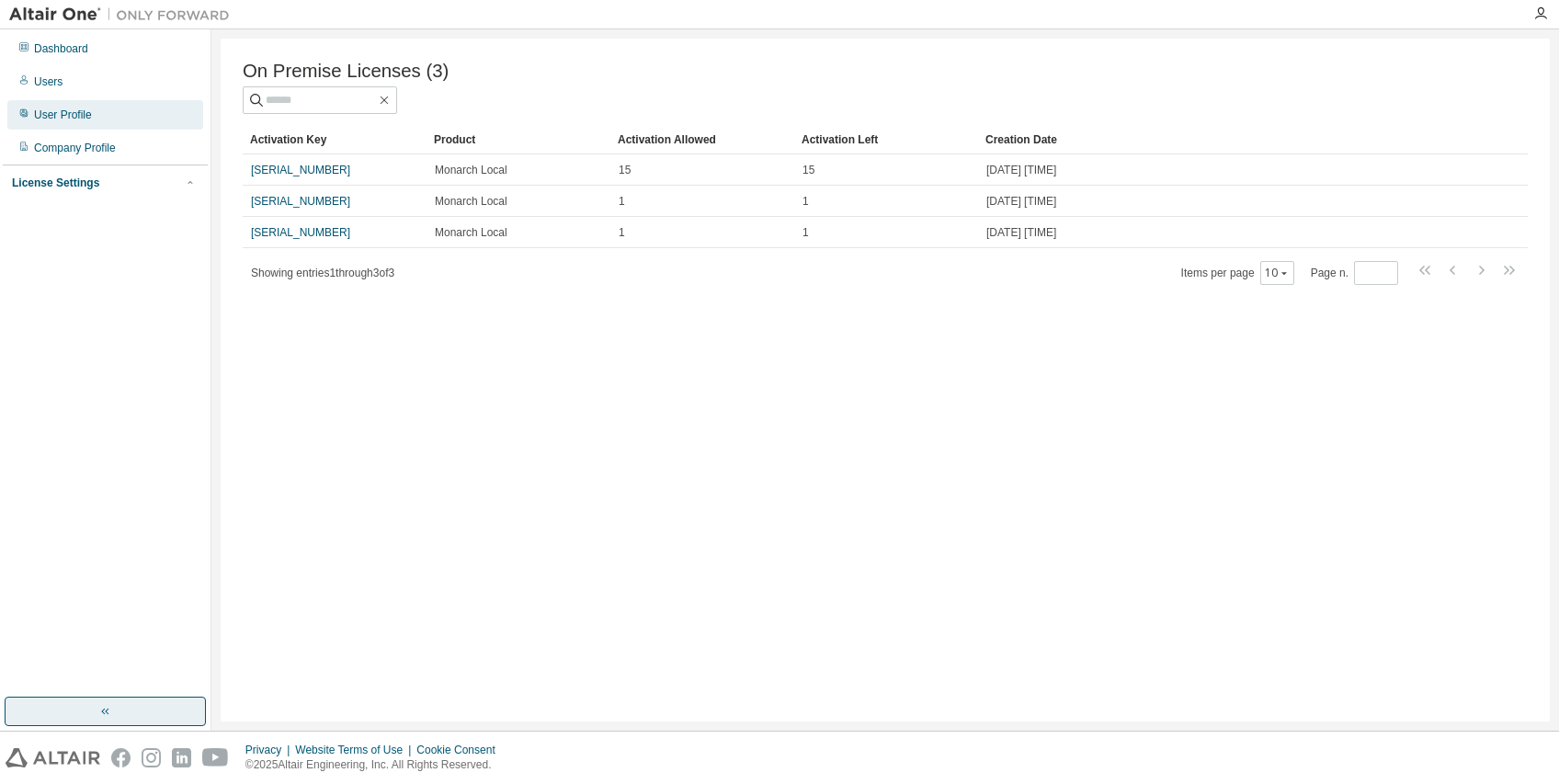 click on "User Profile" at bounding box center [63, 115] 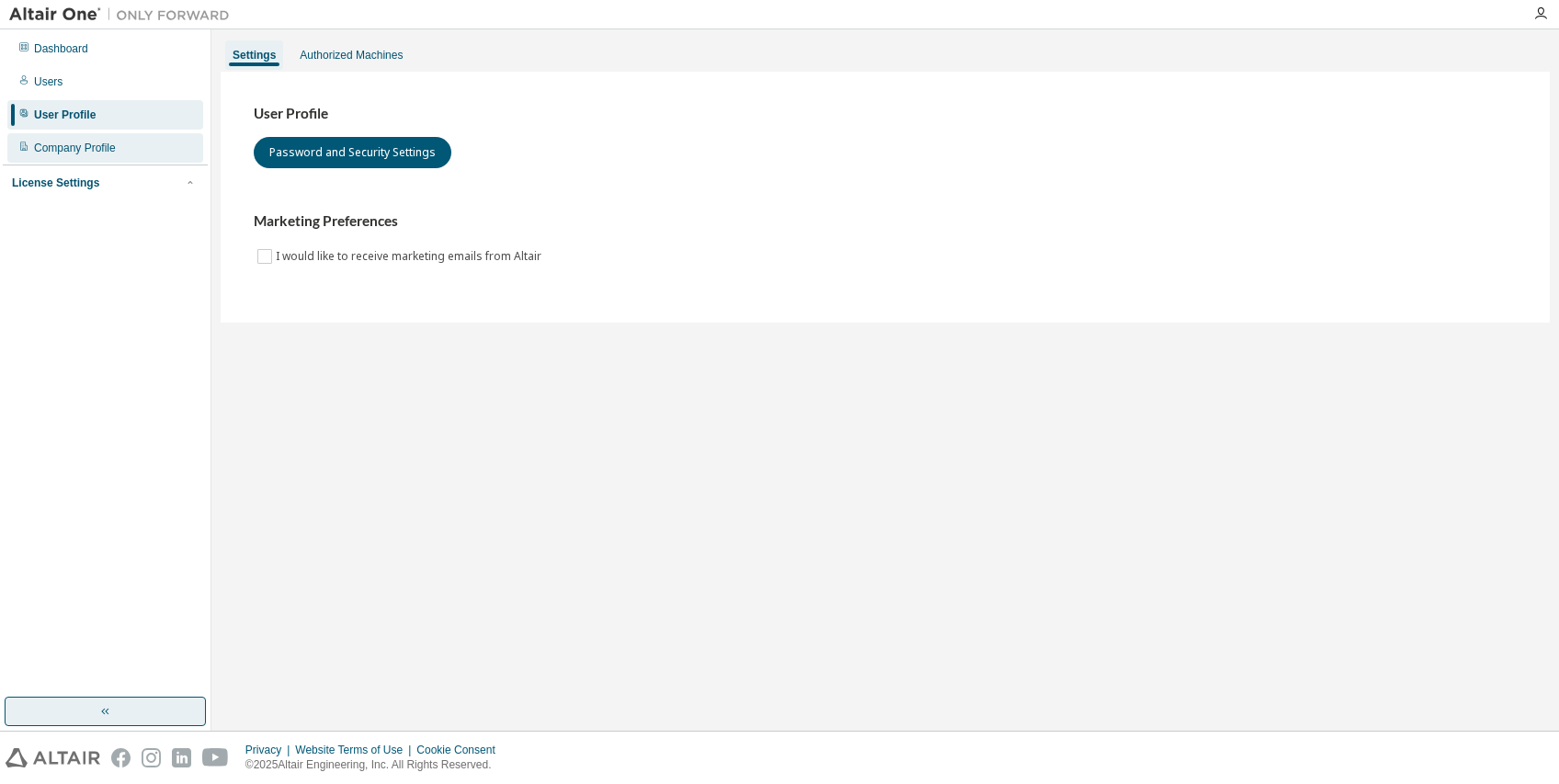click on "Company Profile" at bounding box center [74, 148] 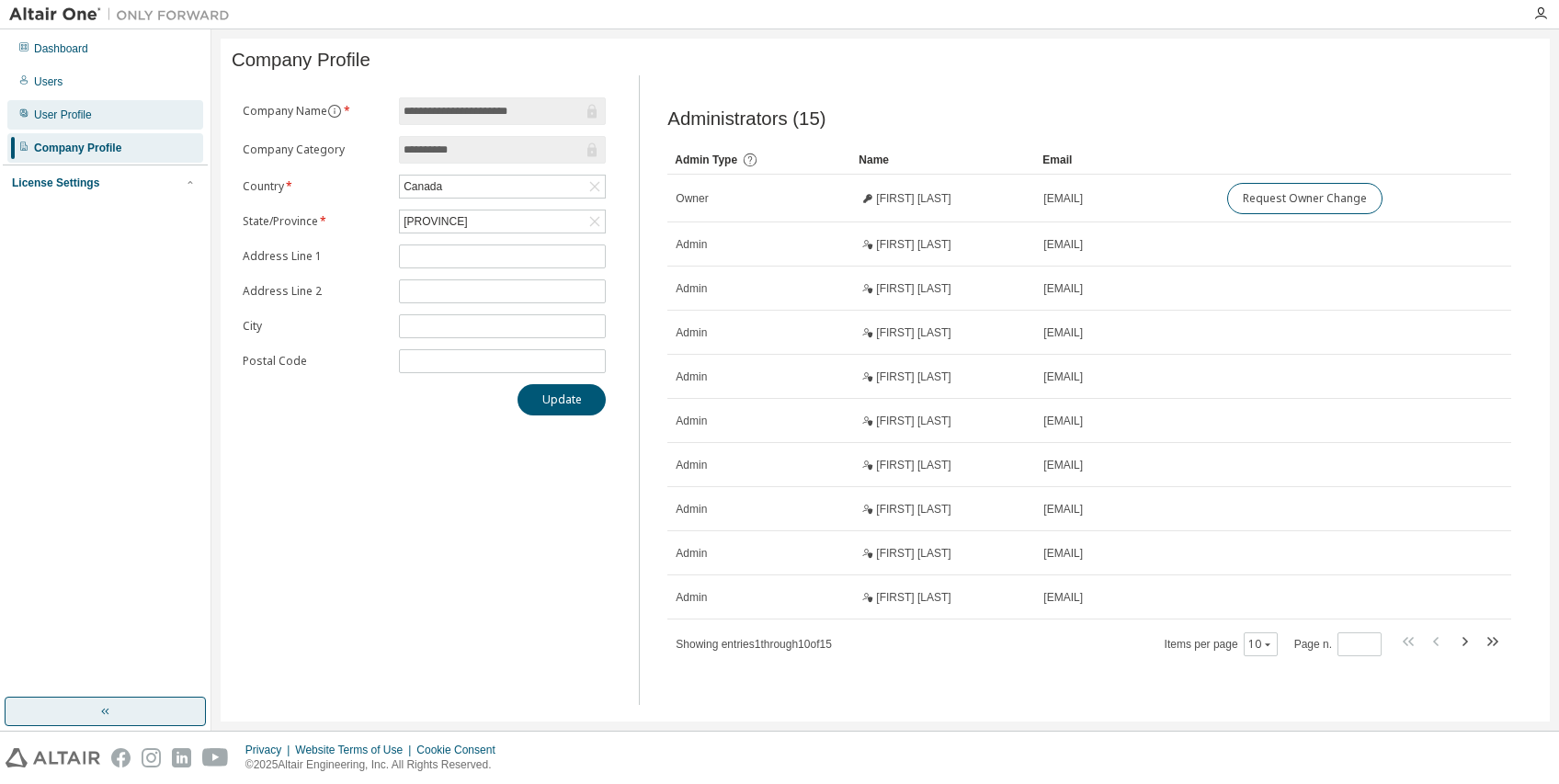 click on "User Profile" at bounding box center (63, 115) 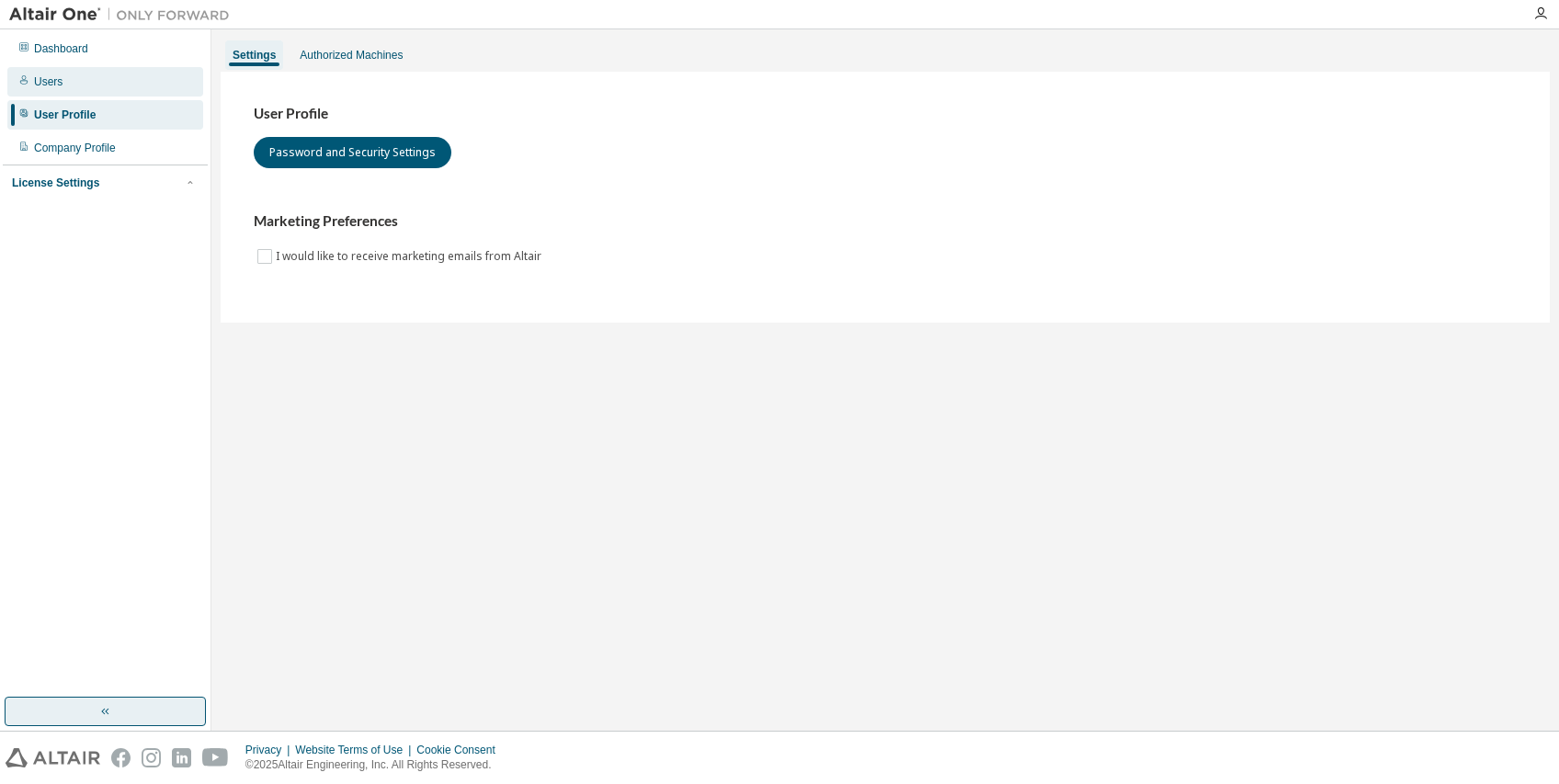 click on "Users" at bounding box center [48, 82] 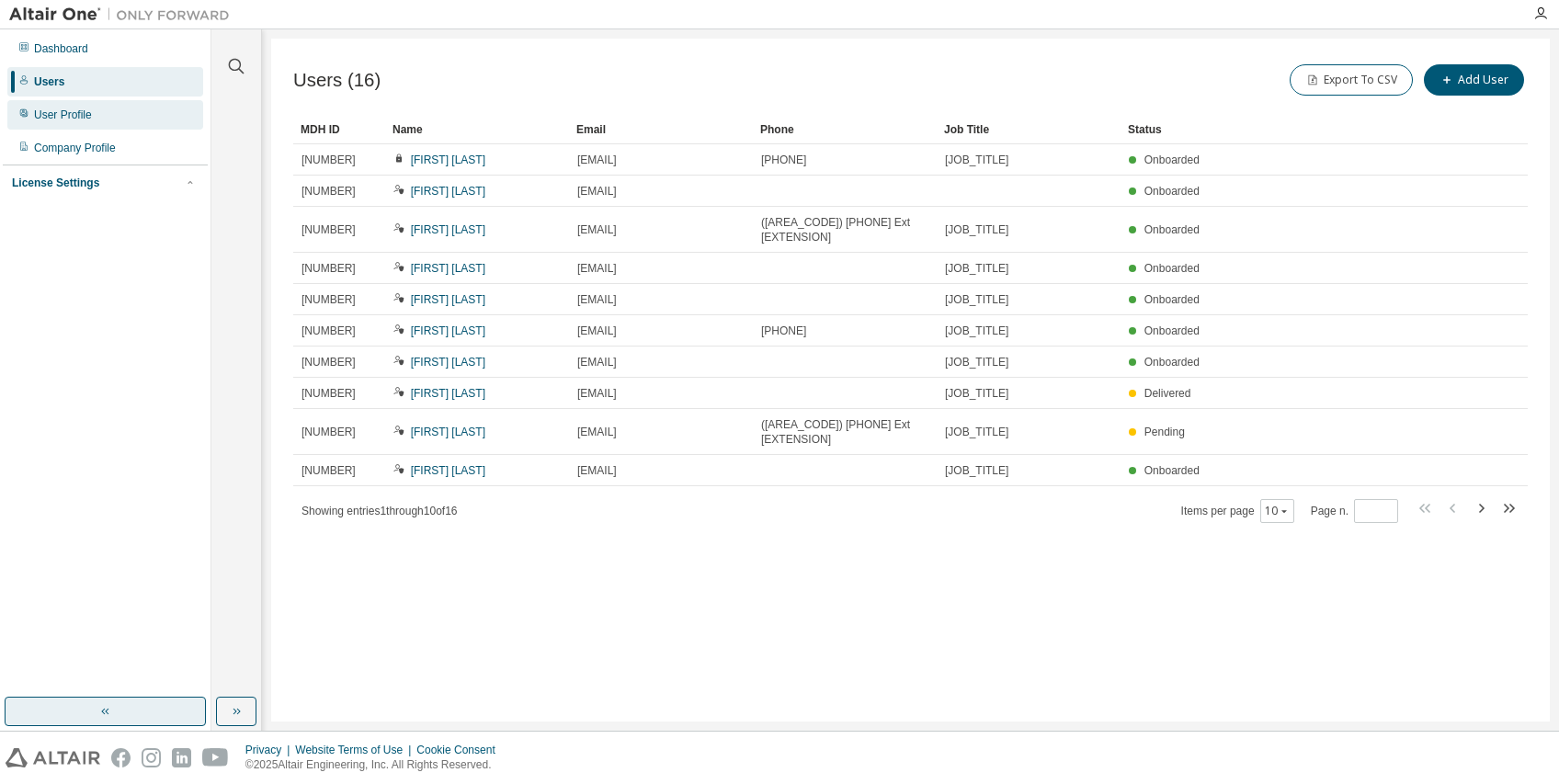 click on "User Profile" at bounding box center [105, 115] 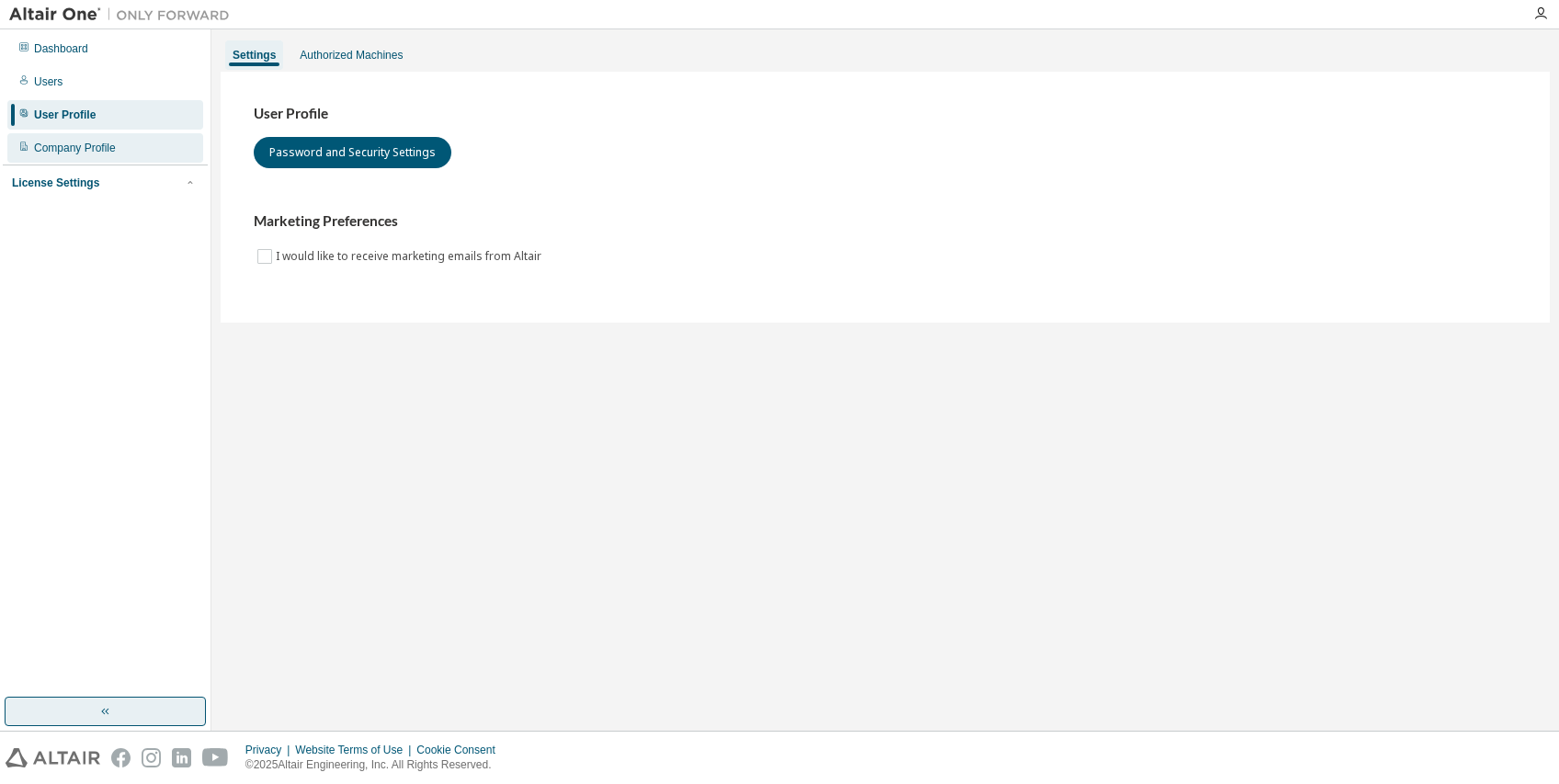 click on "Company Profile" at bounding box center [74, 148] 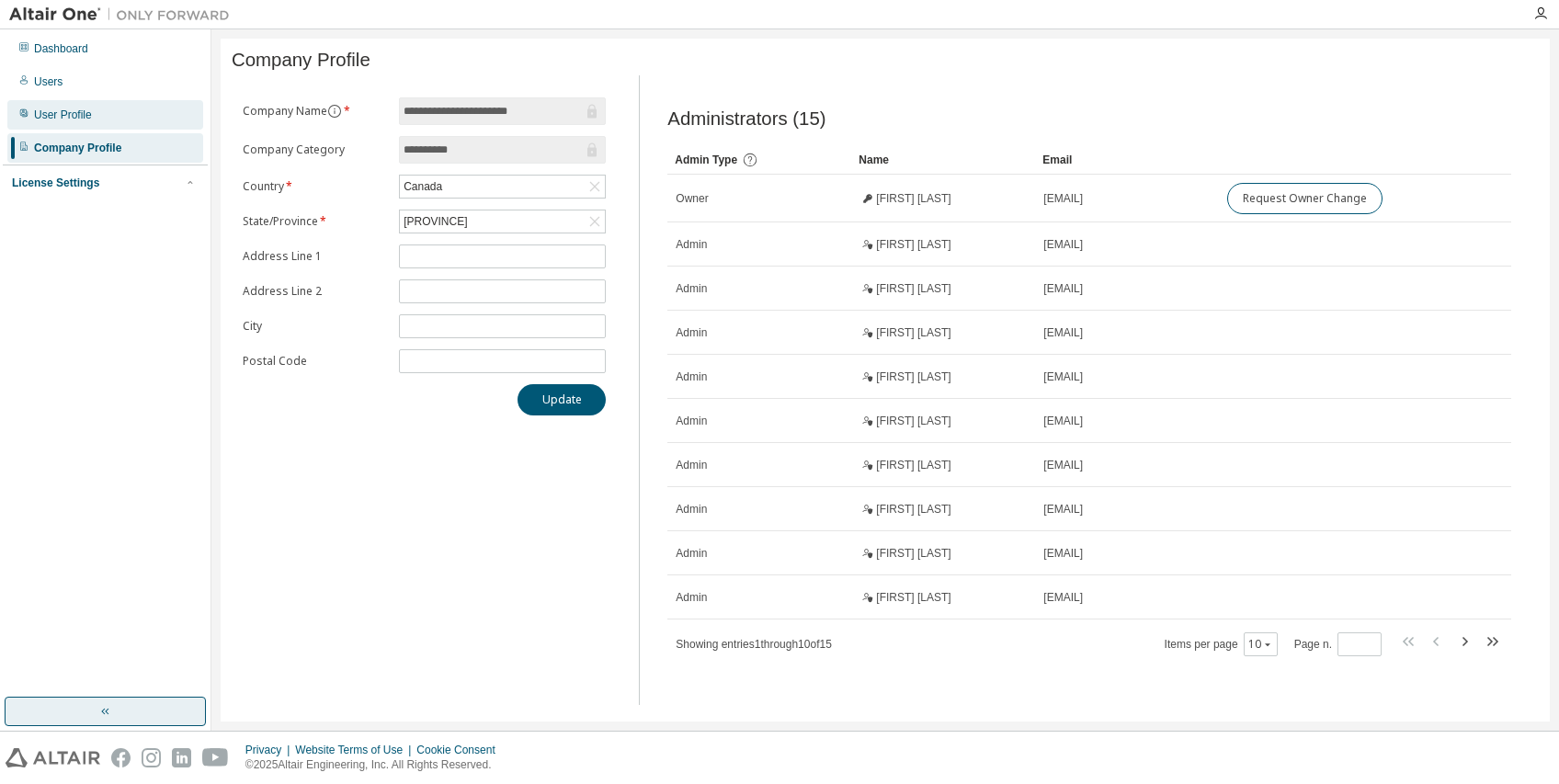 click on "User Profile" at bounding box center (63, 115) 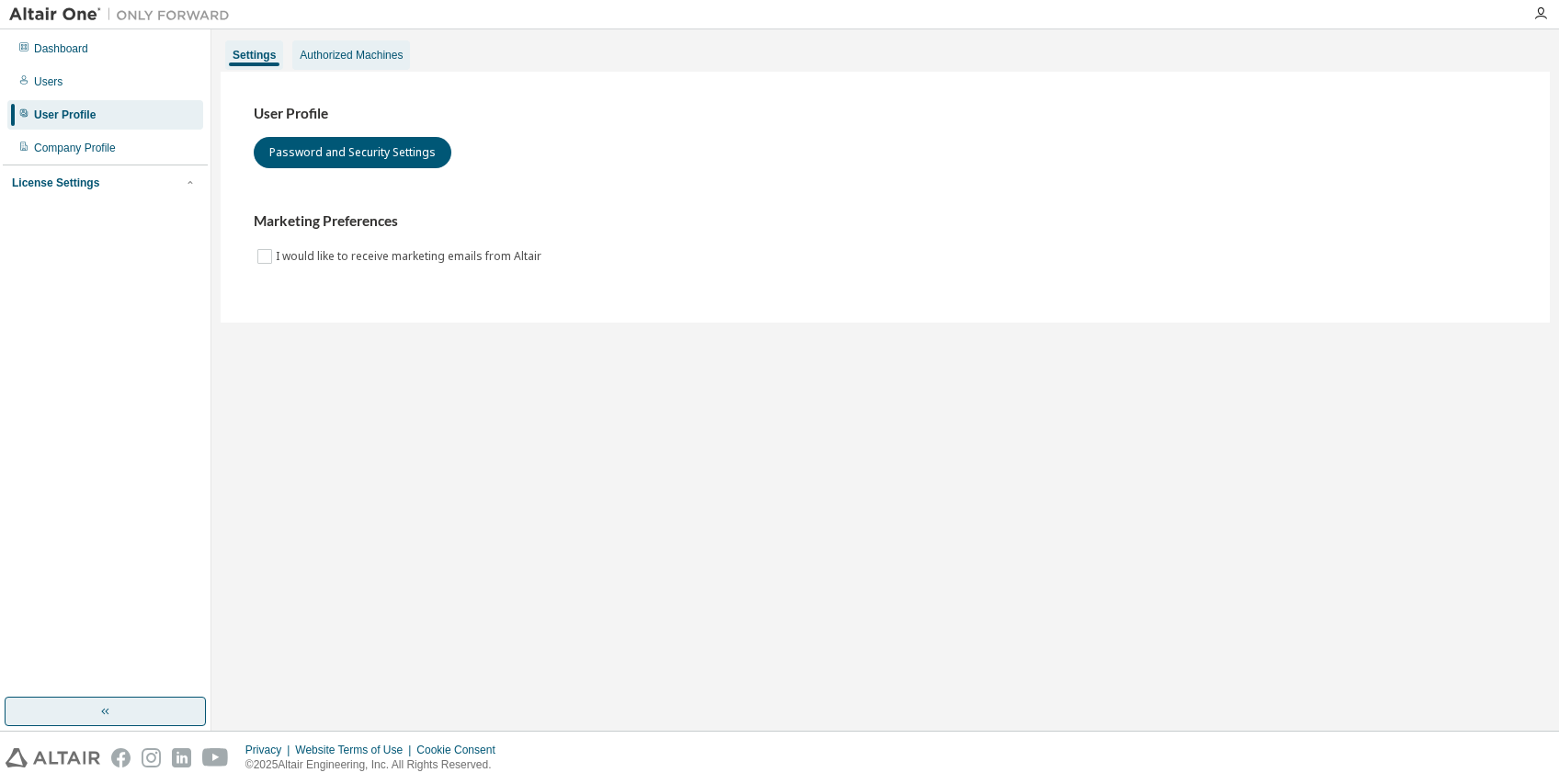 click on "Authorized Machines" at bounding box center [351, 55] 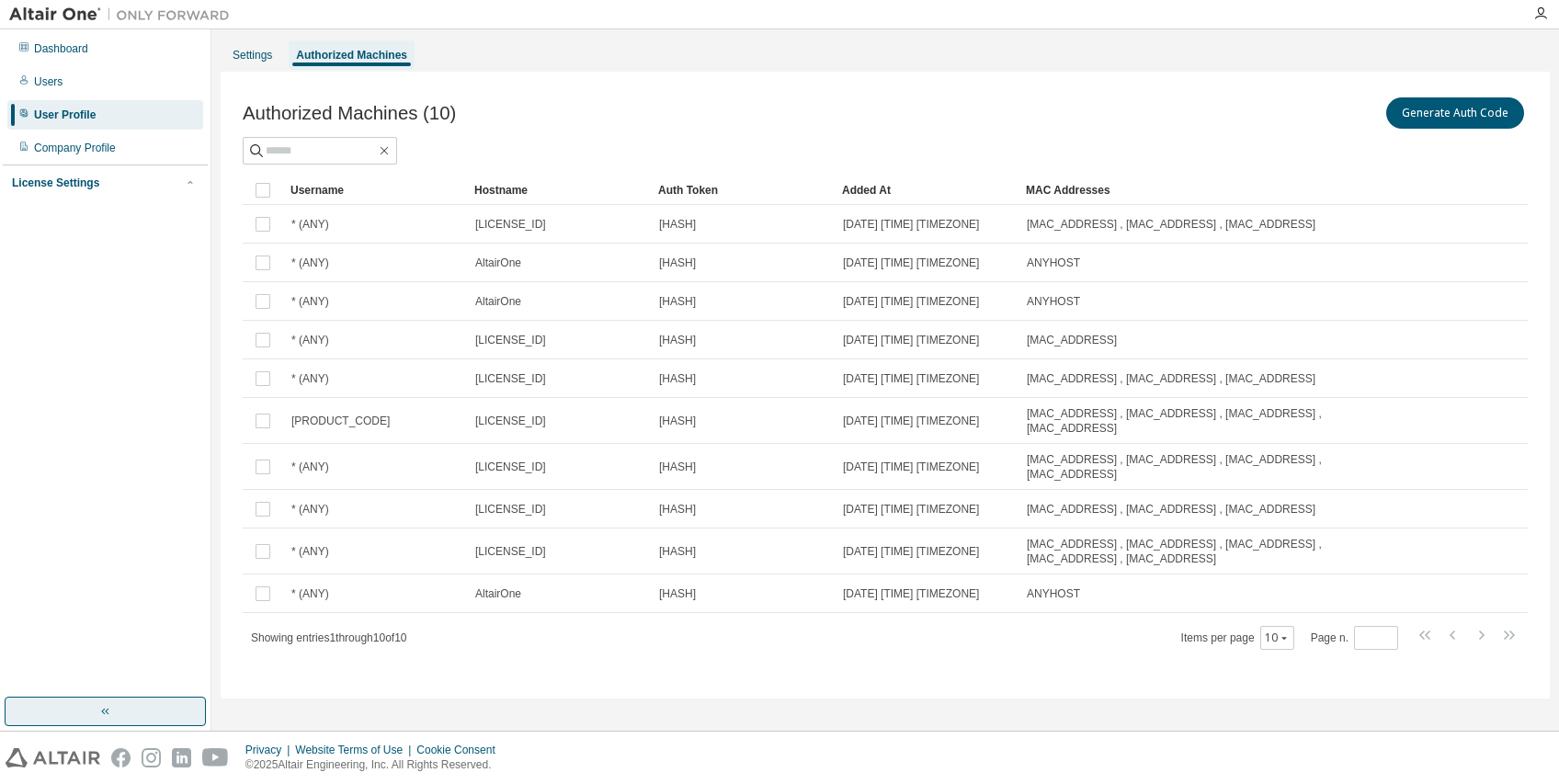 click on "Dashboard Users User Profile Company Profile License Settings Managed On Prem" at bounding box center (105, 363) 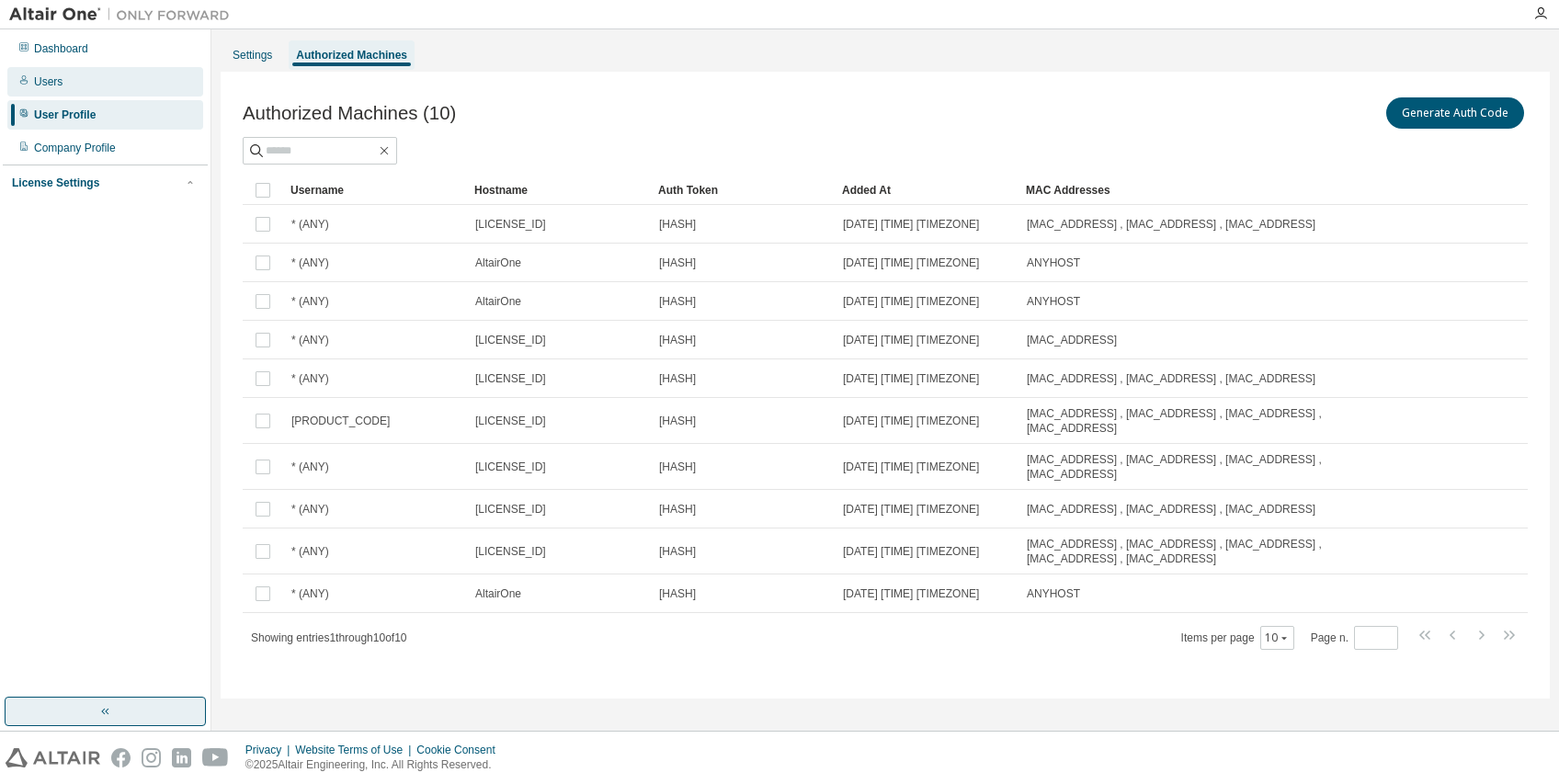 click on "Users" at bounding box center [48, 82] 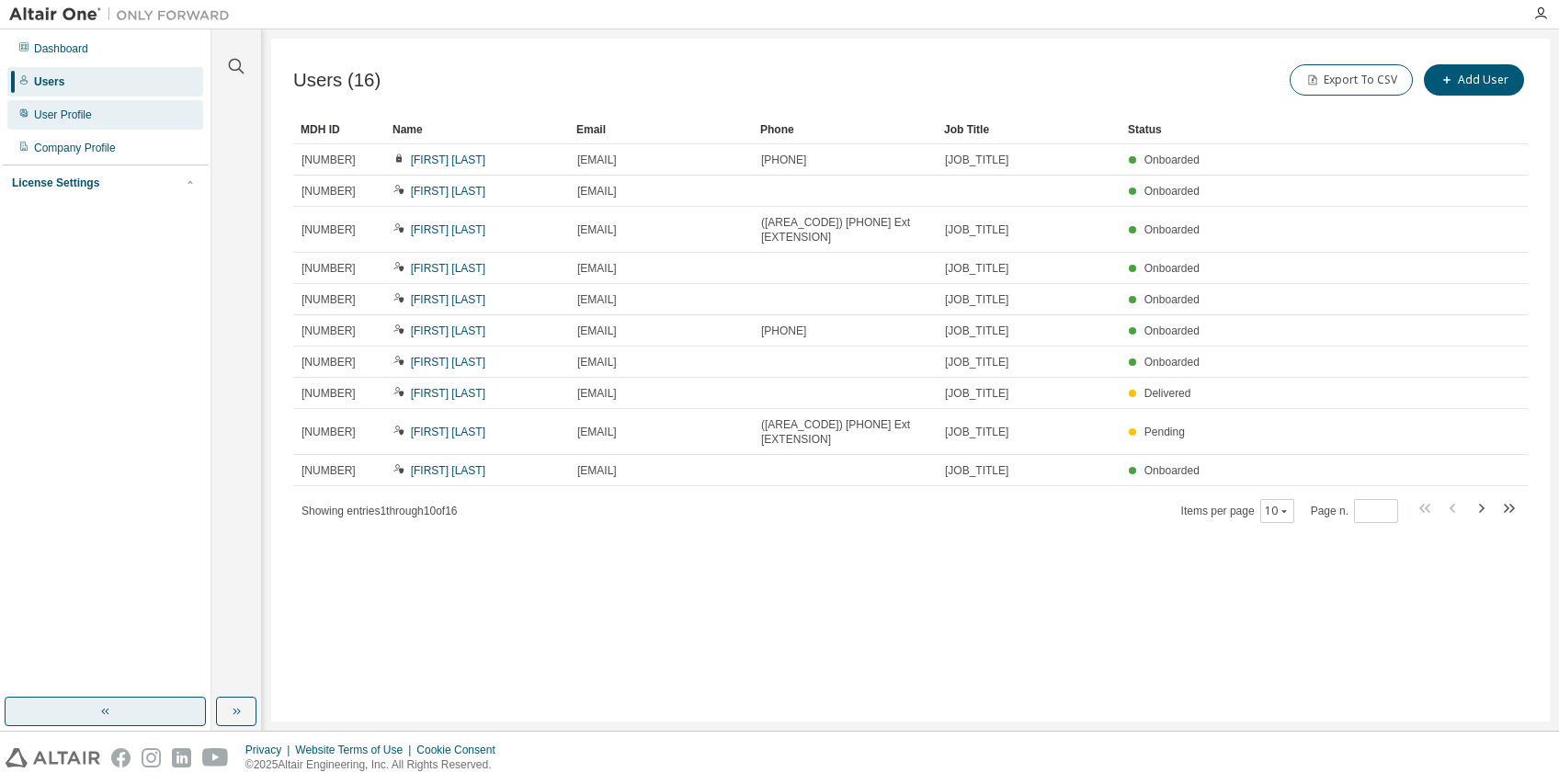 click on "User Profile" at bounding box center (63, 115) 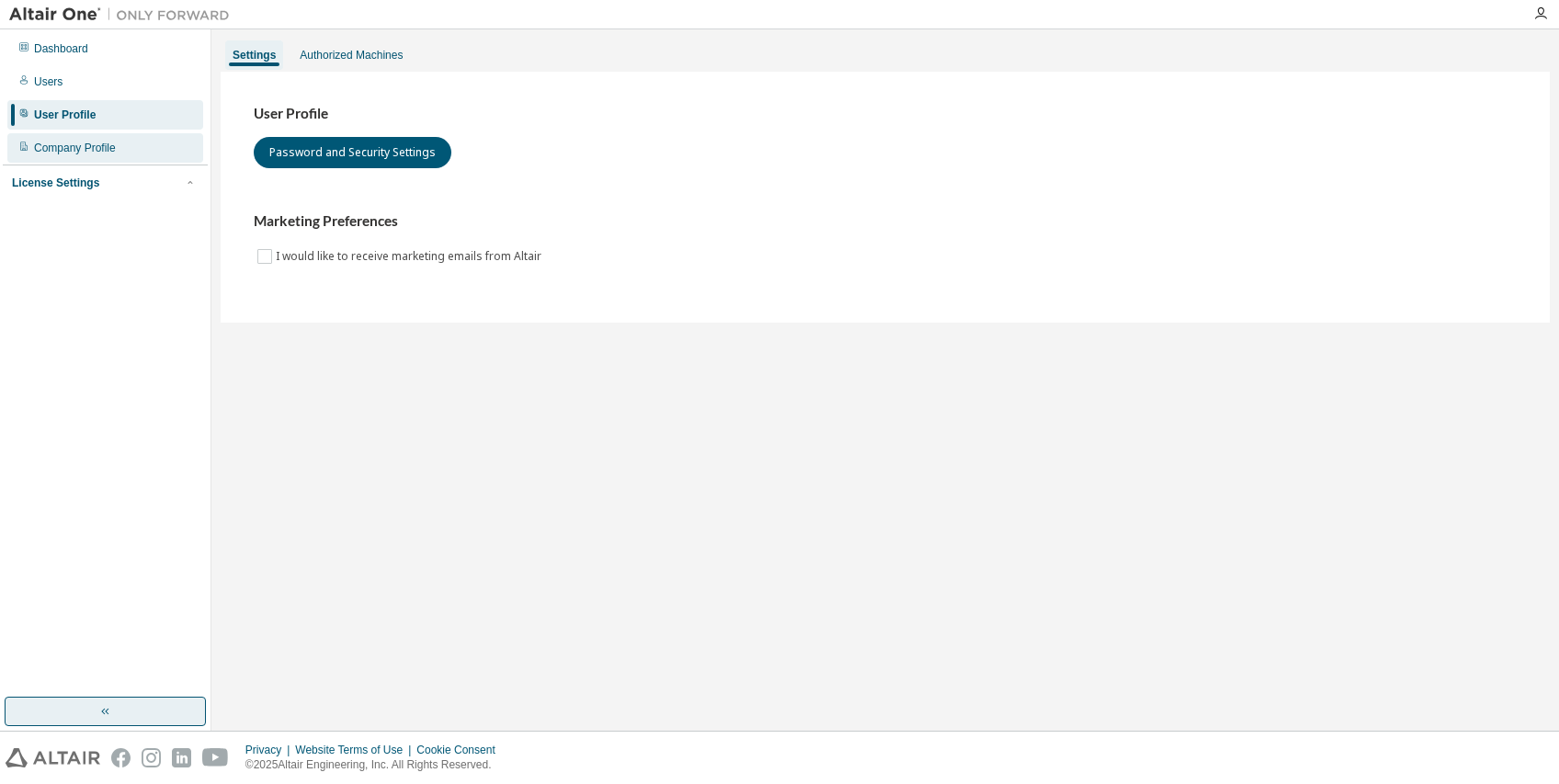 click on "Company Profile" at bounding box center [74, 148] 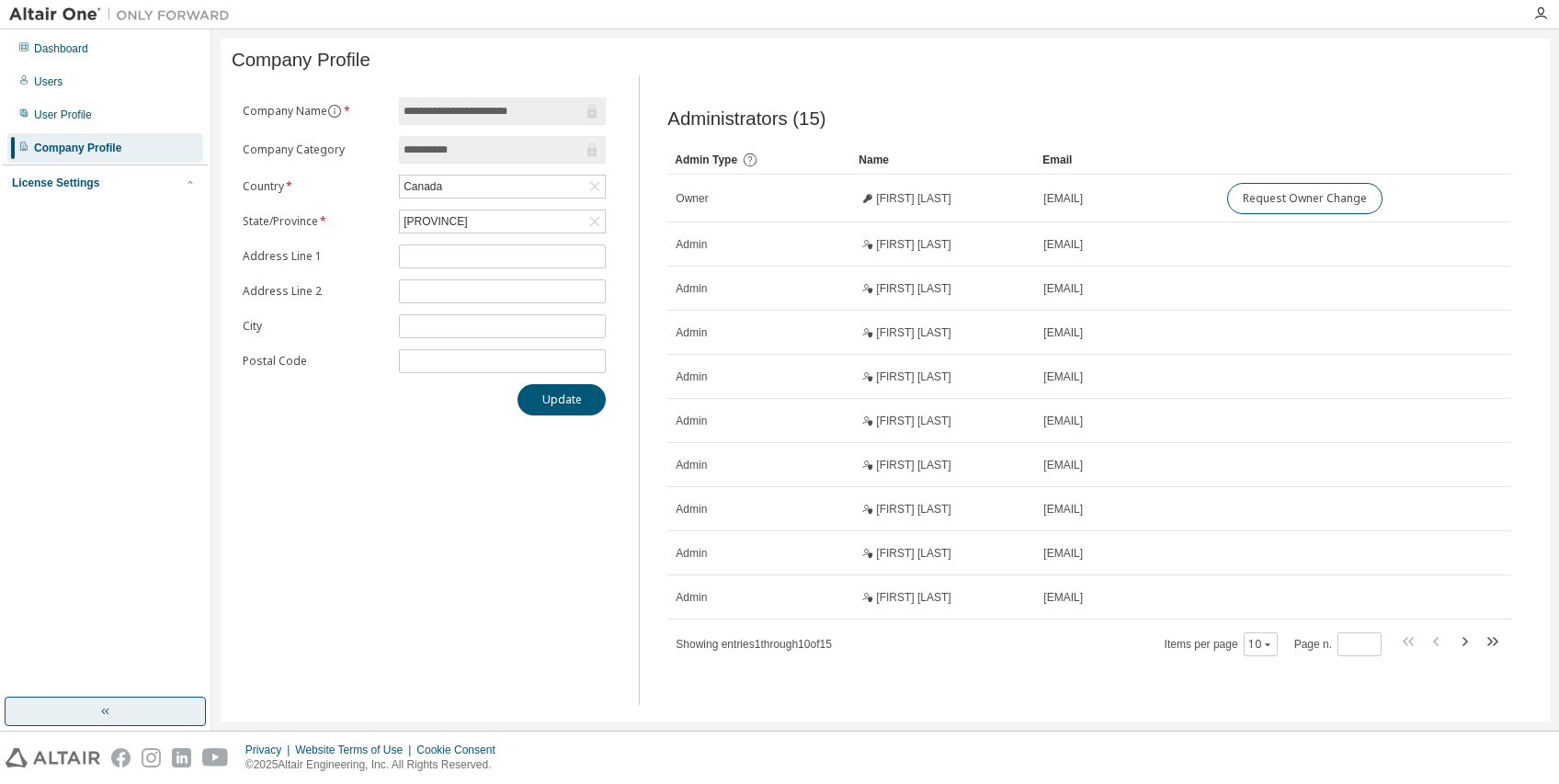 click on "License Settings" at bounding box center (55, 183) 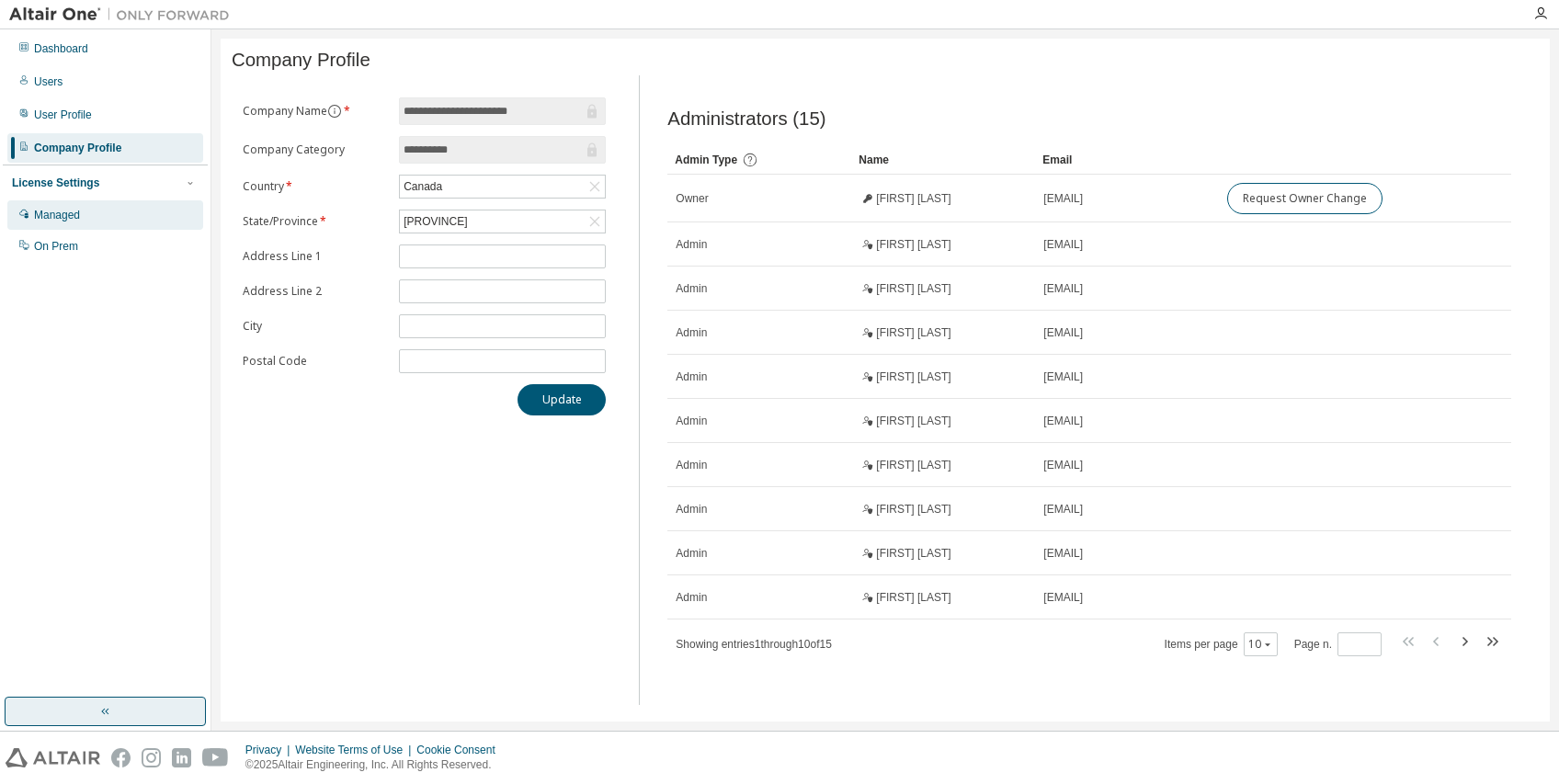 click on "Managed" at bounding box center (57, 215) 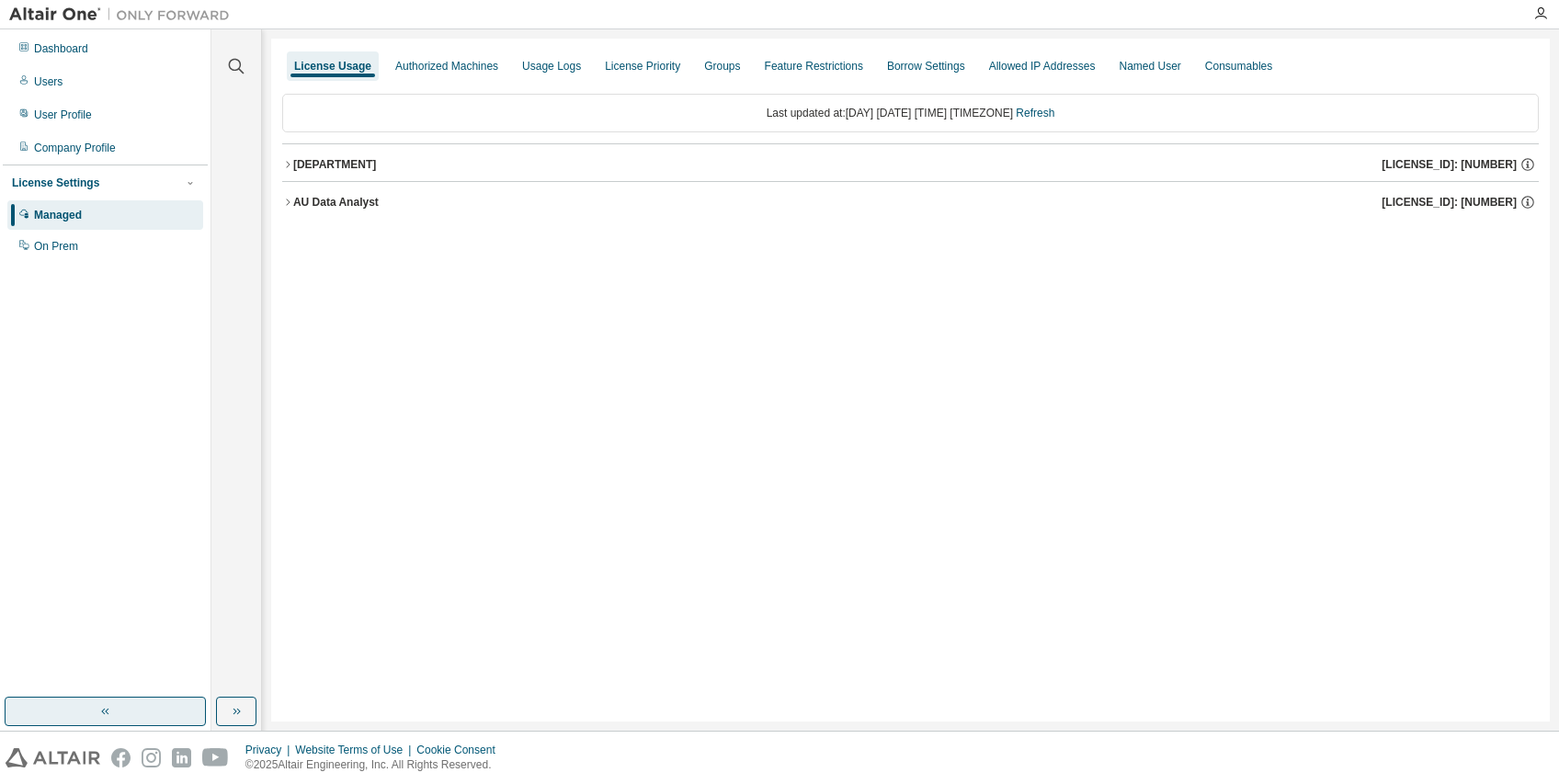 click 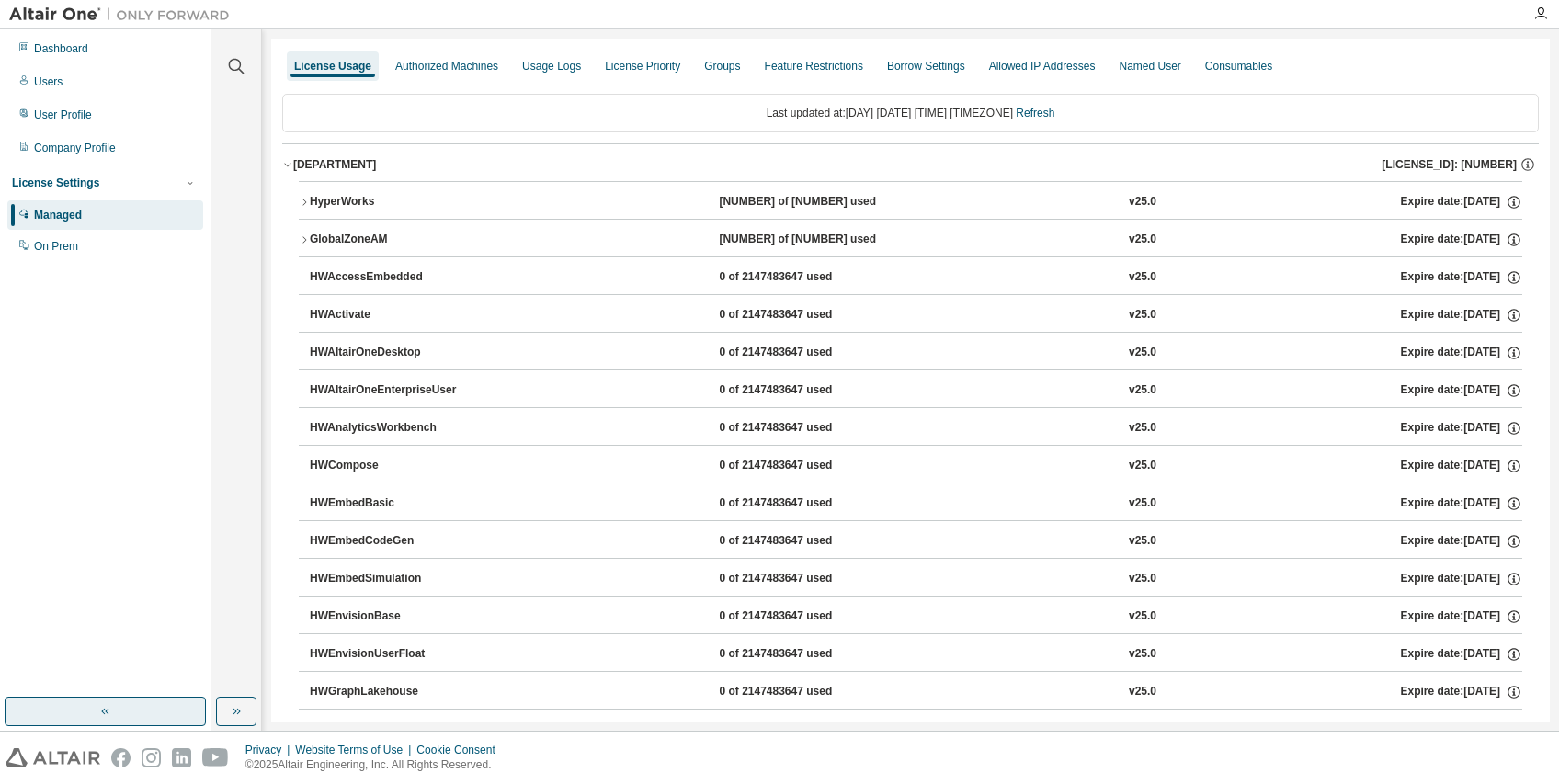 click 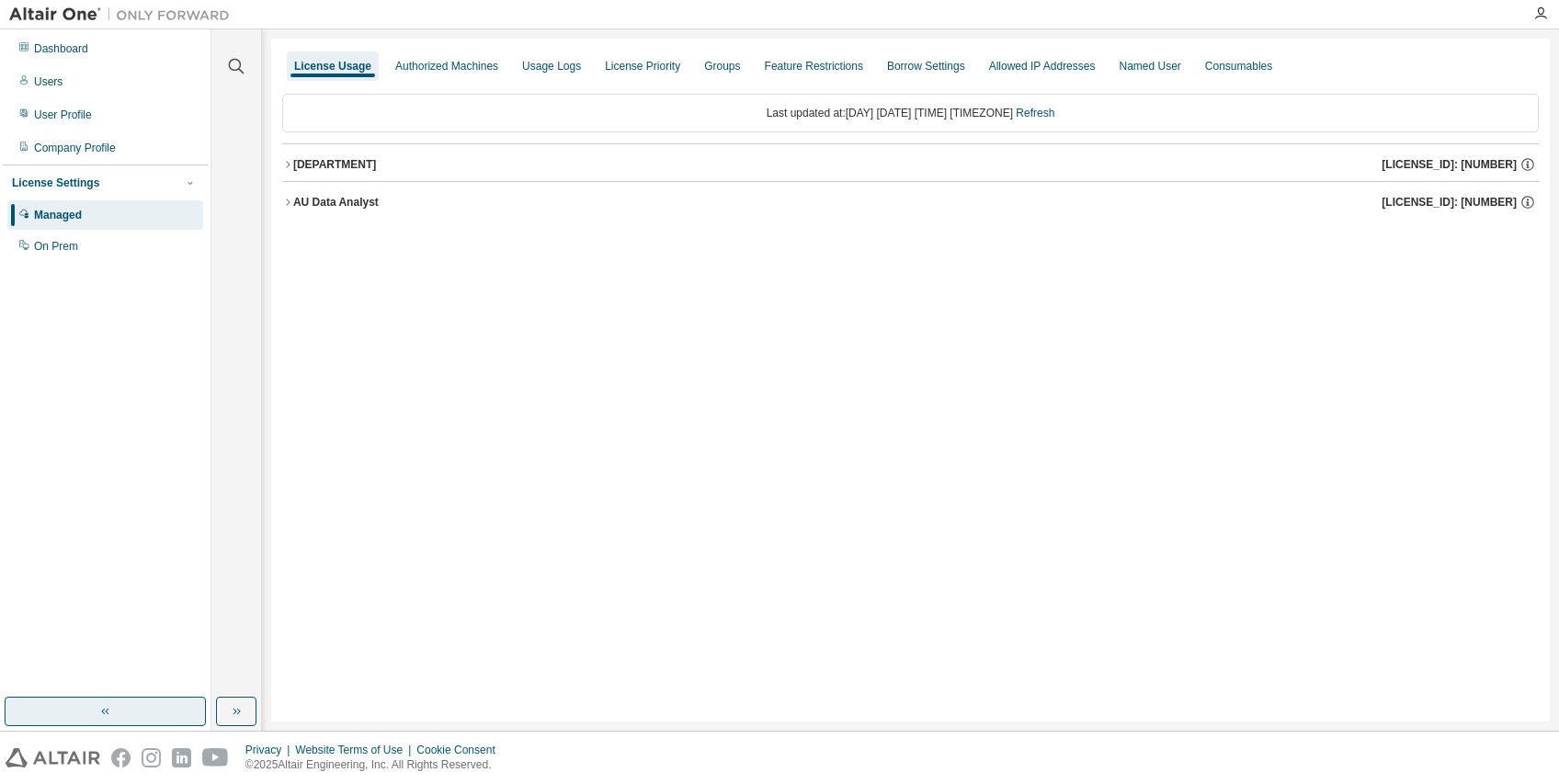 click 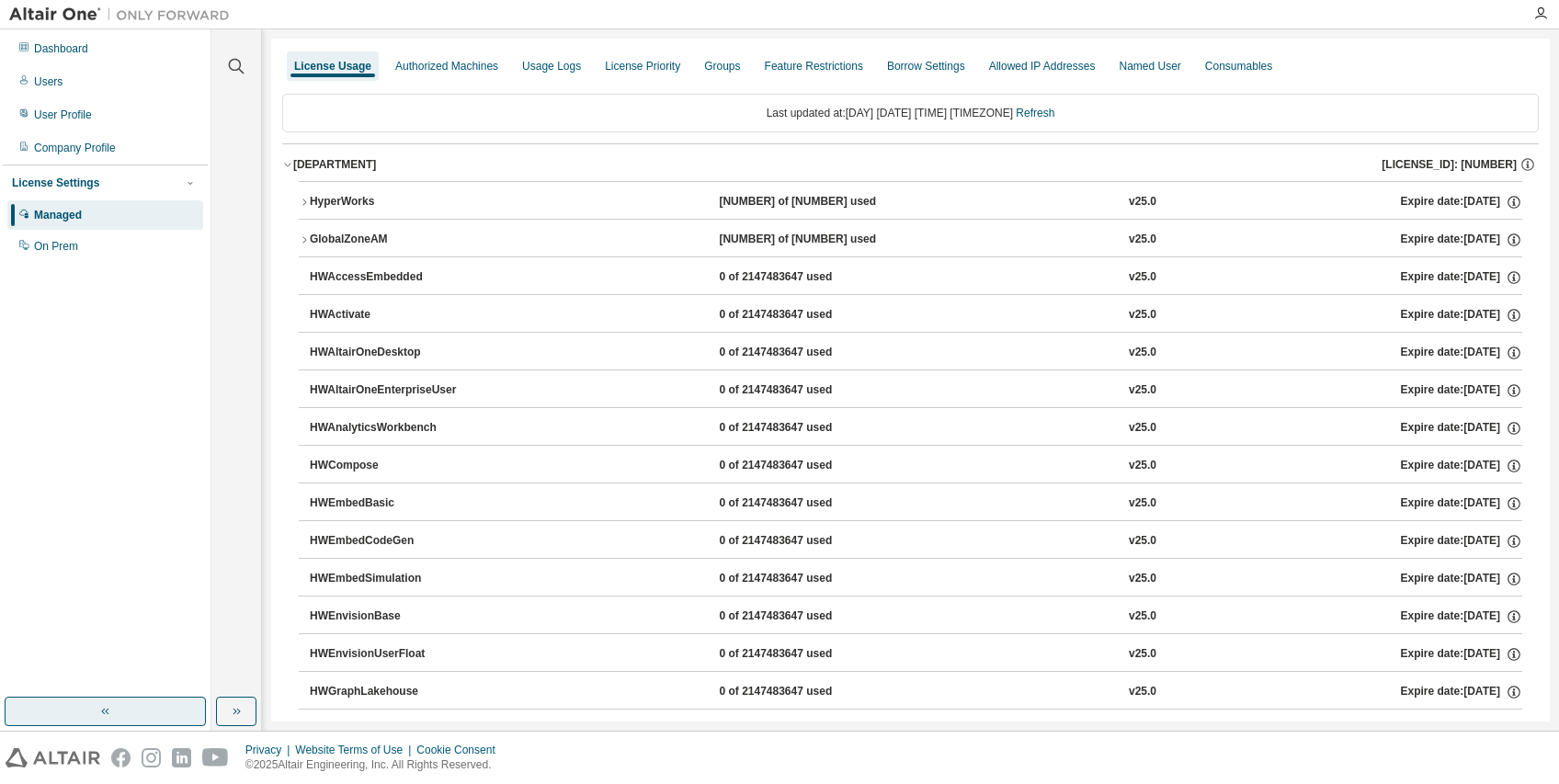 click 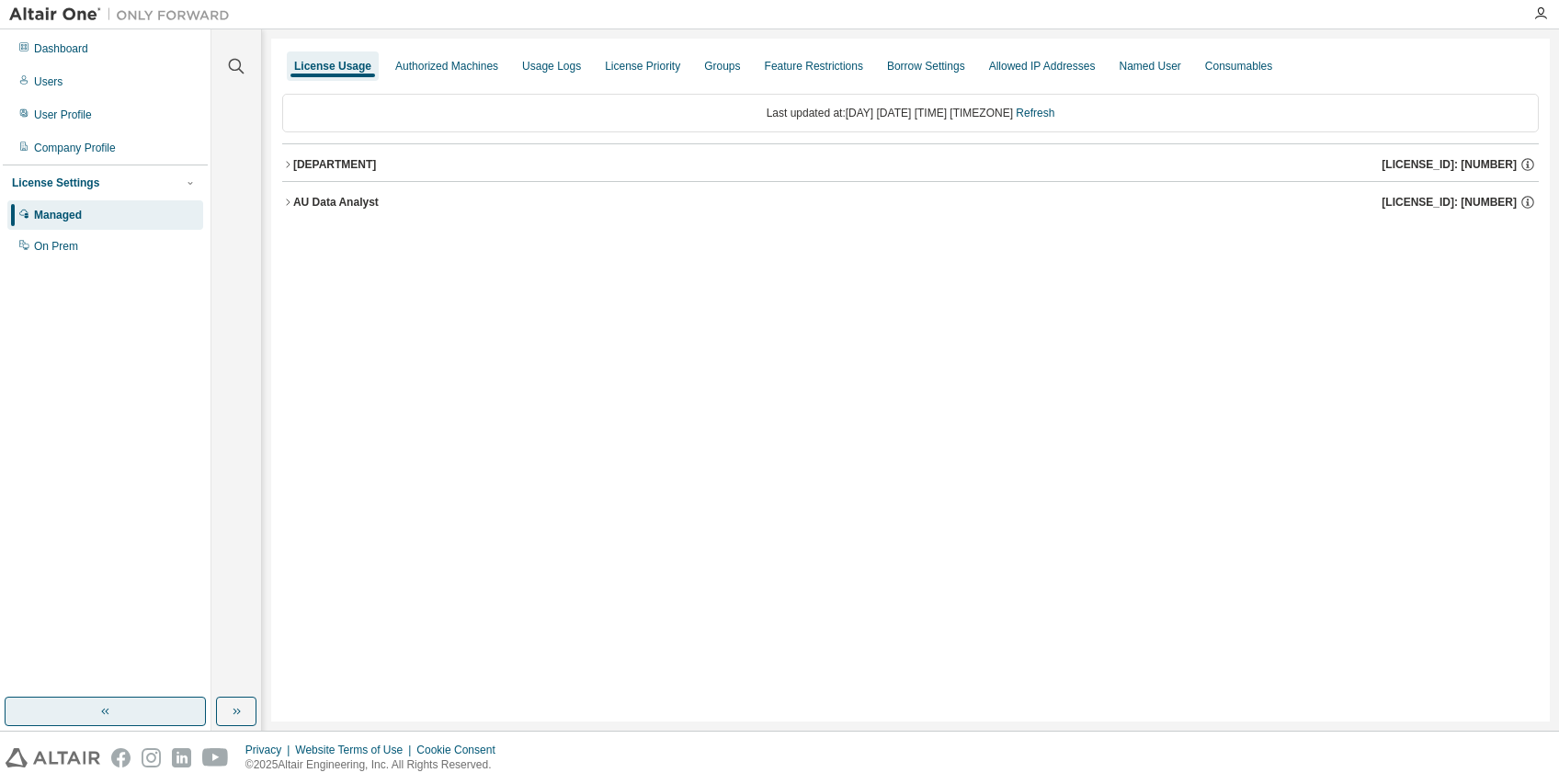click 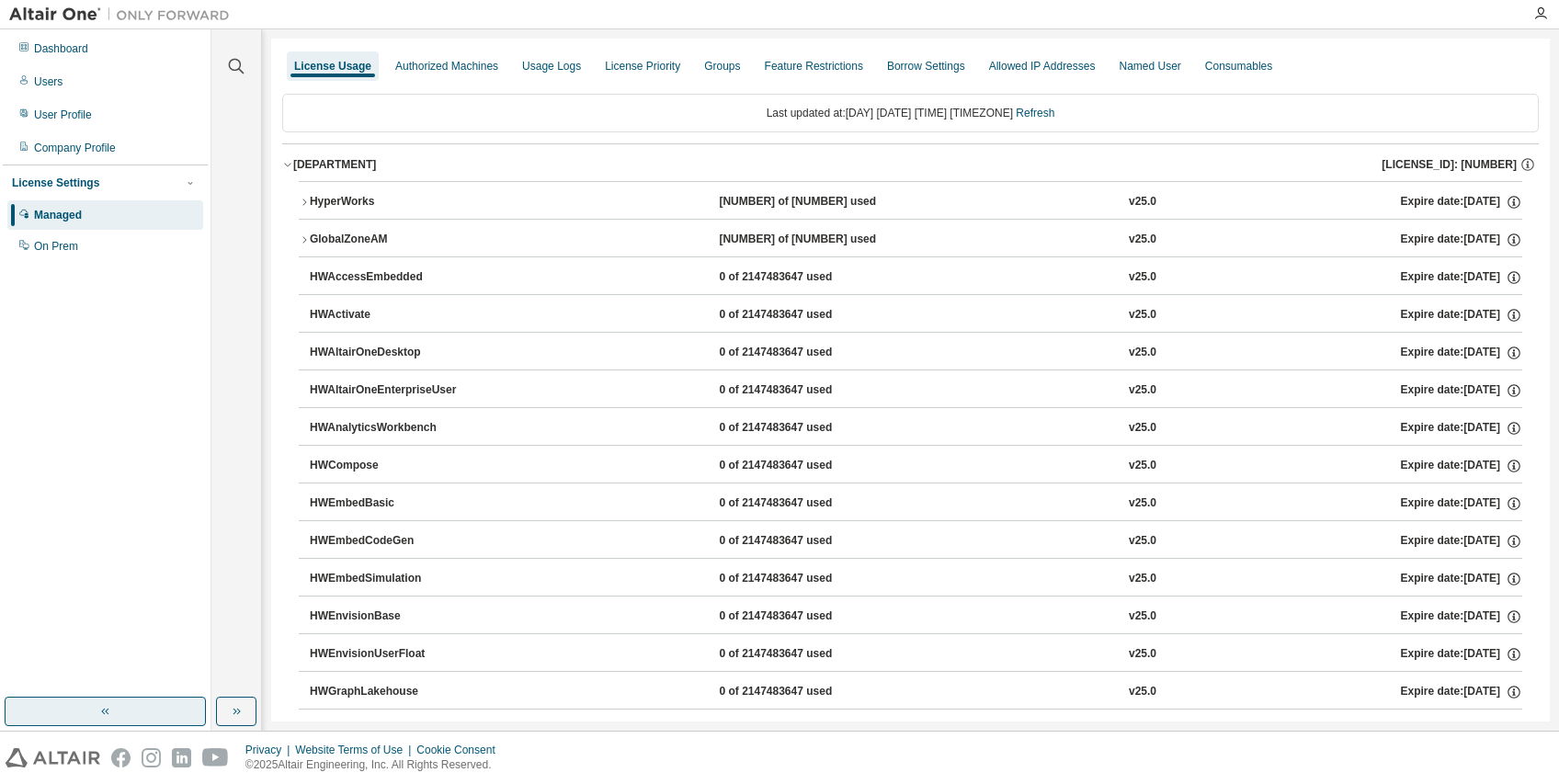 click 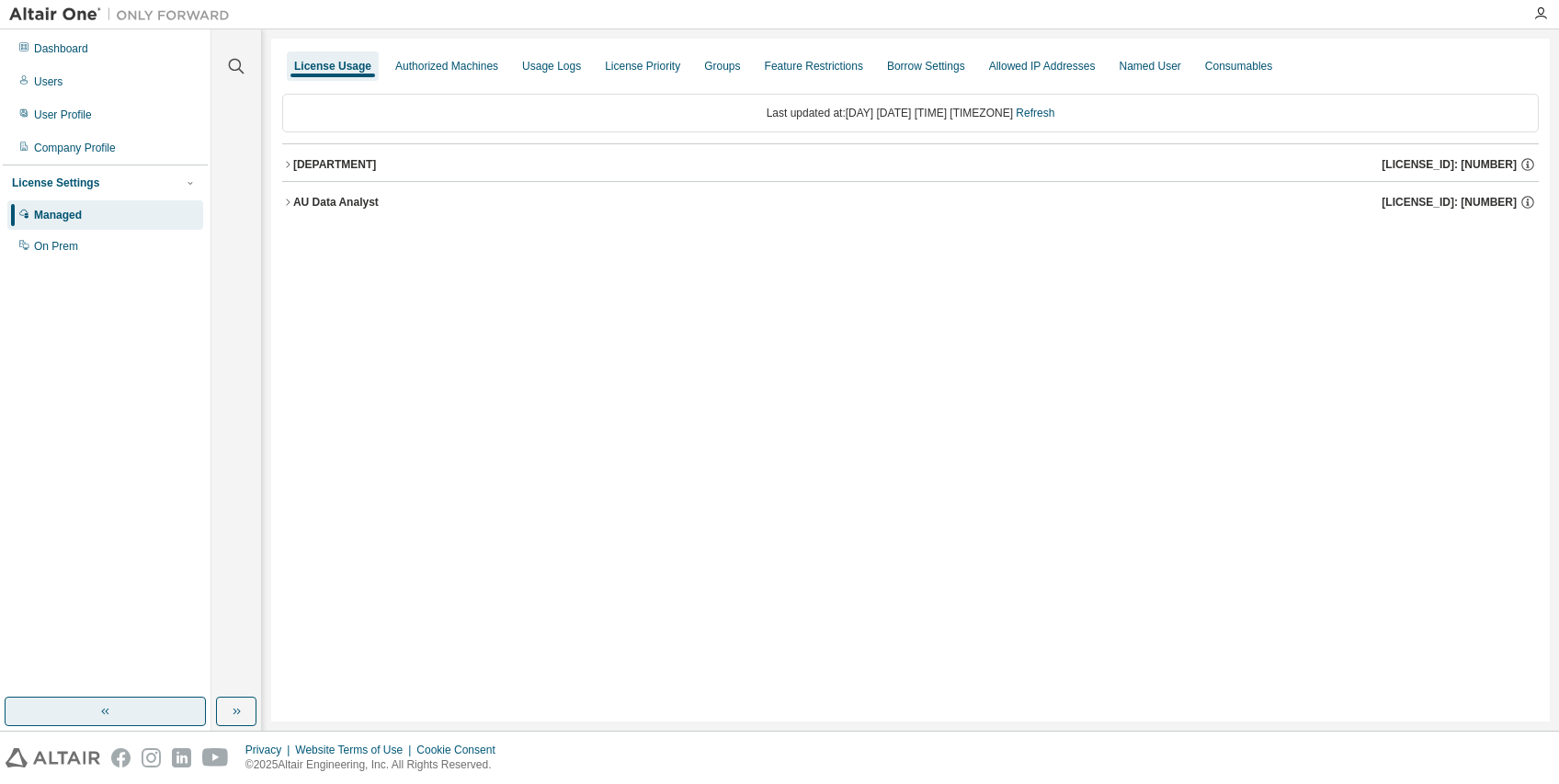 click 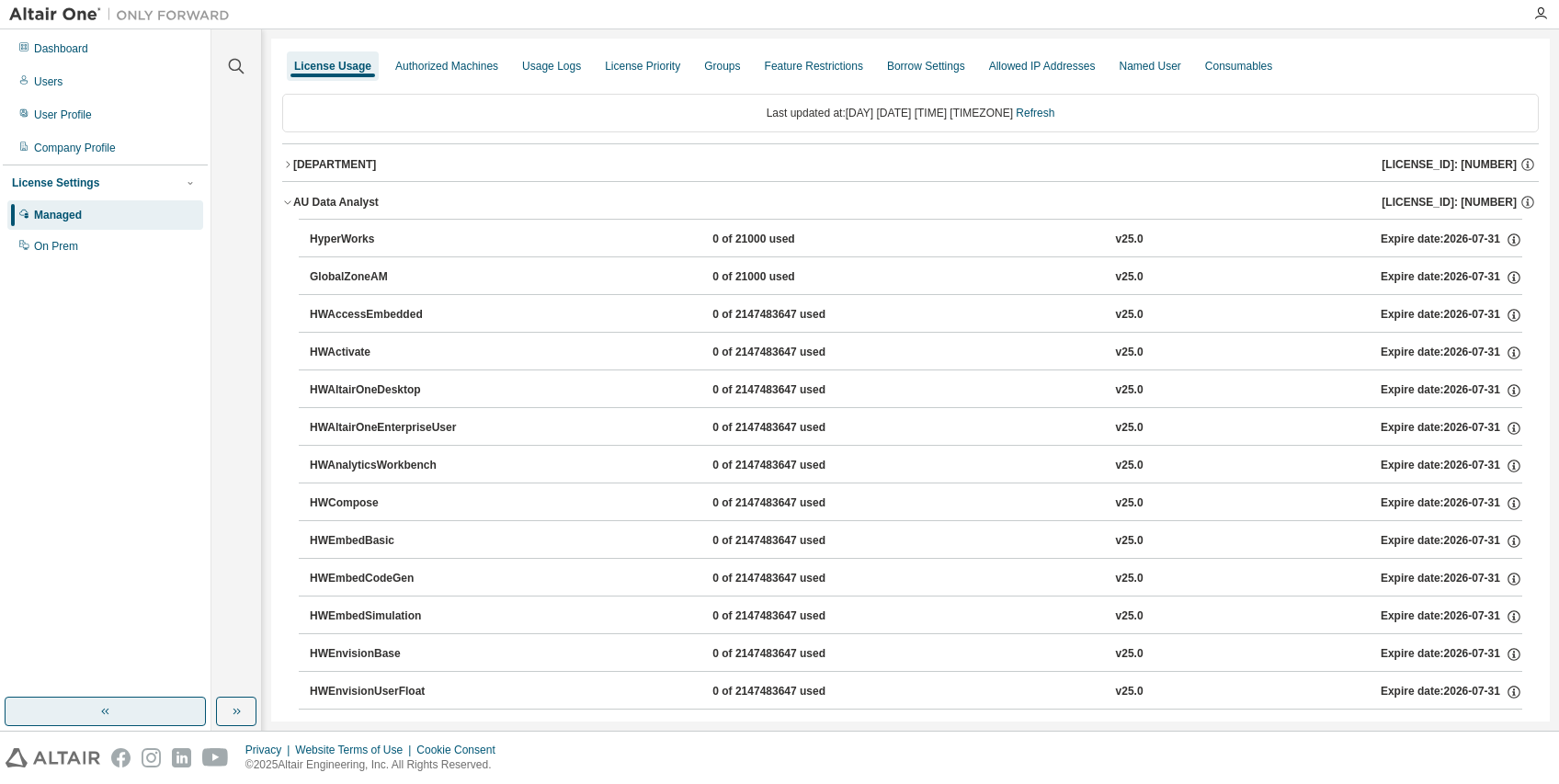 click 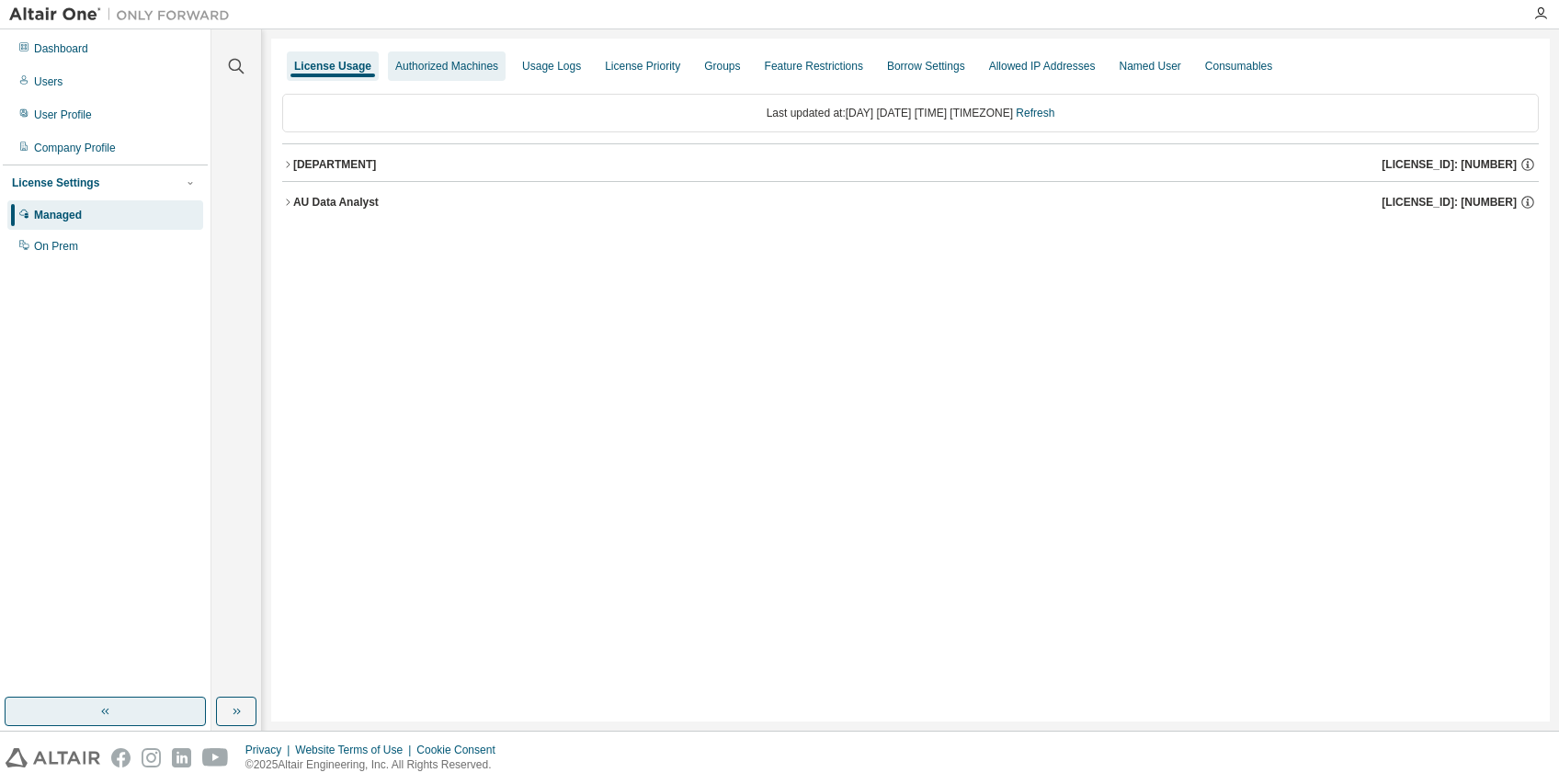 click on "Authorized Machines" at bounding box center (447, 66) 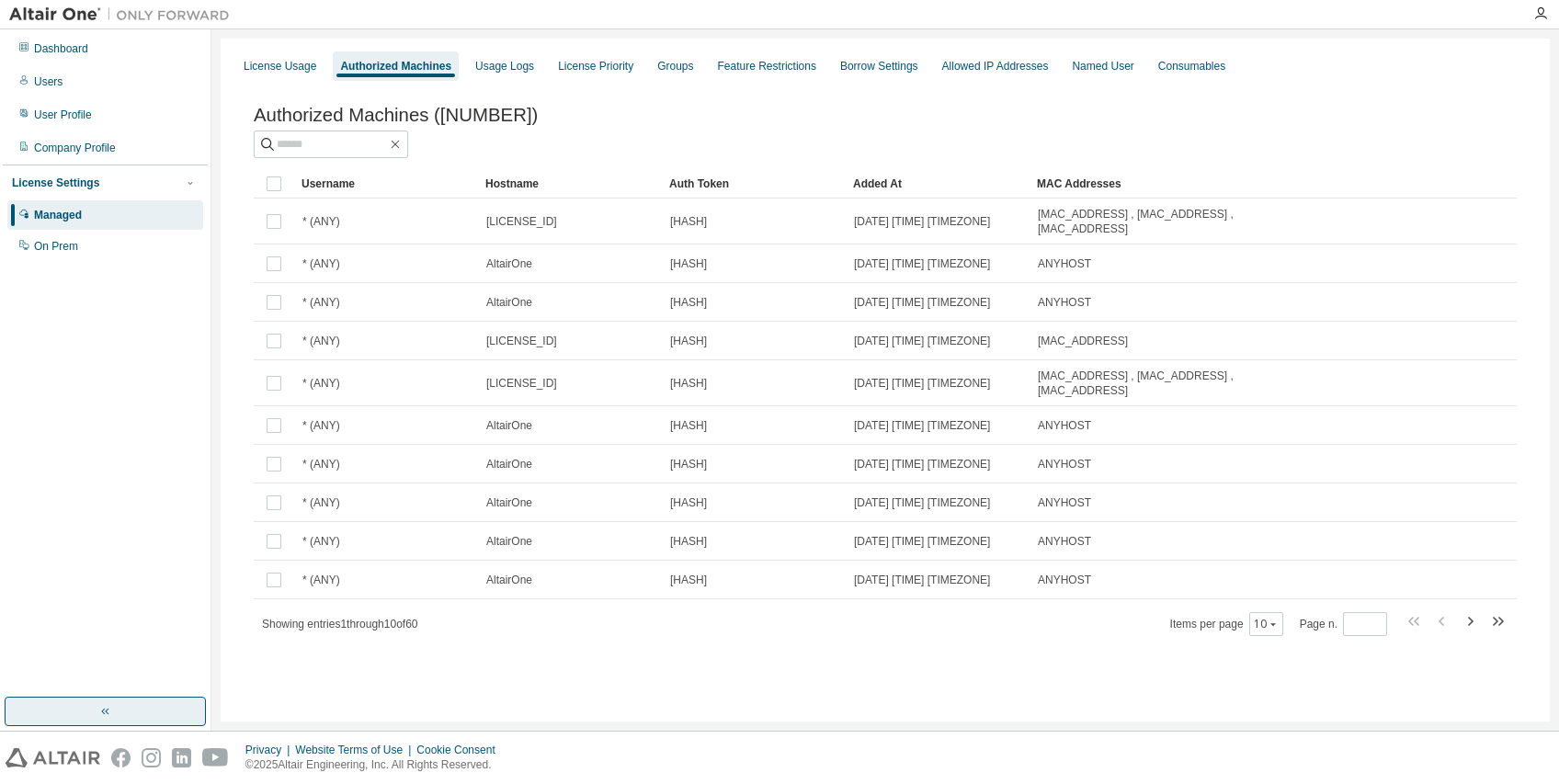 click on "Dashboard Users User Profile Company Profile License Settings Managed On Prem" at bounding box center (105, 363) 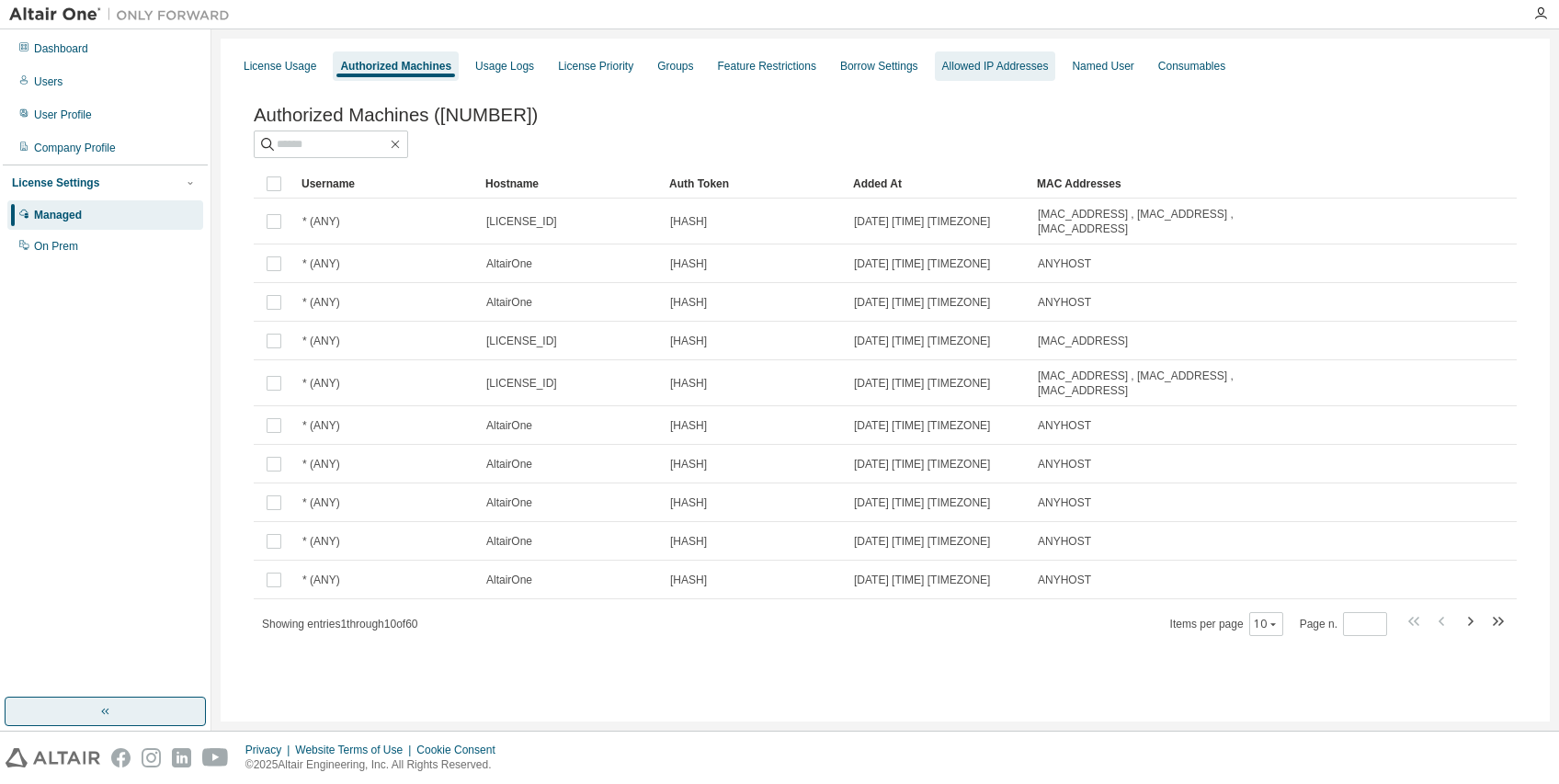 click on "Allowed IP Addresses" at bounding box center [996, 66] 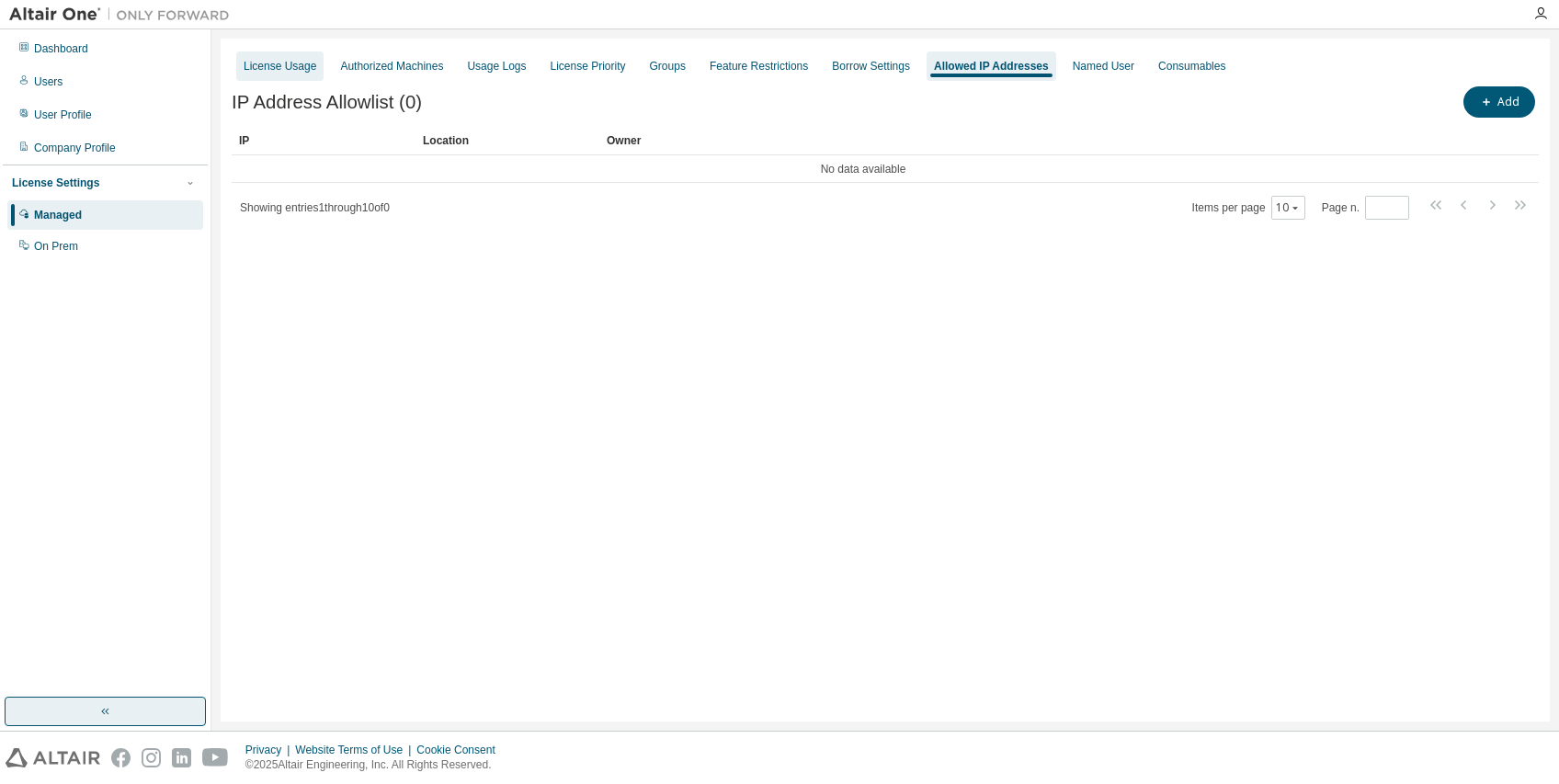 click on "License Usage" at bounding box center (279, 66) 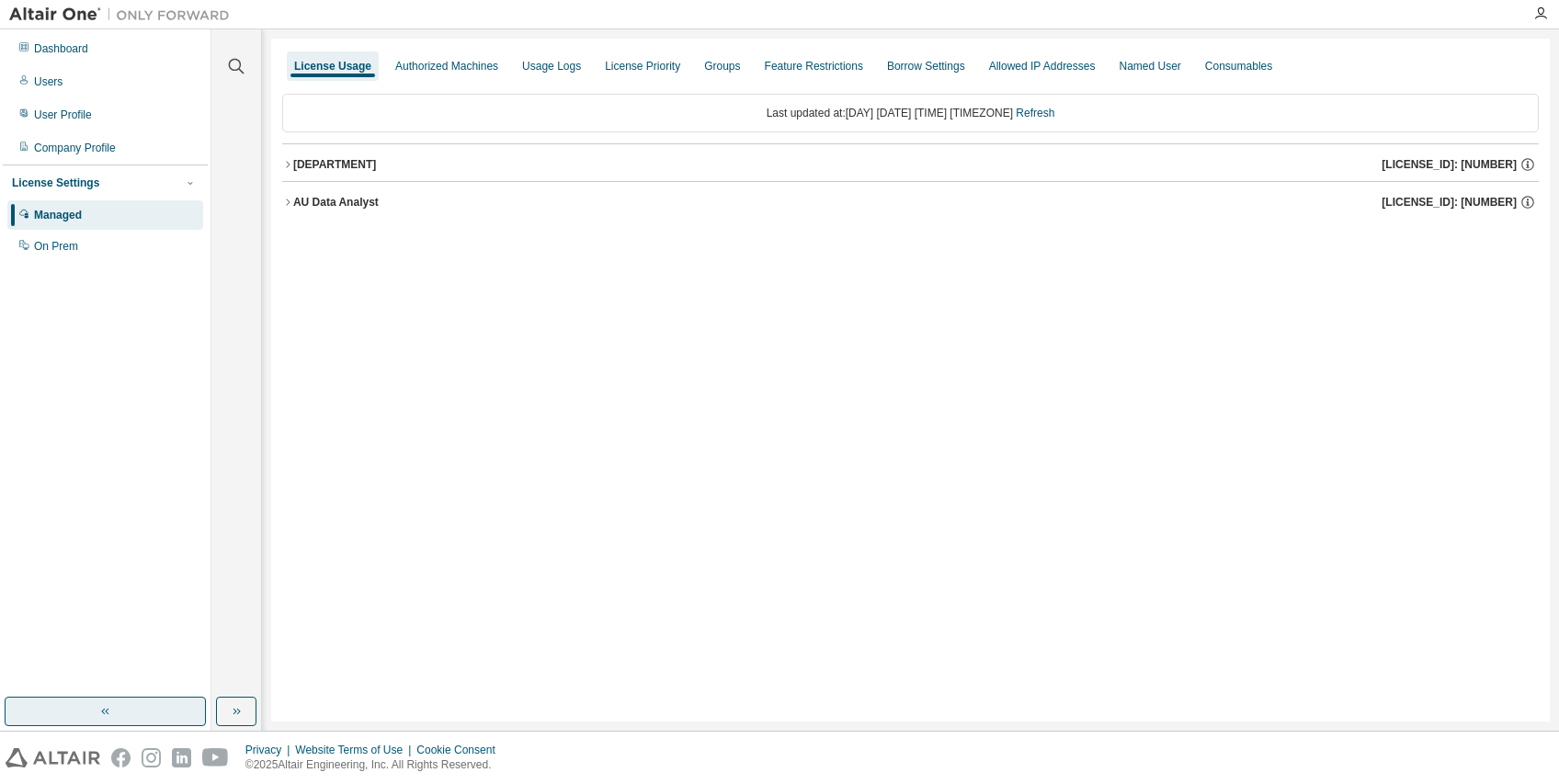 click 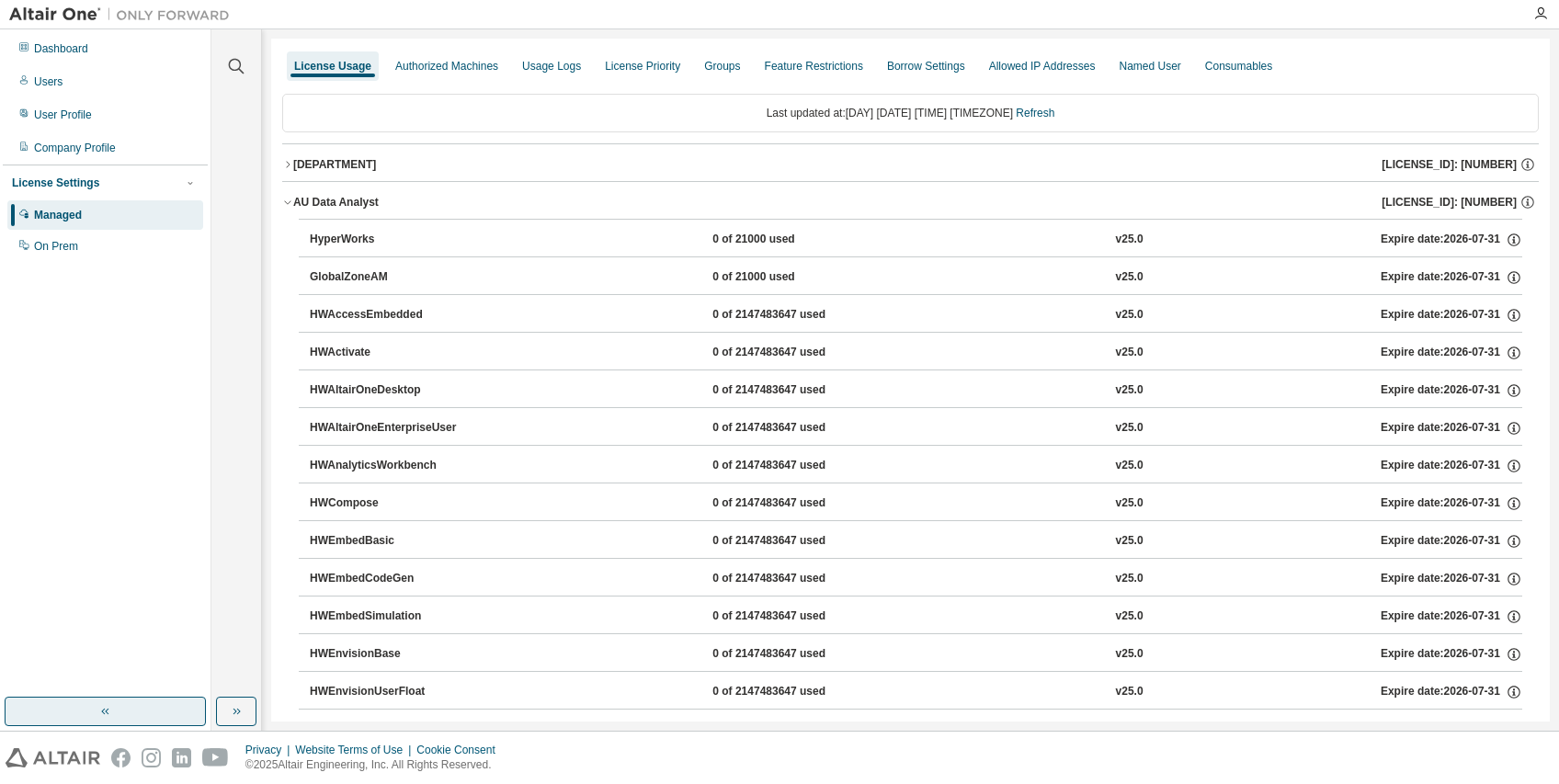 click 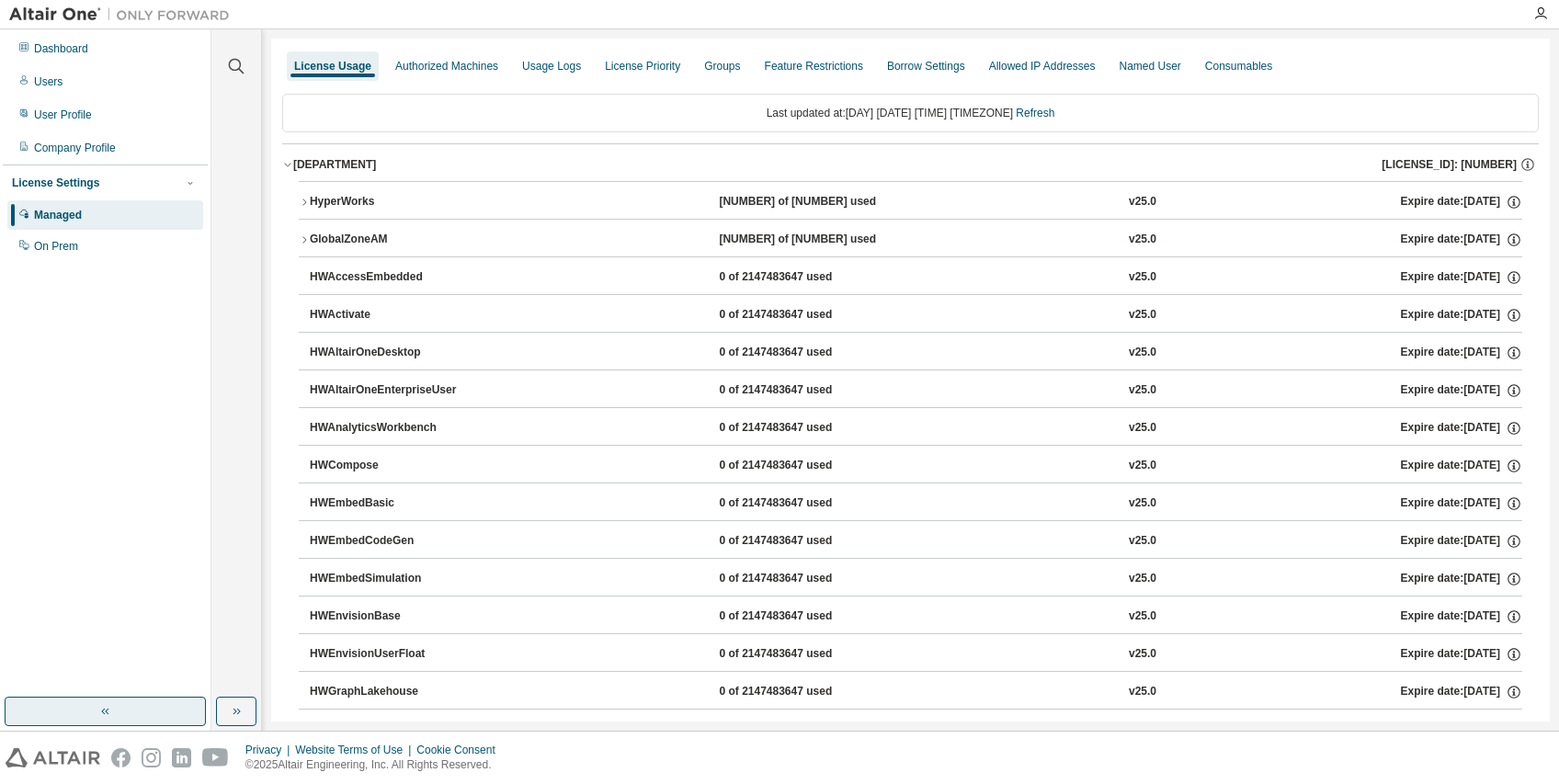 click 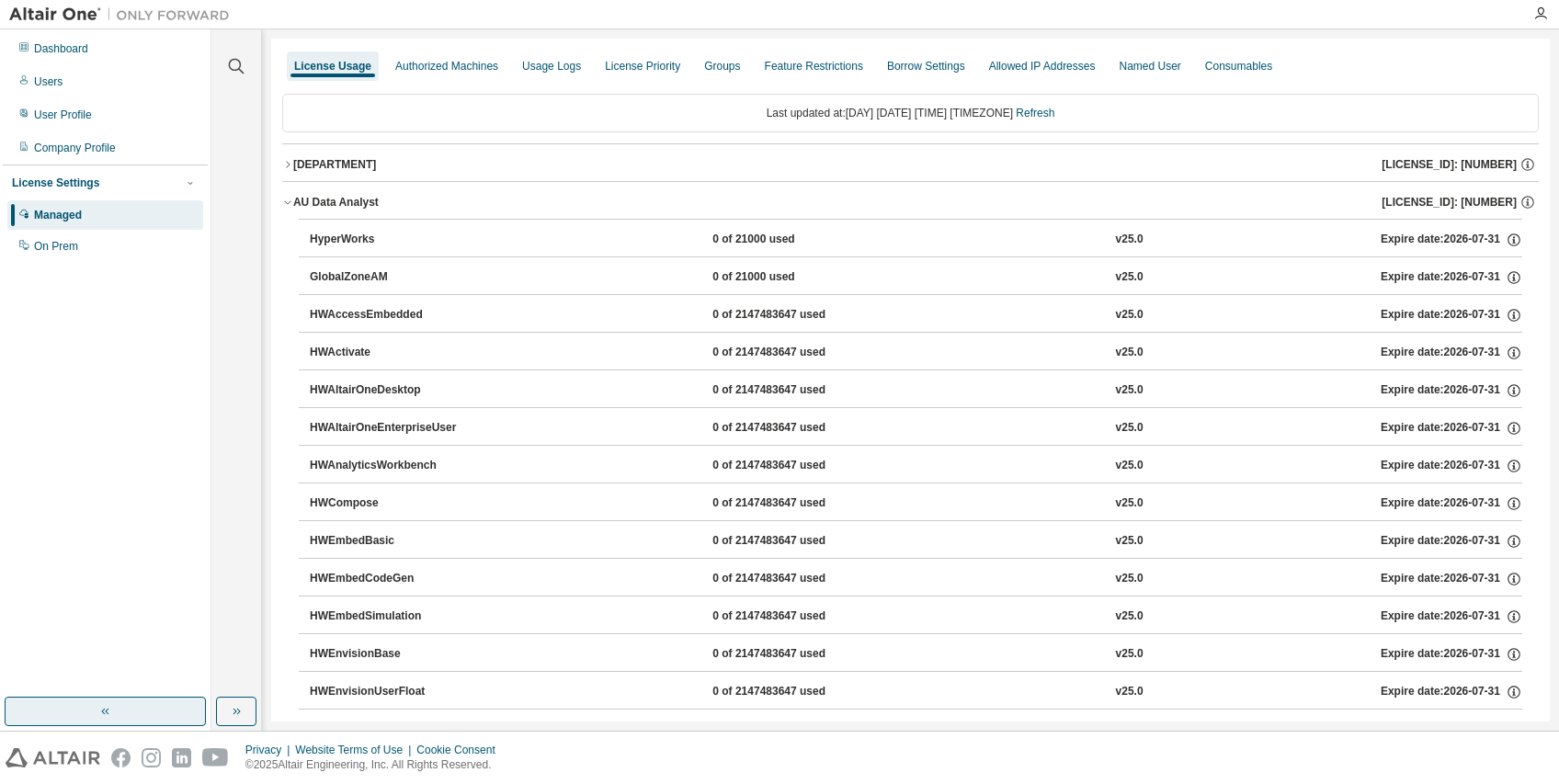 click 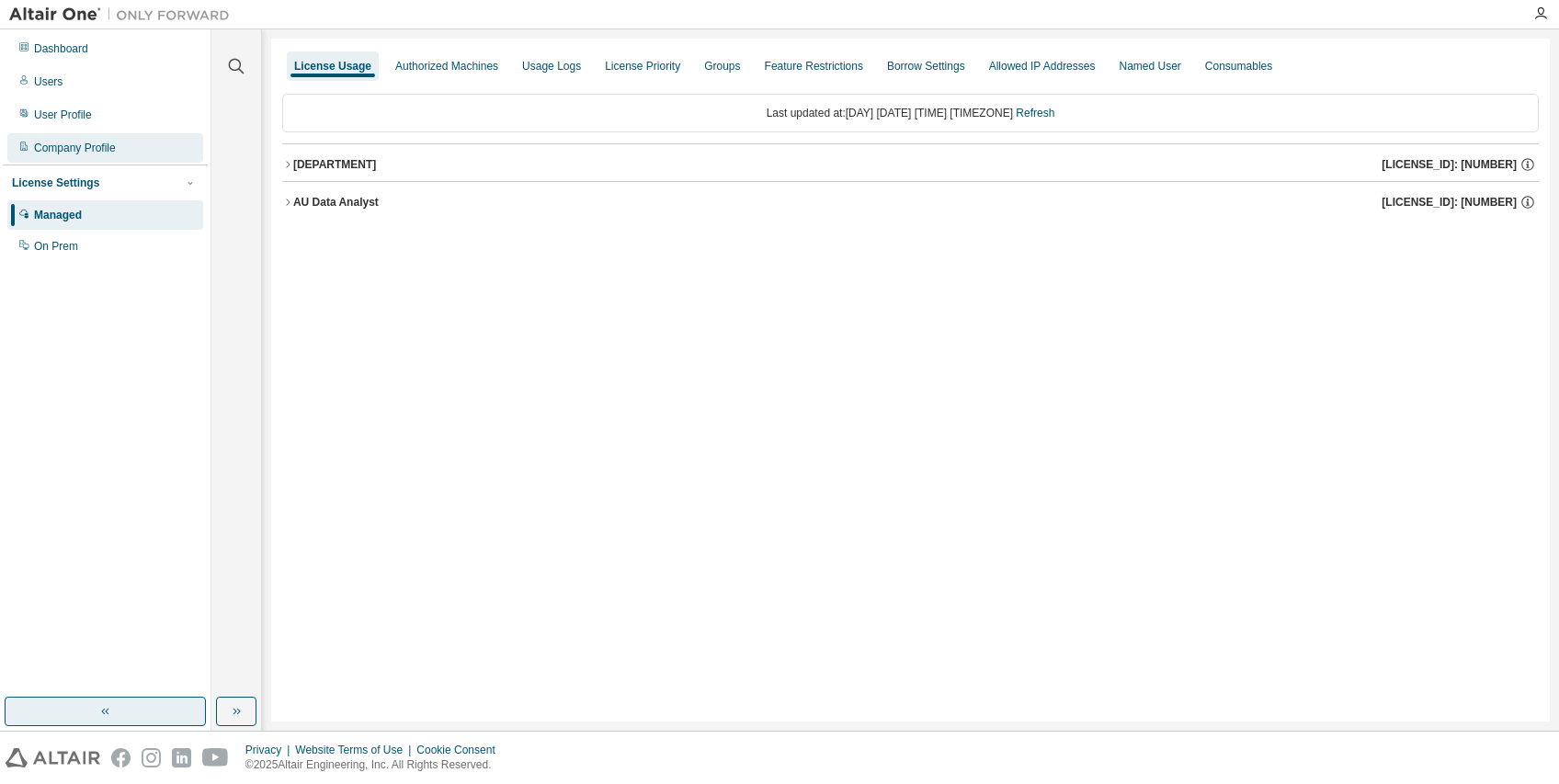 click on "Company Profile" at bounding box center [74, 148] 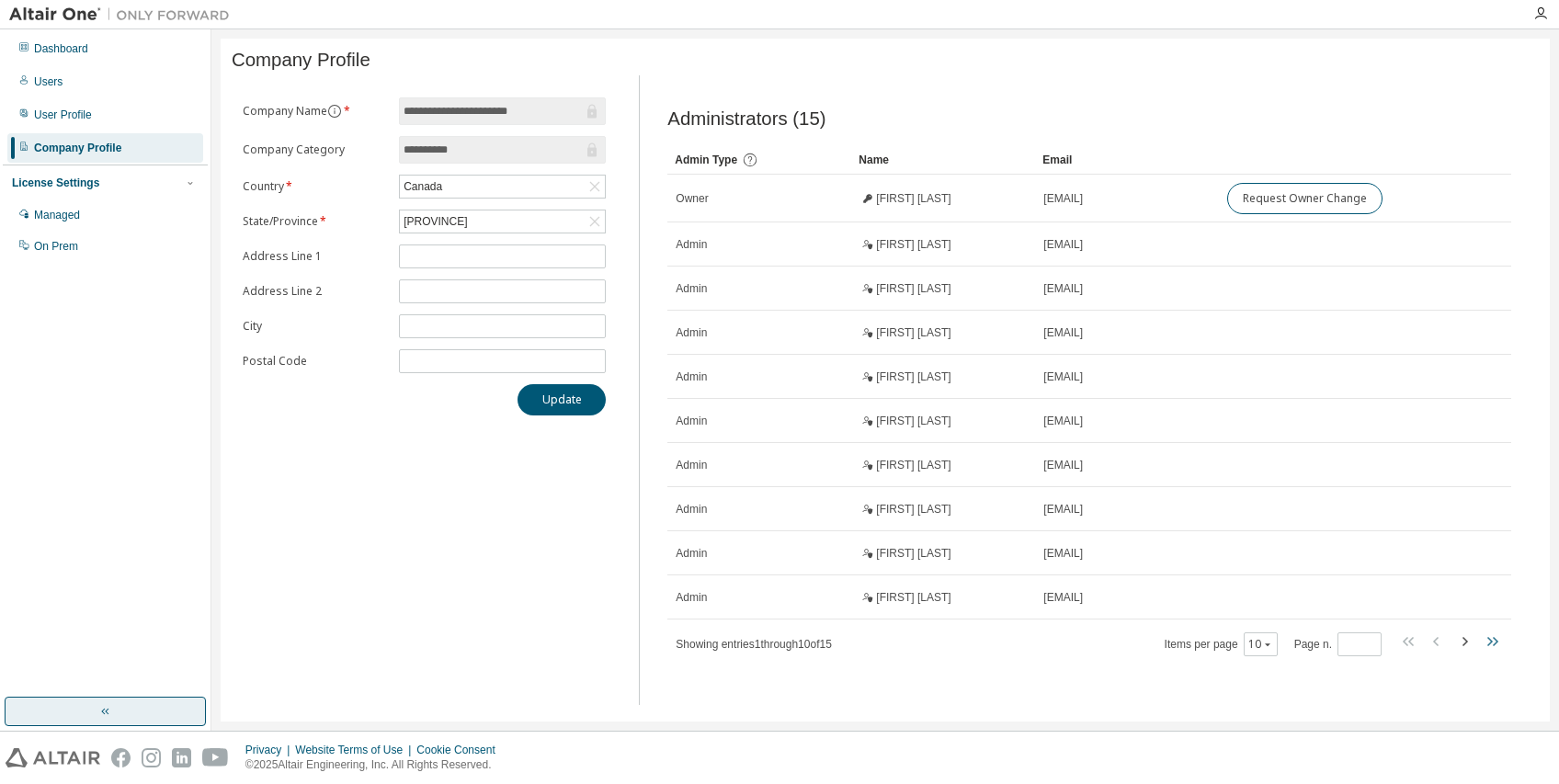 click 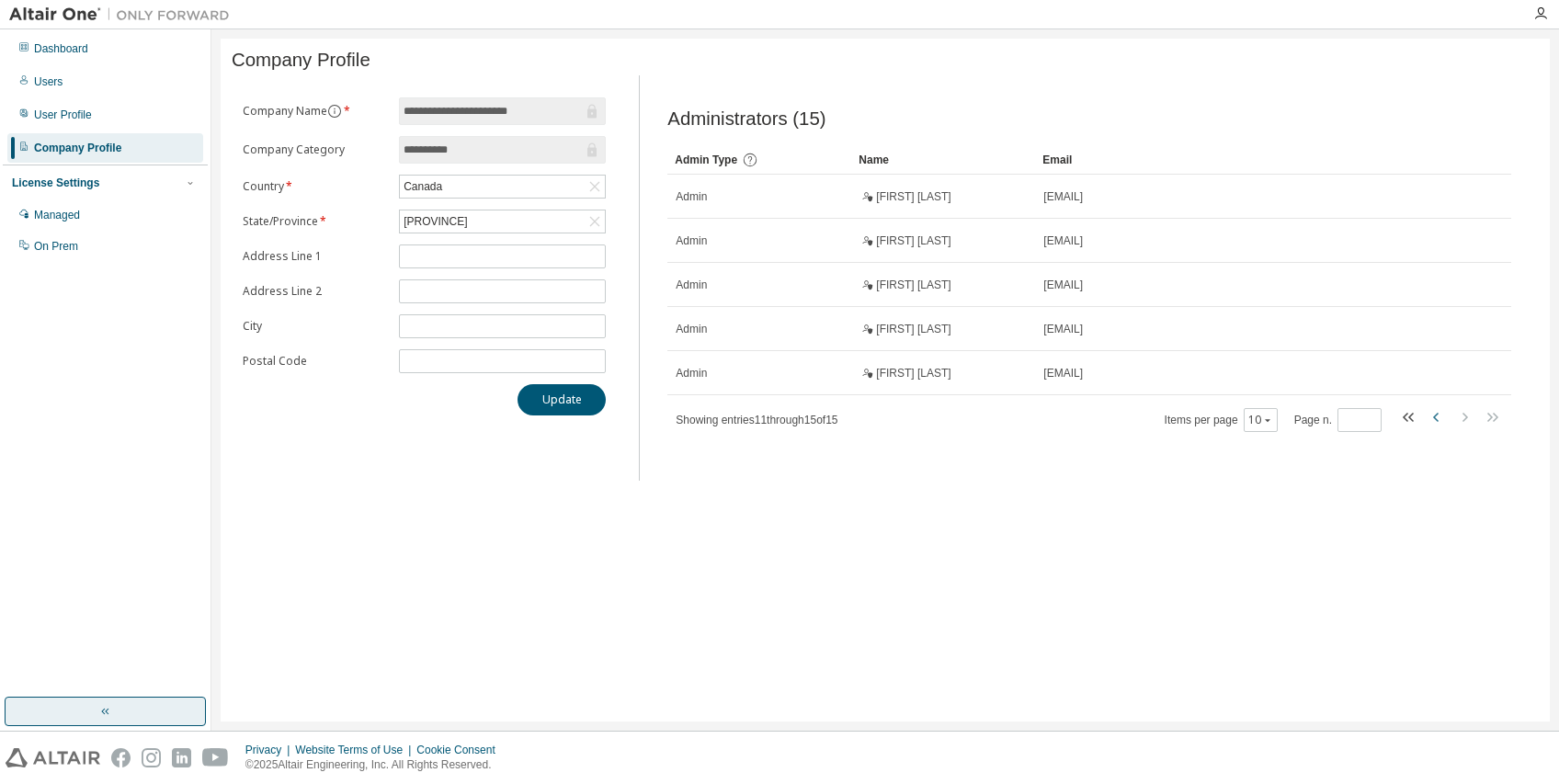 click 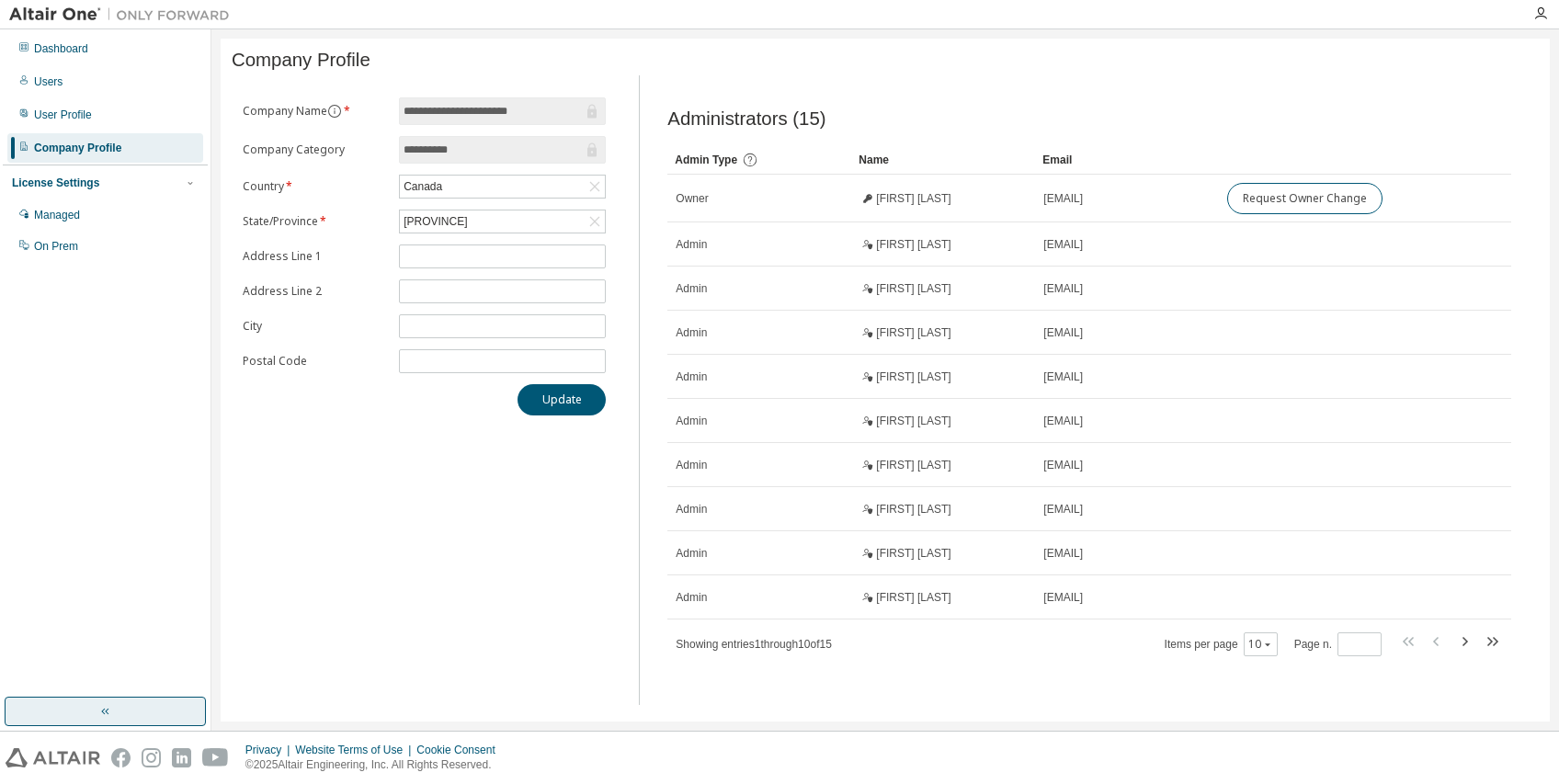 type on "*" 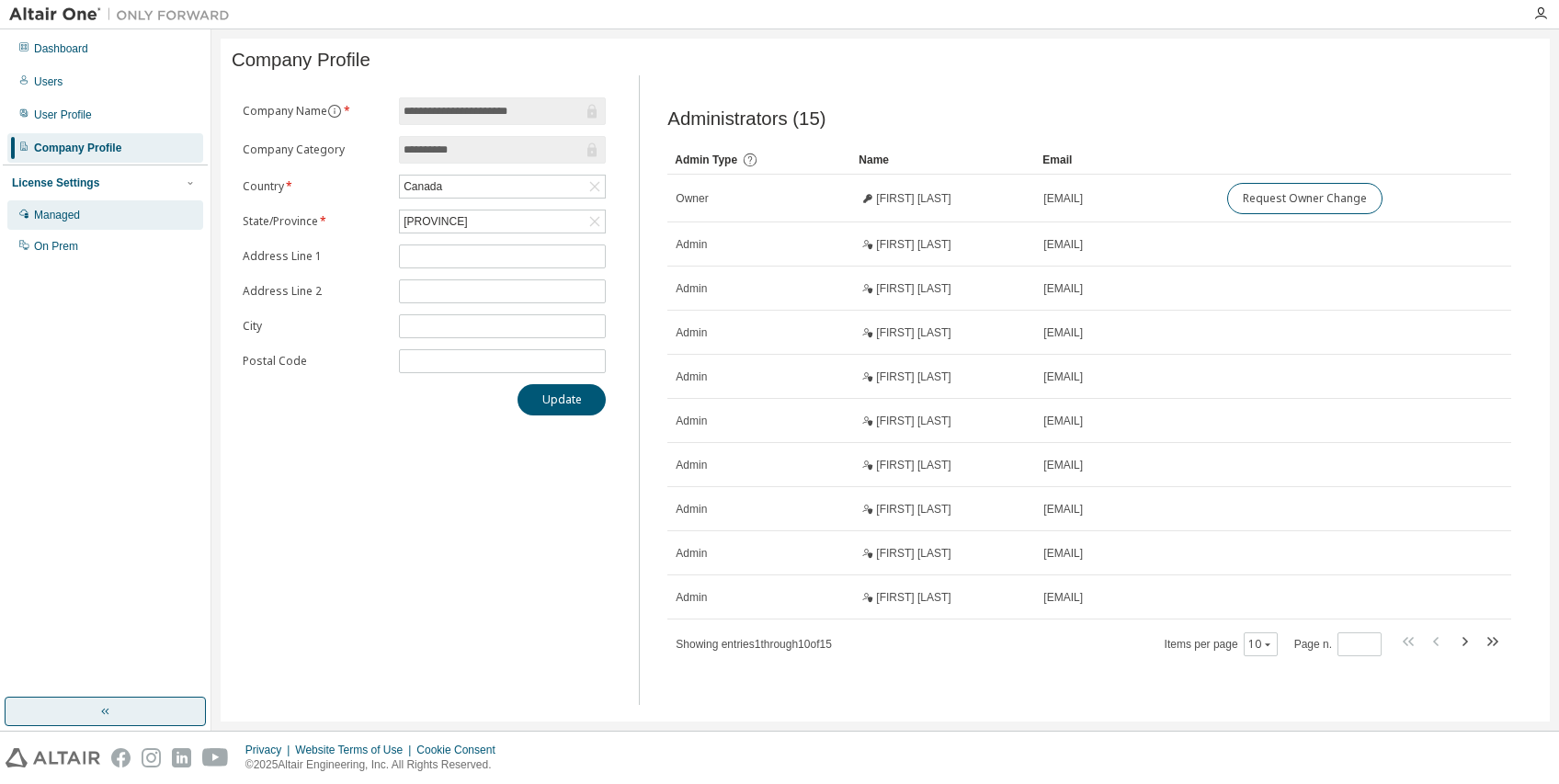 click on "Managed" at bounding box center (57, 215) 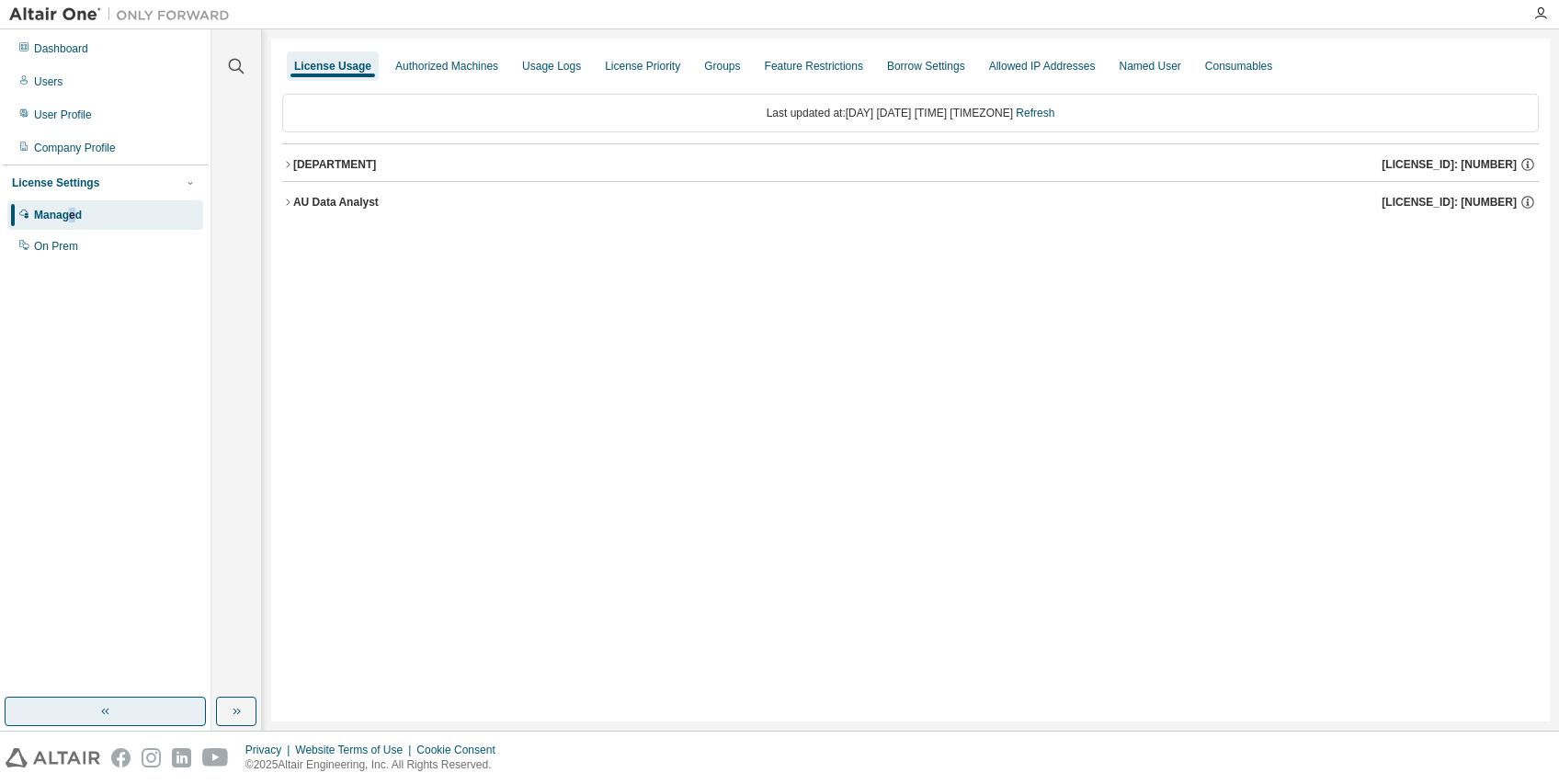 click 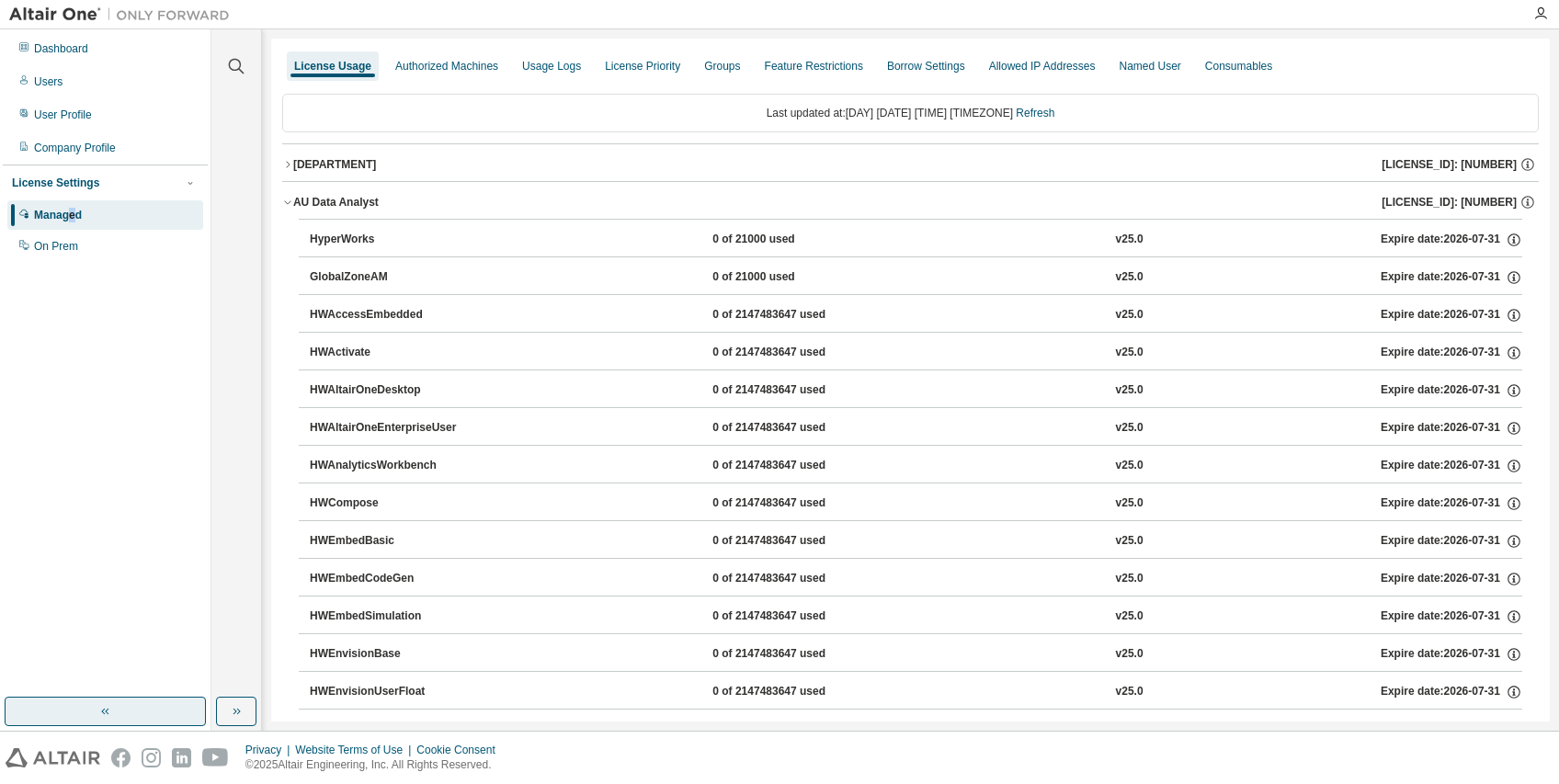 click 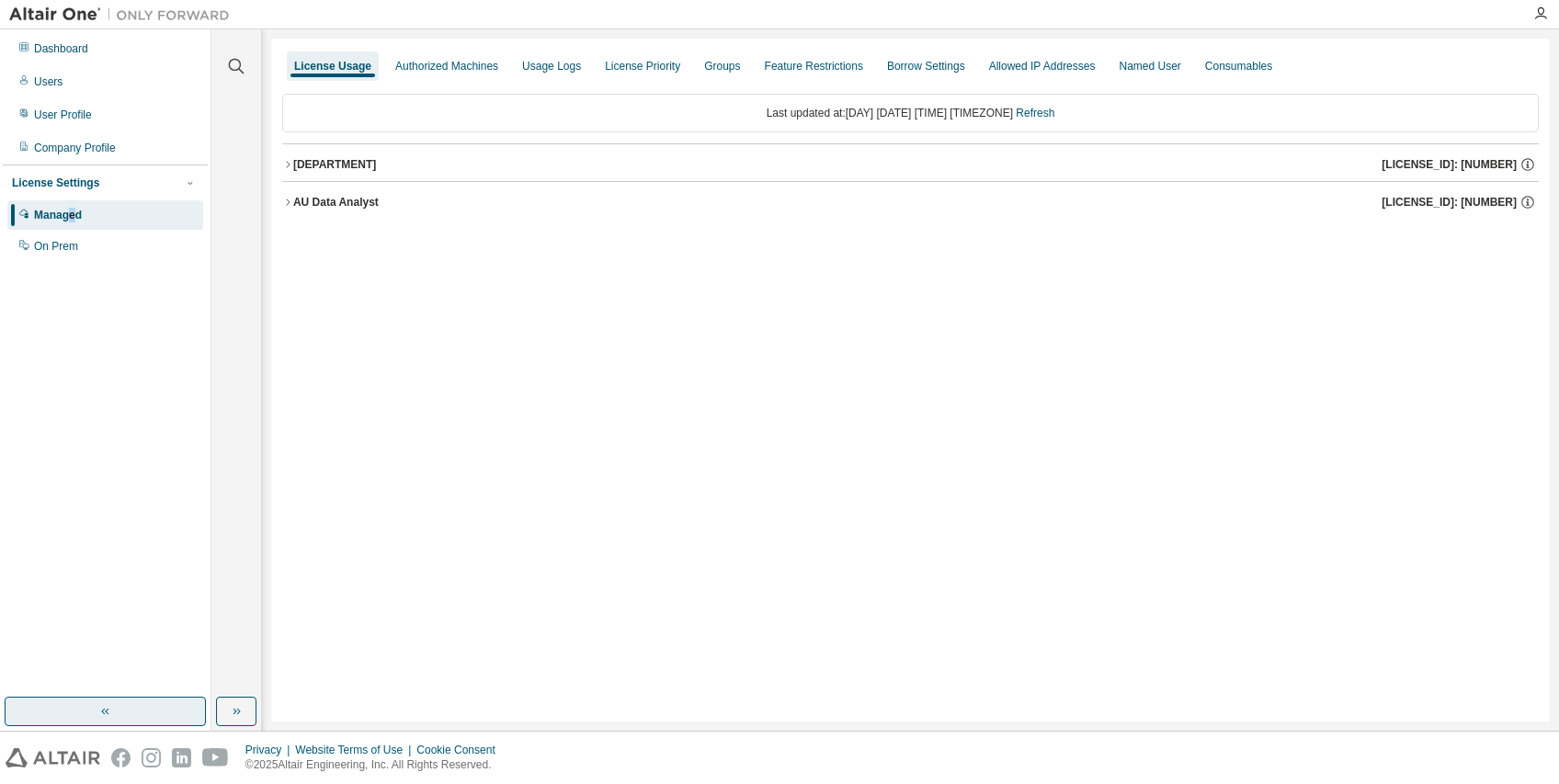 click 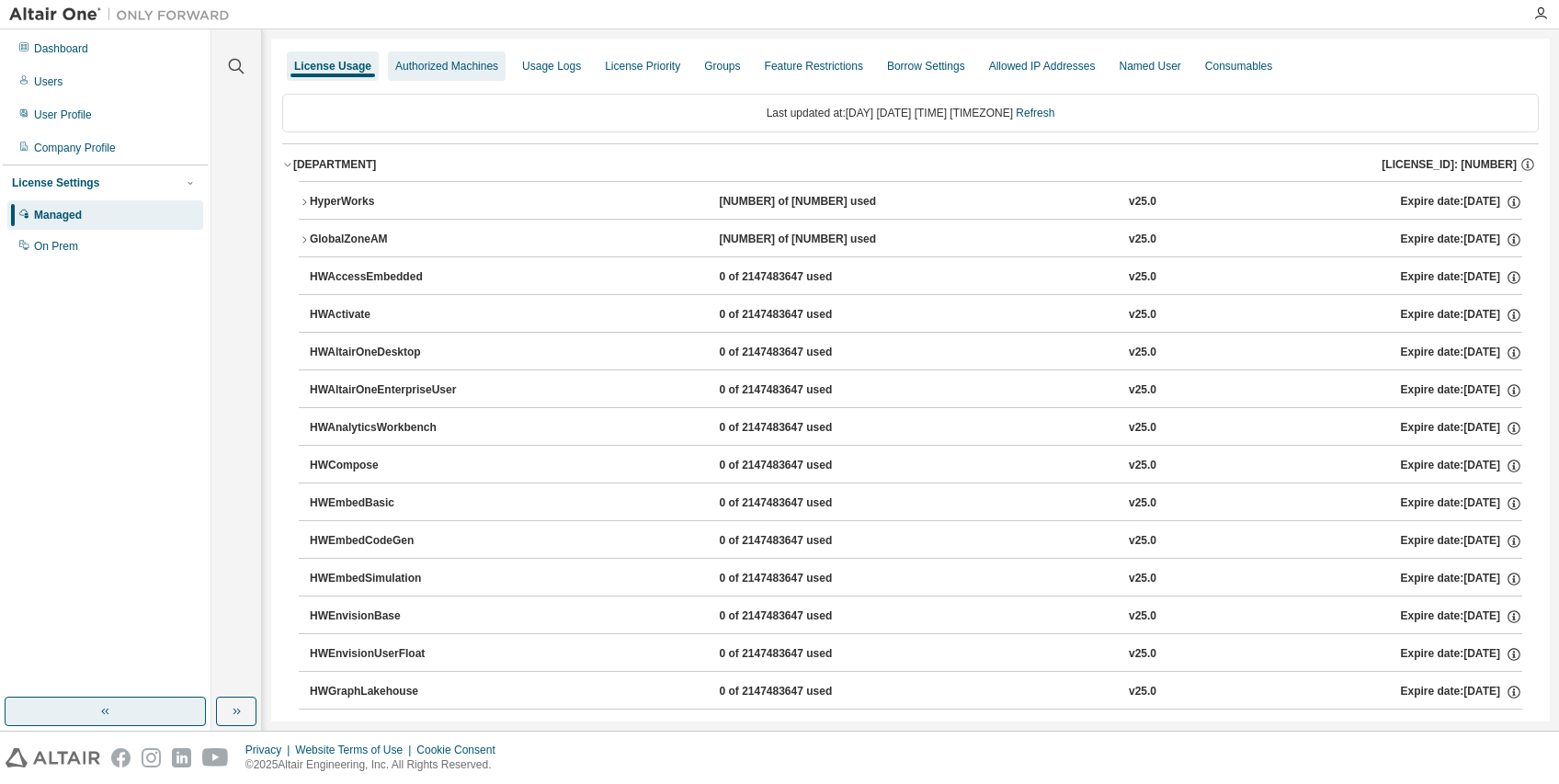 click on "Authorized Machines" at bounding box center [447, 66] 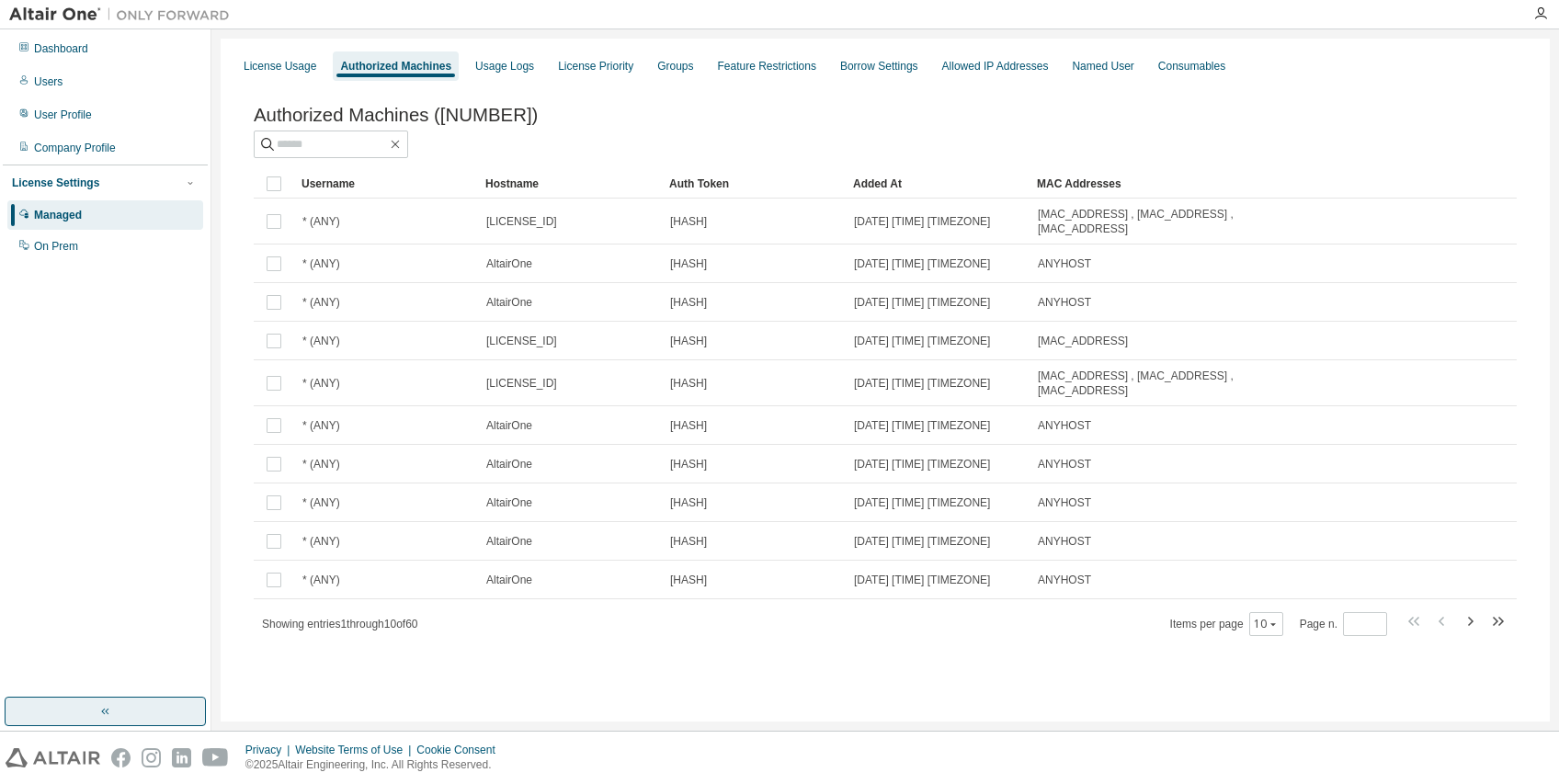 click on "Authorized Machines" at bounding box center (395, 66) 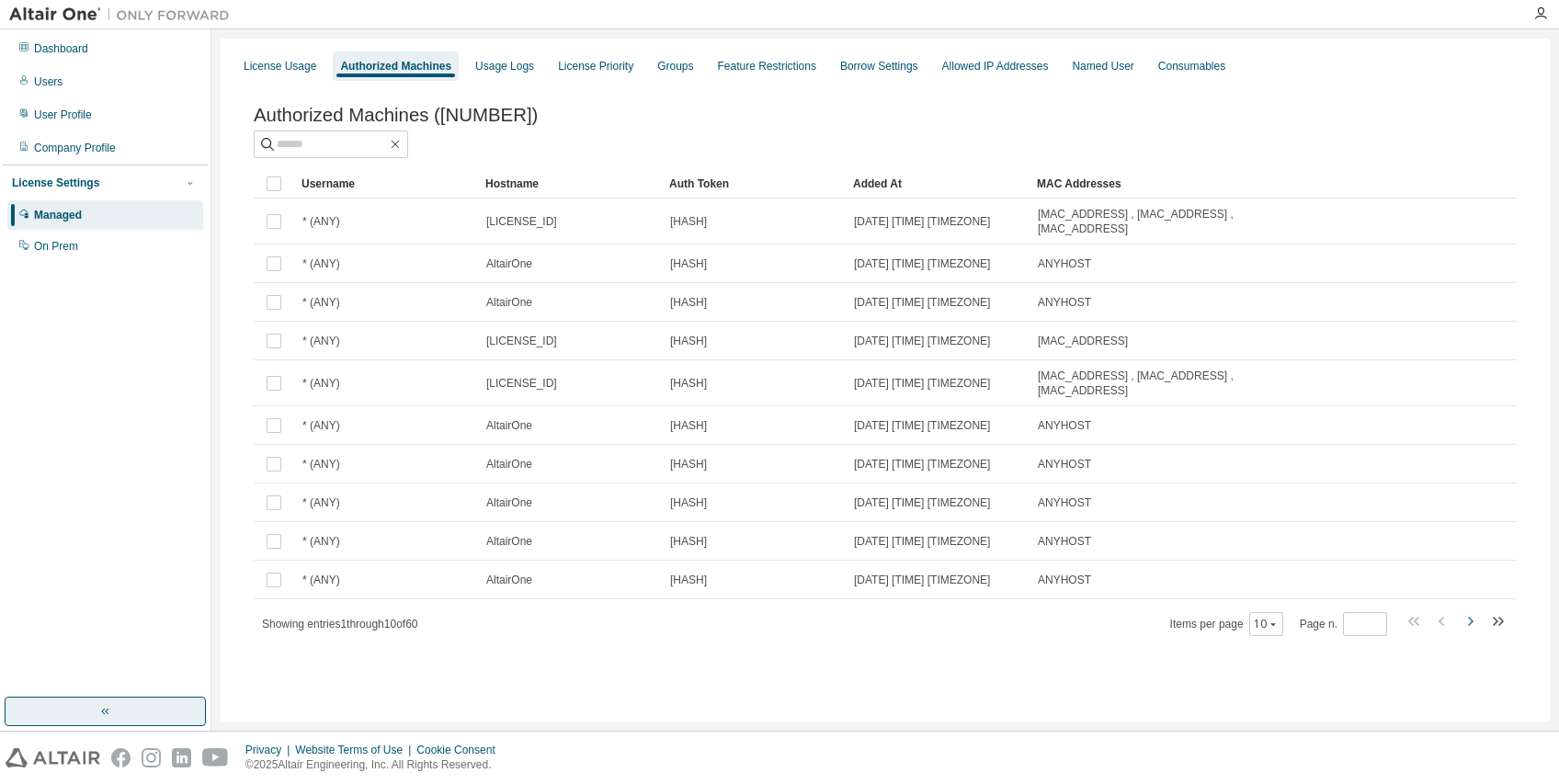 click 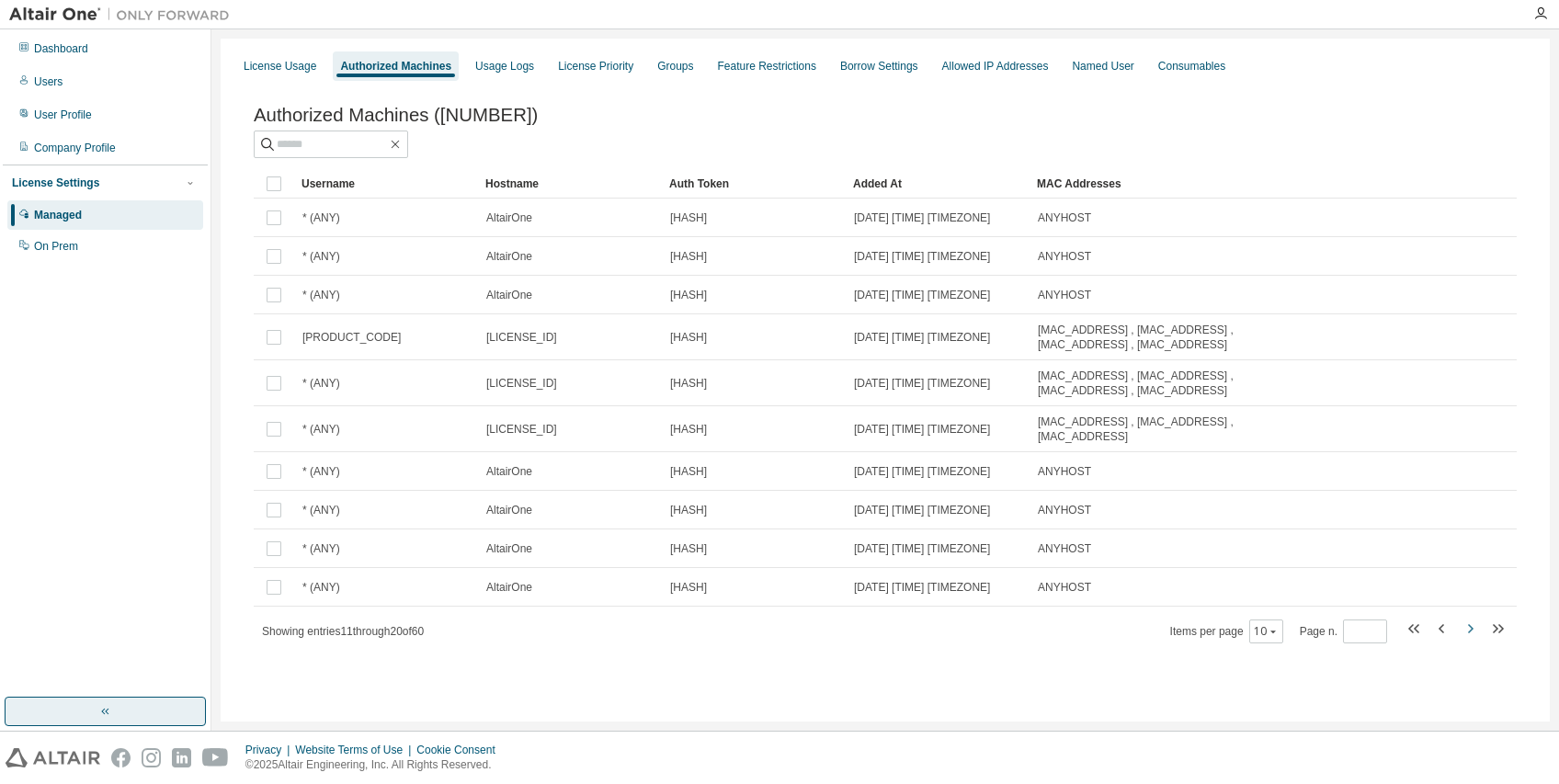 click 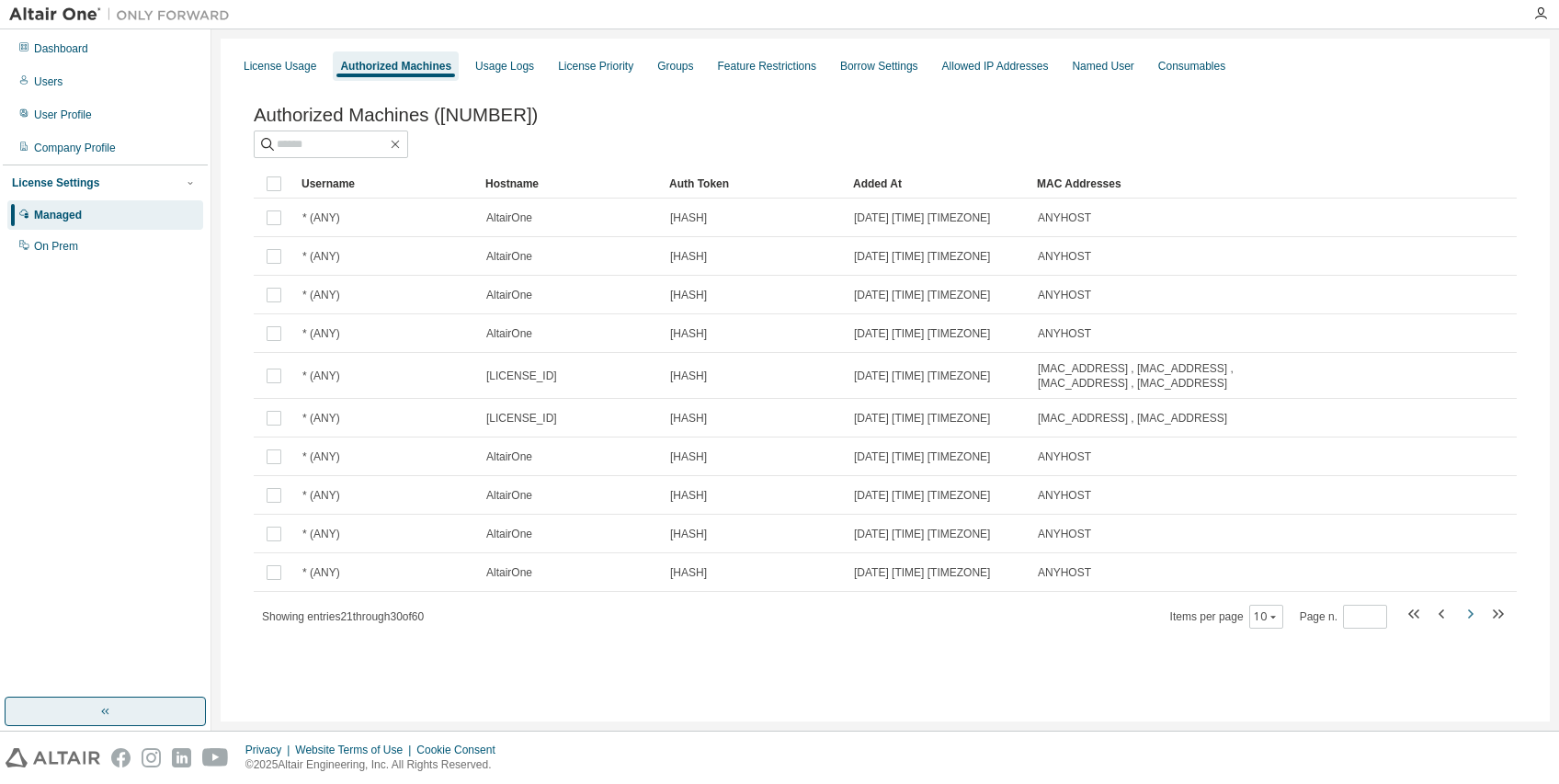 click 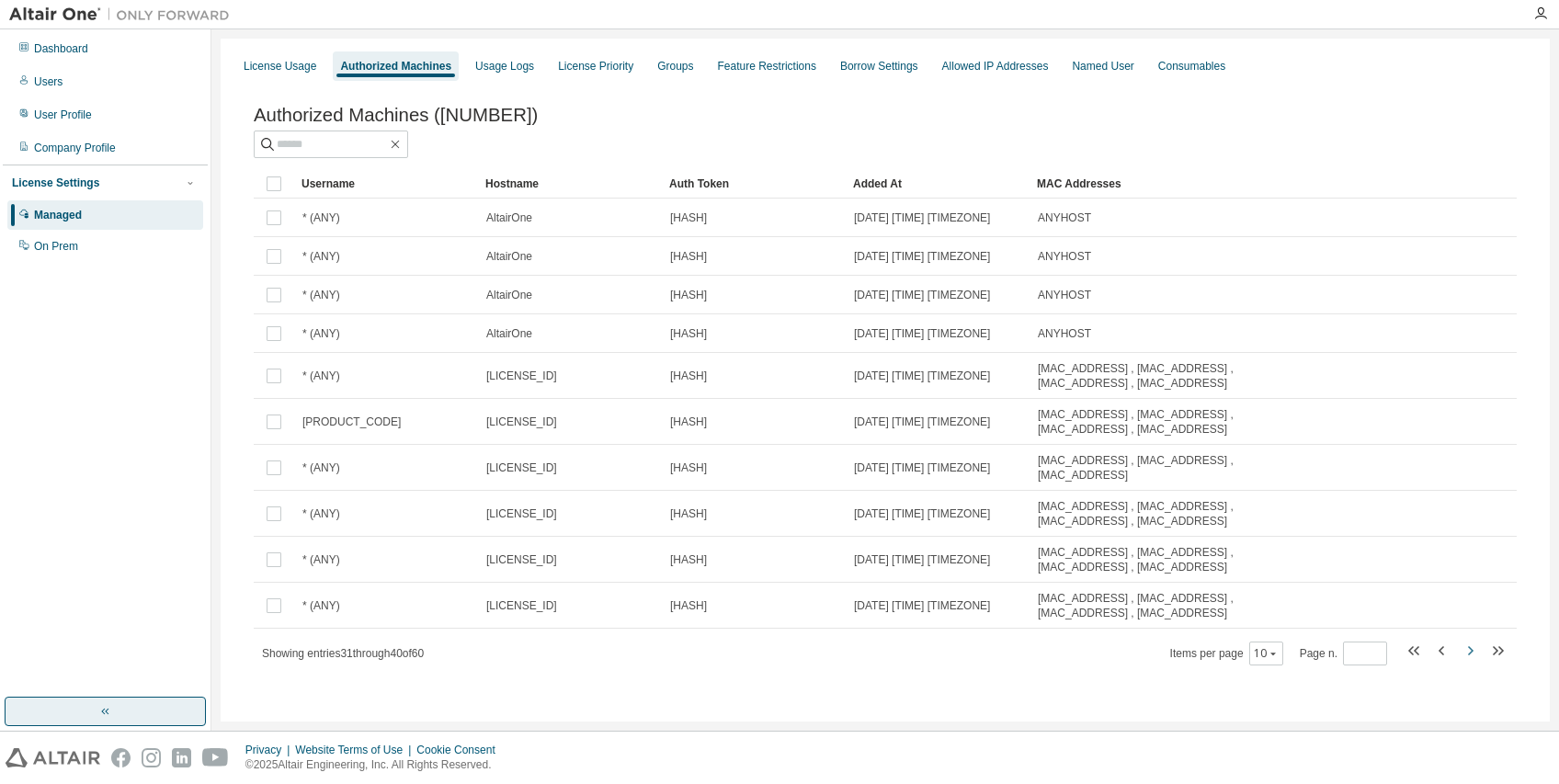 click 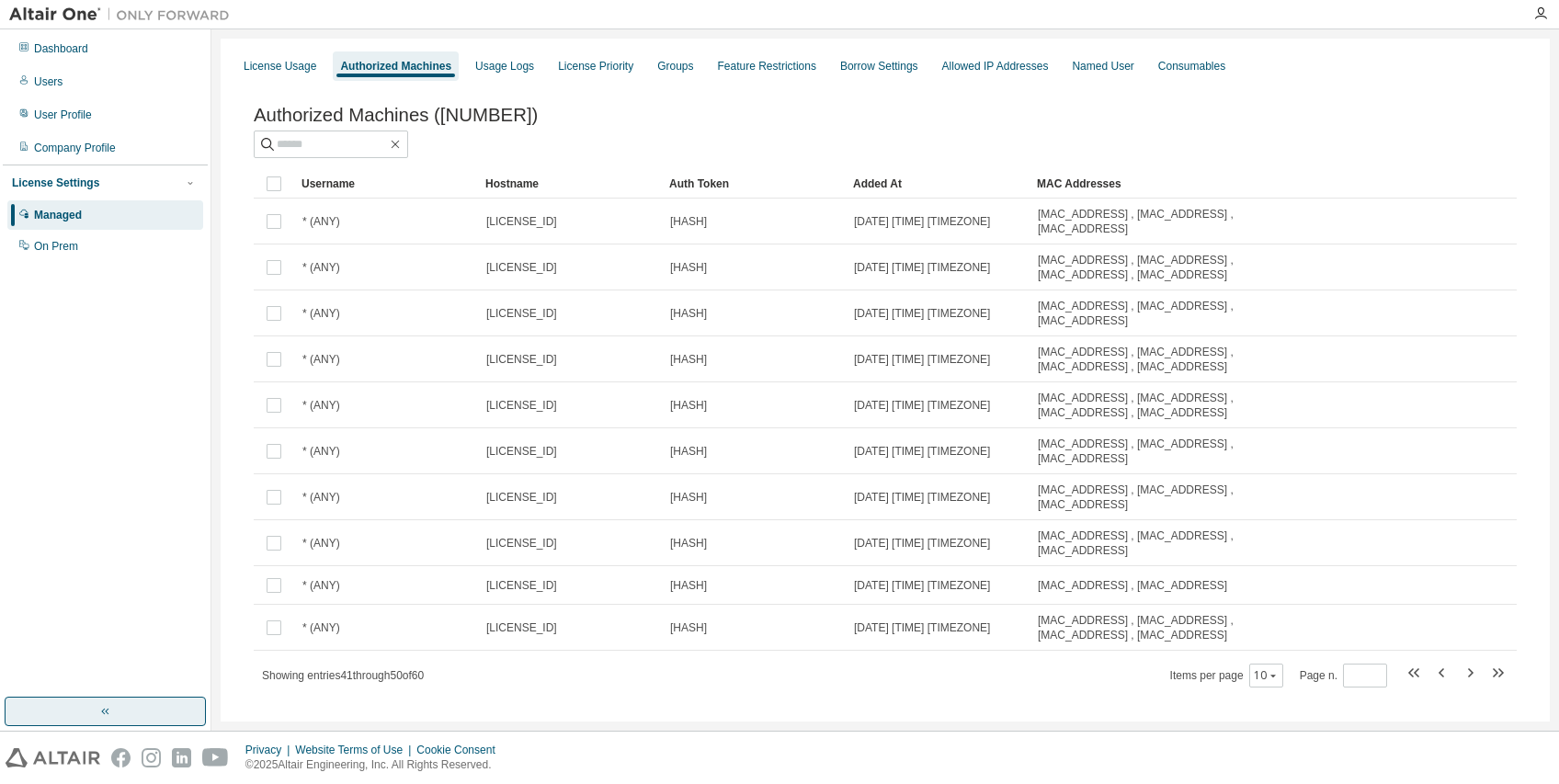 click 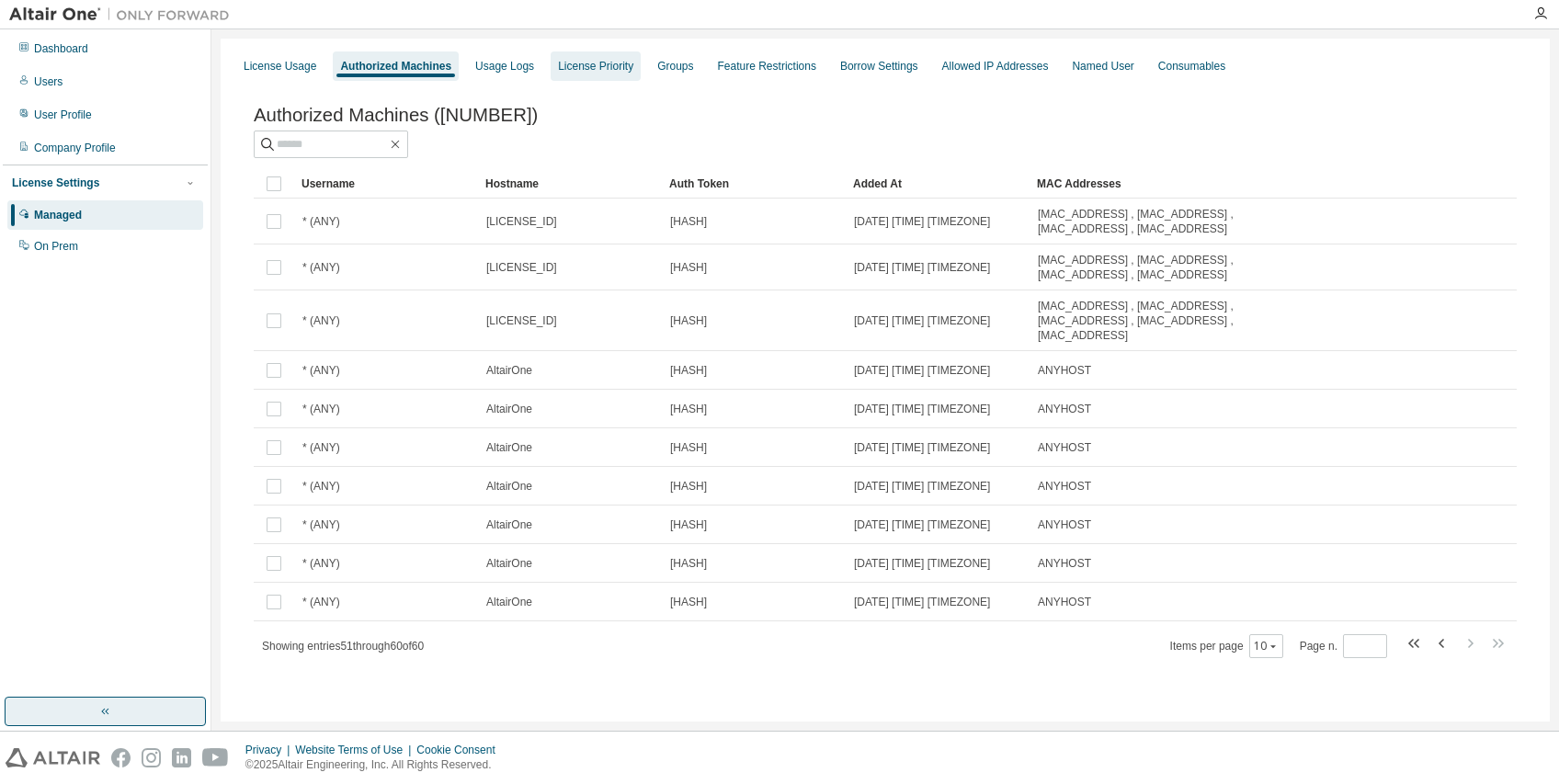 click on "License Priority" at bounding box center (596, 66) 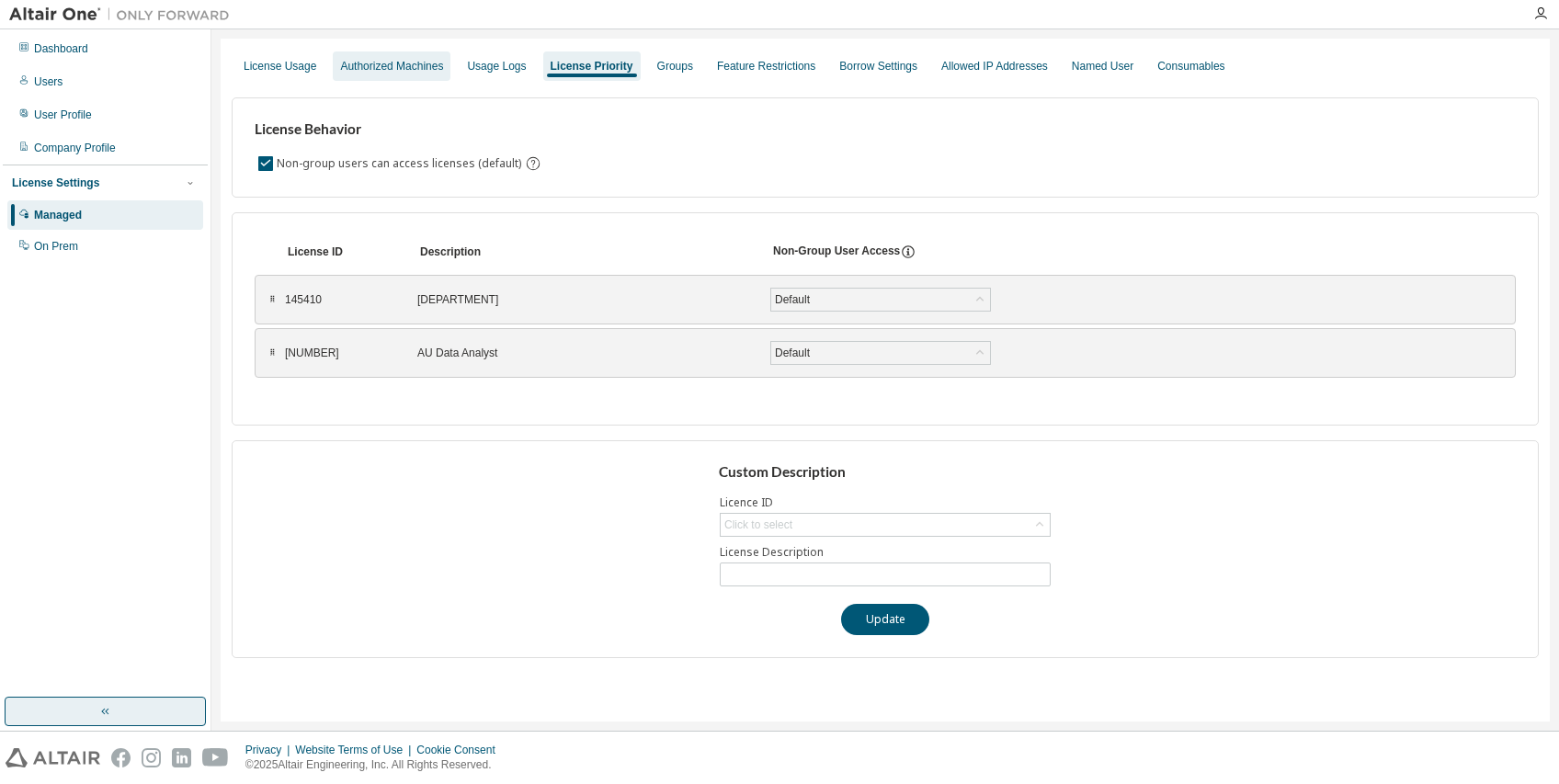 click on "Authorized Machines" at bounding box center (392, 66) 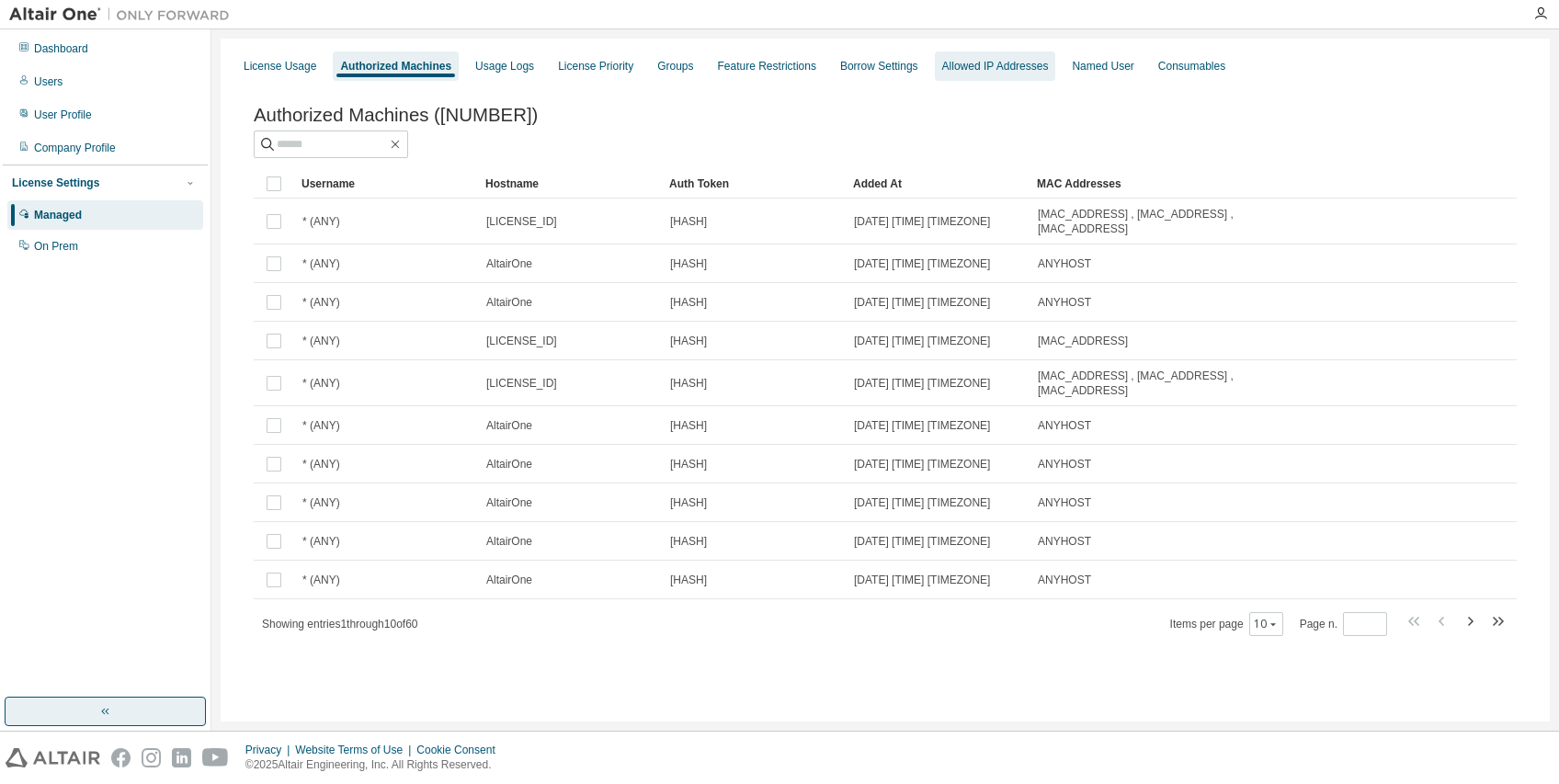 click on "Allowed IP Addresses" at bounding box center [996, 66] 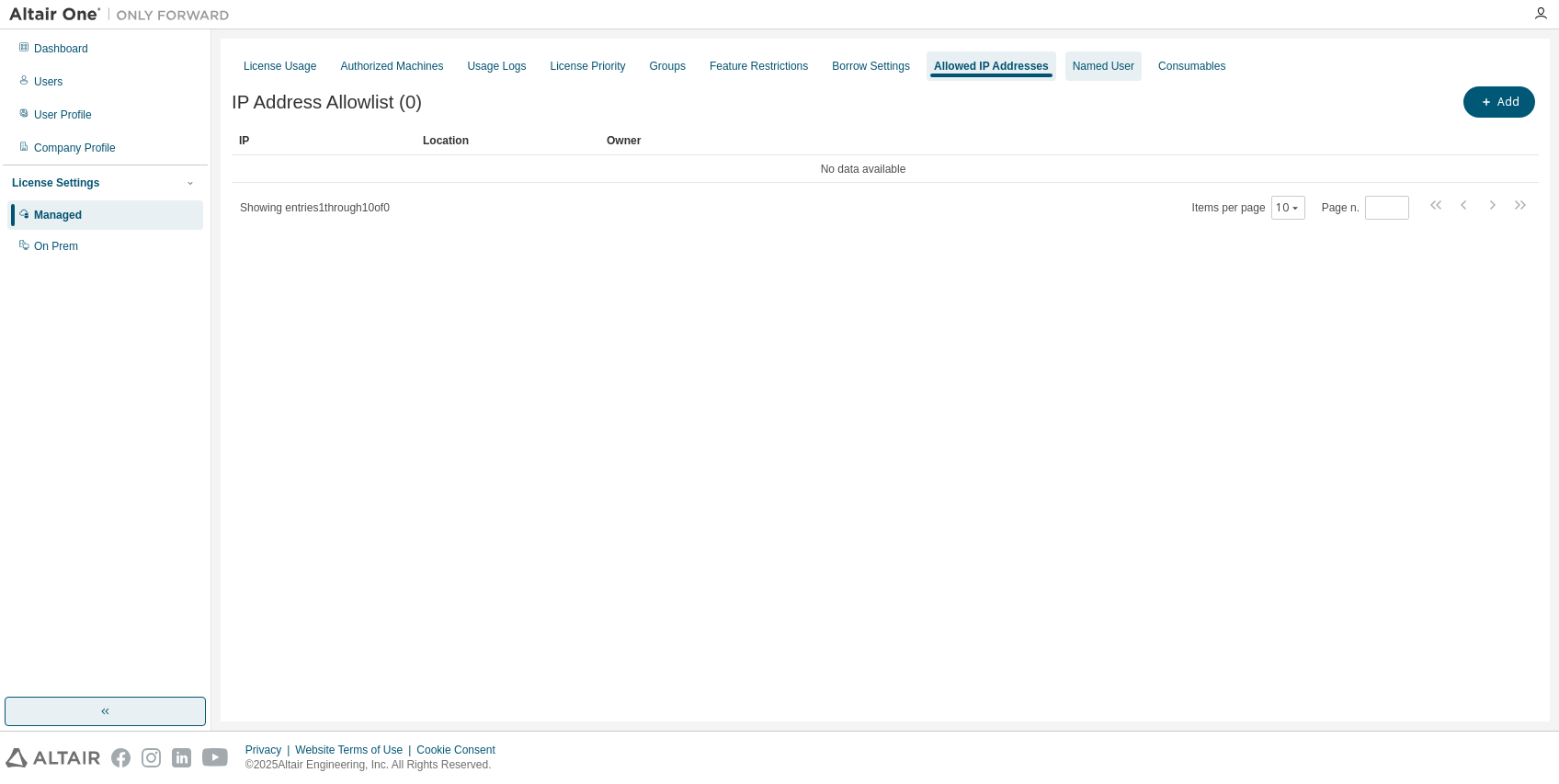 click on "Named User" at bounding box center (1103, 66) 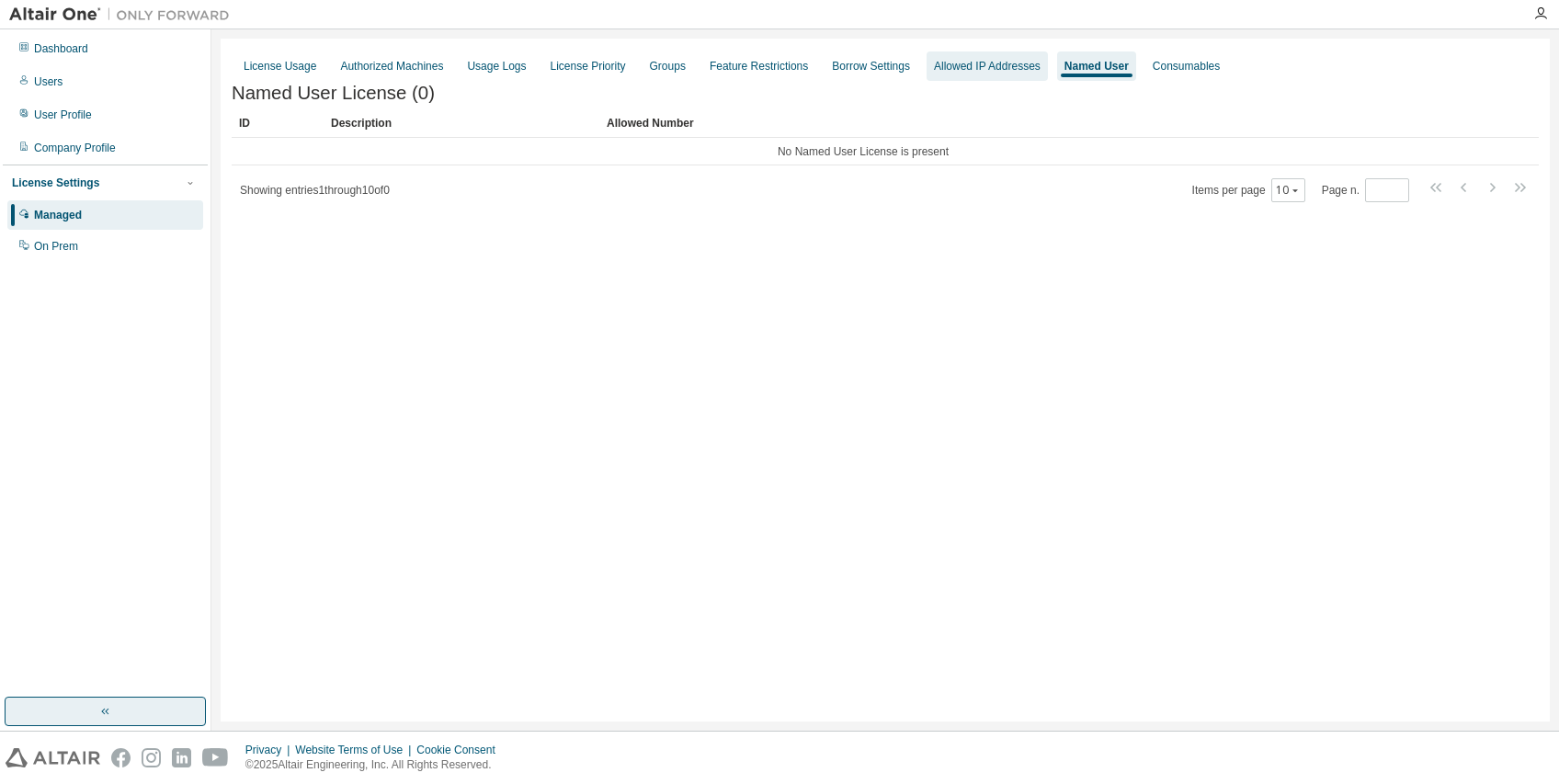 click on "Allowed IP Addresses" at bounding box center [987, 66] 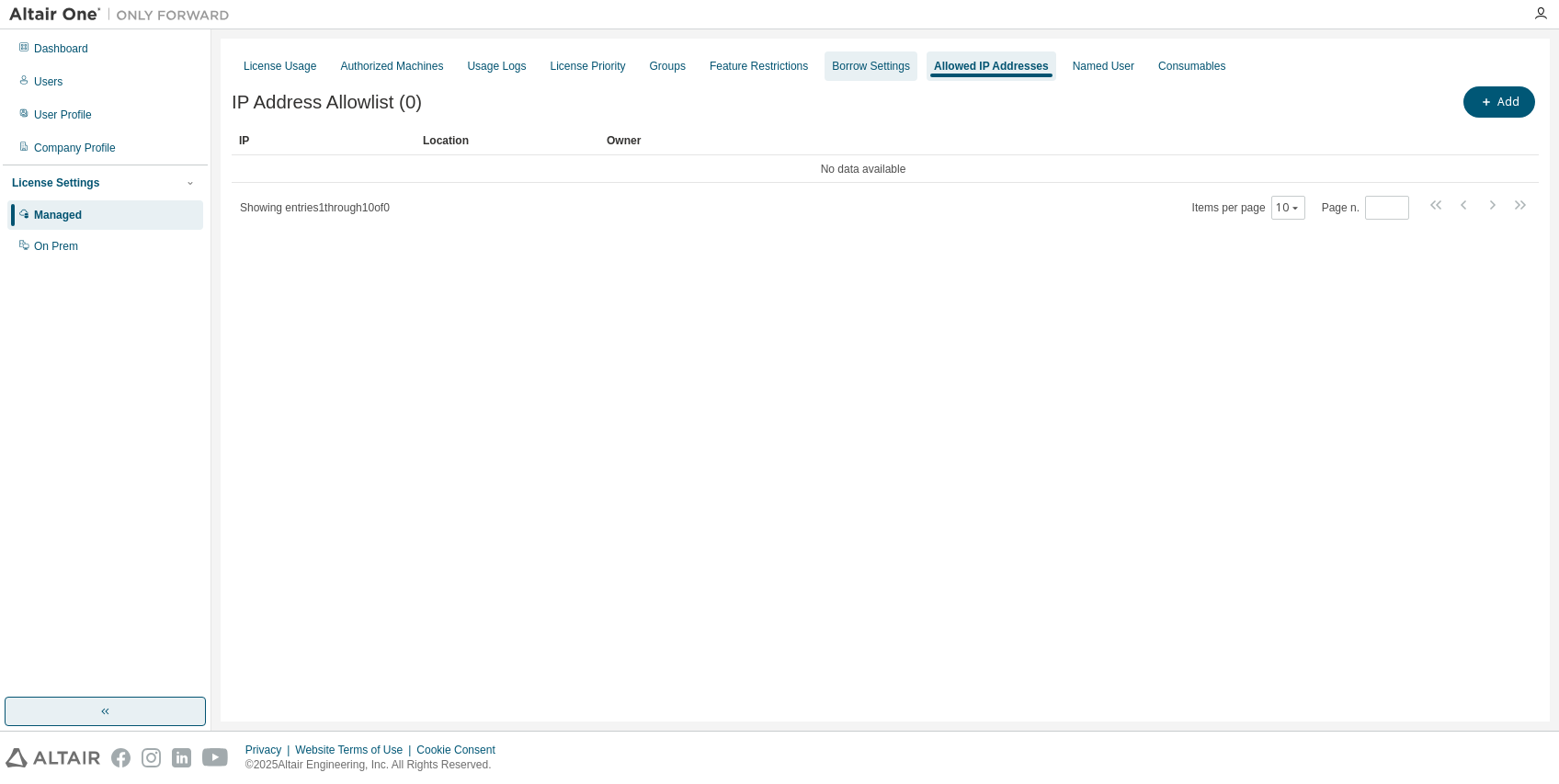 click on "Borrow Settings" at bounding box center (871, 66) 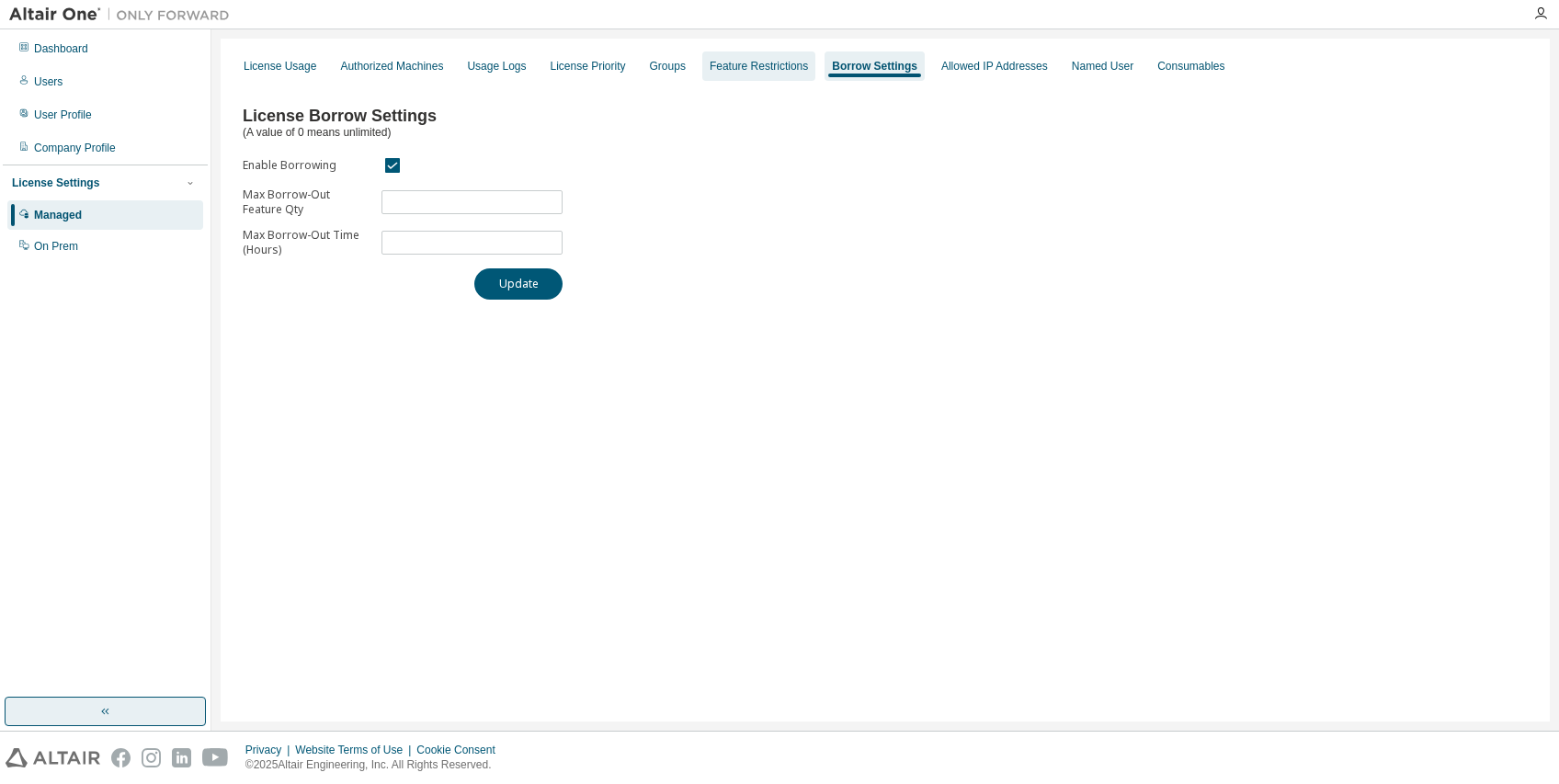 click on "Feature Restrictions" at bounding box center (758, 66) 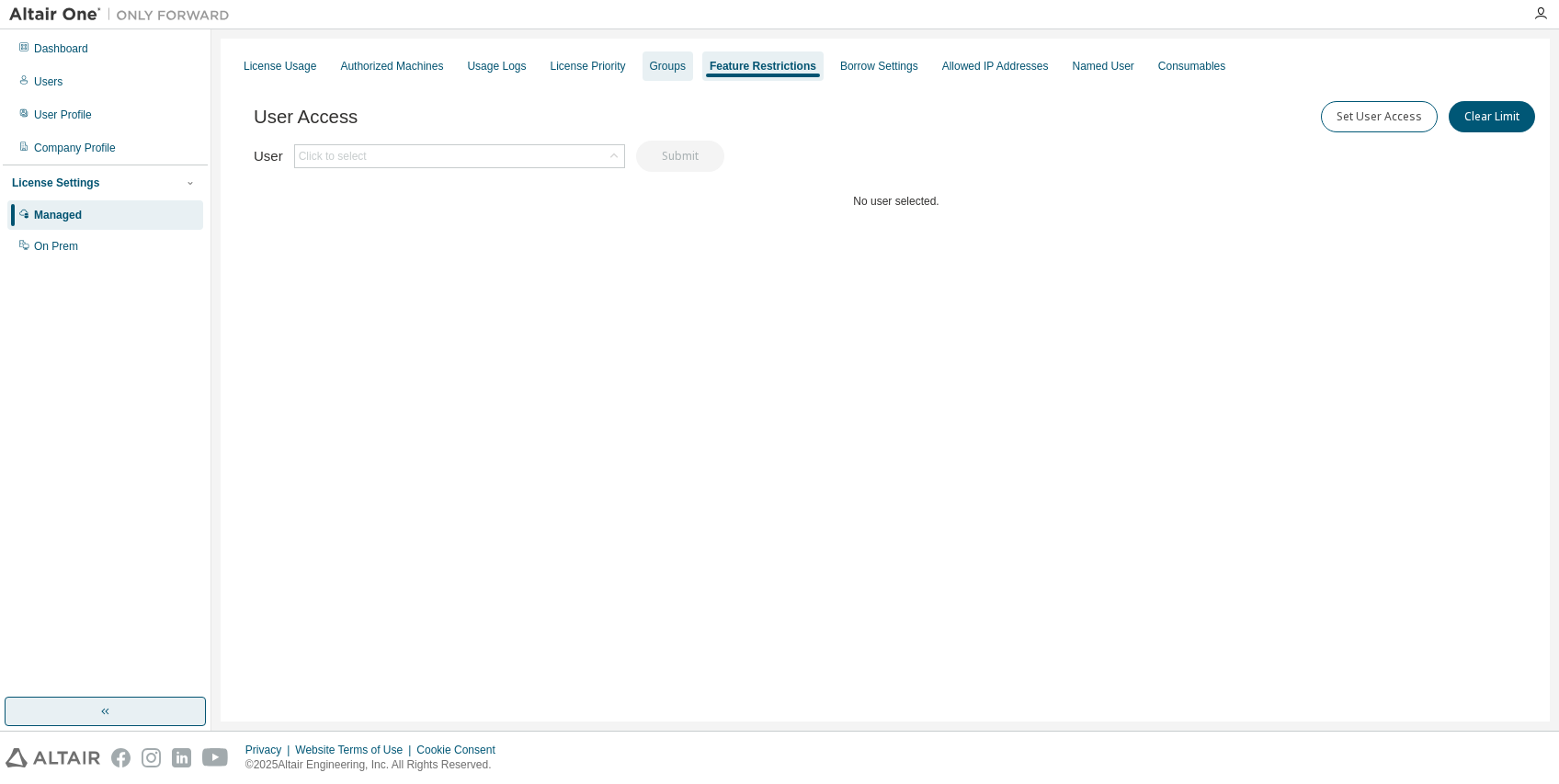 click on "Groups" at bounding box center (667, 66) 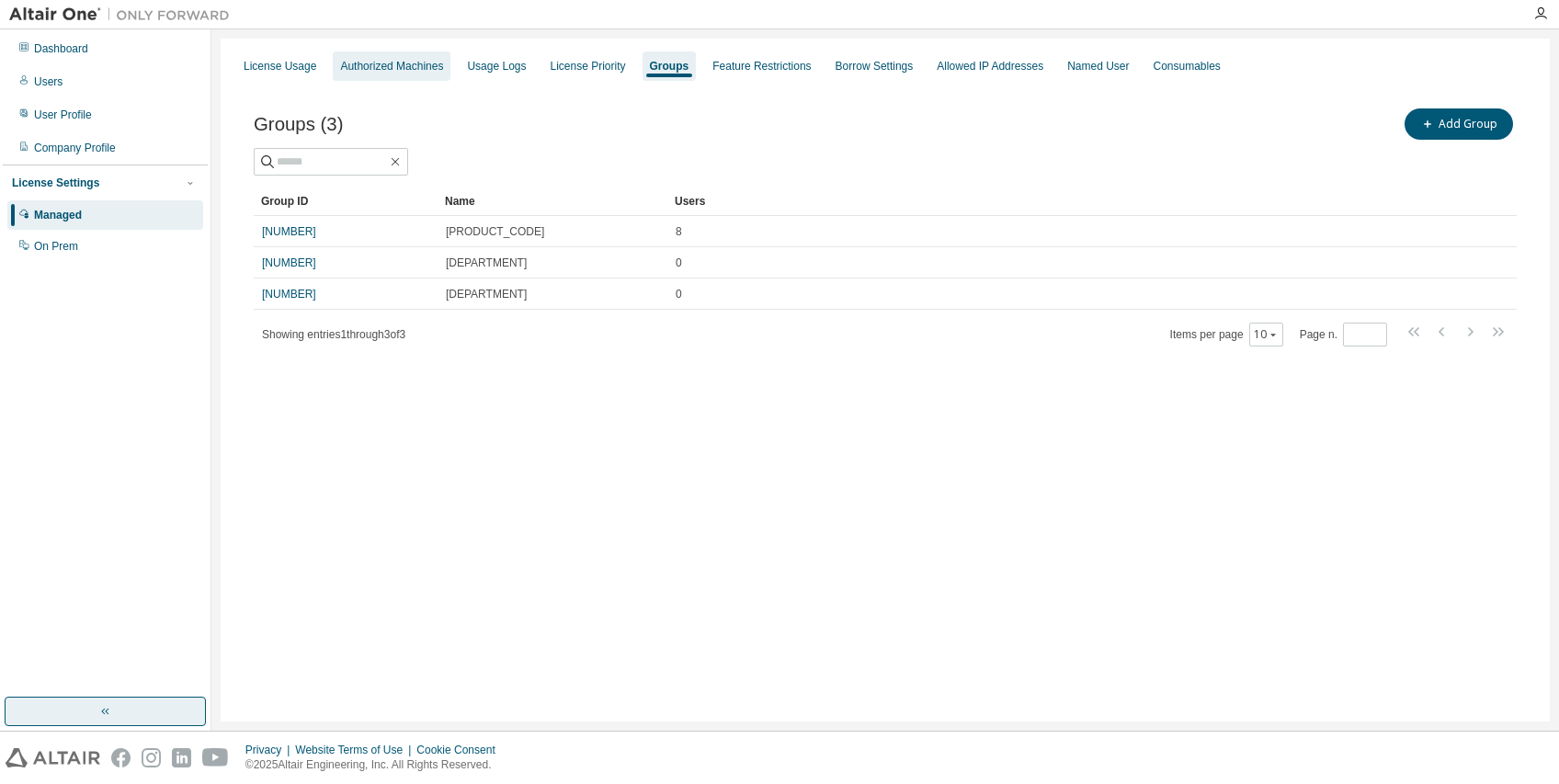 click on "Authorized Machines" at bounding box center [392, 66] 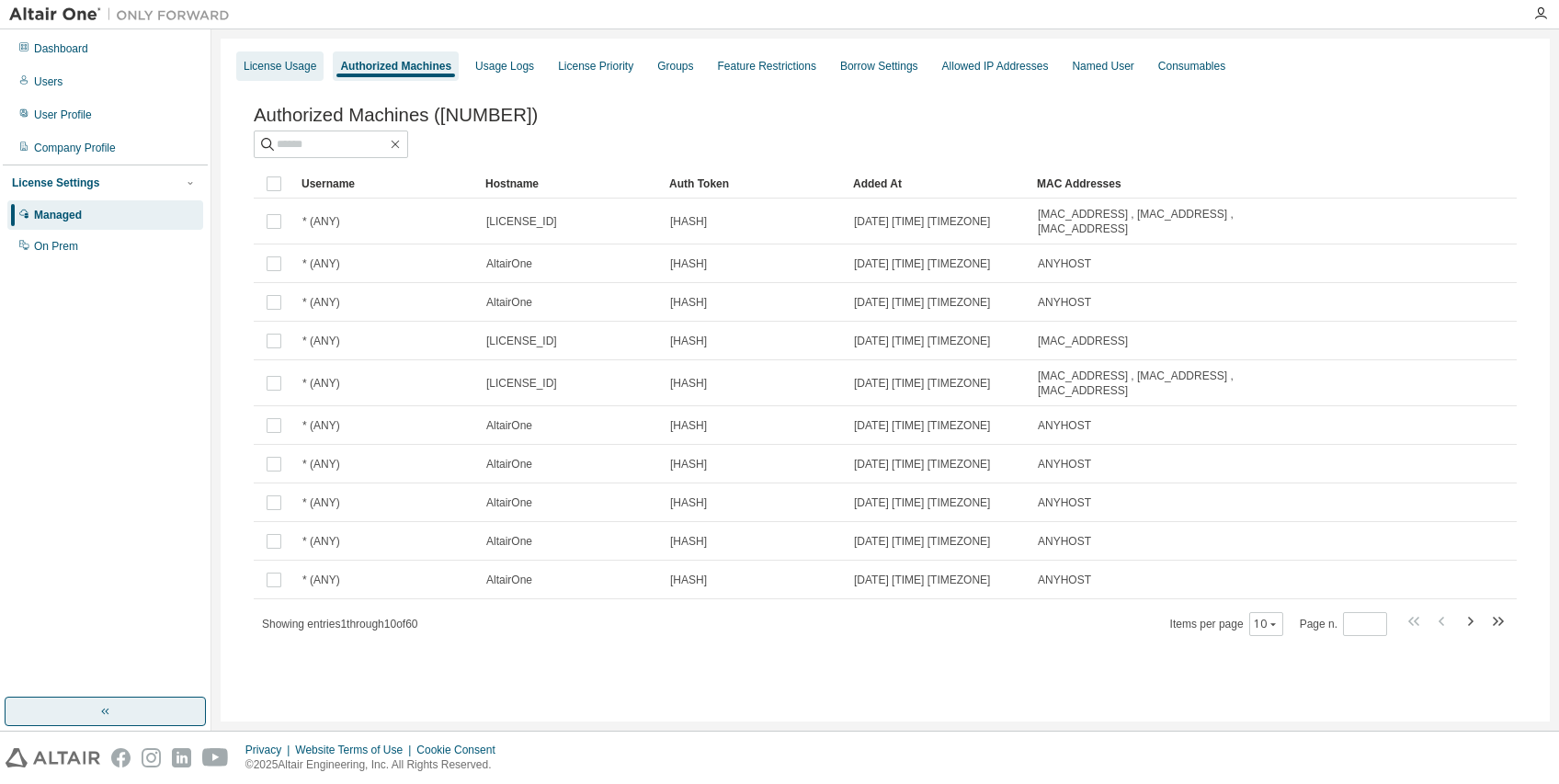 click on "License Usage" at bounding box center [279, 66] 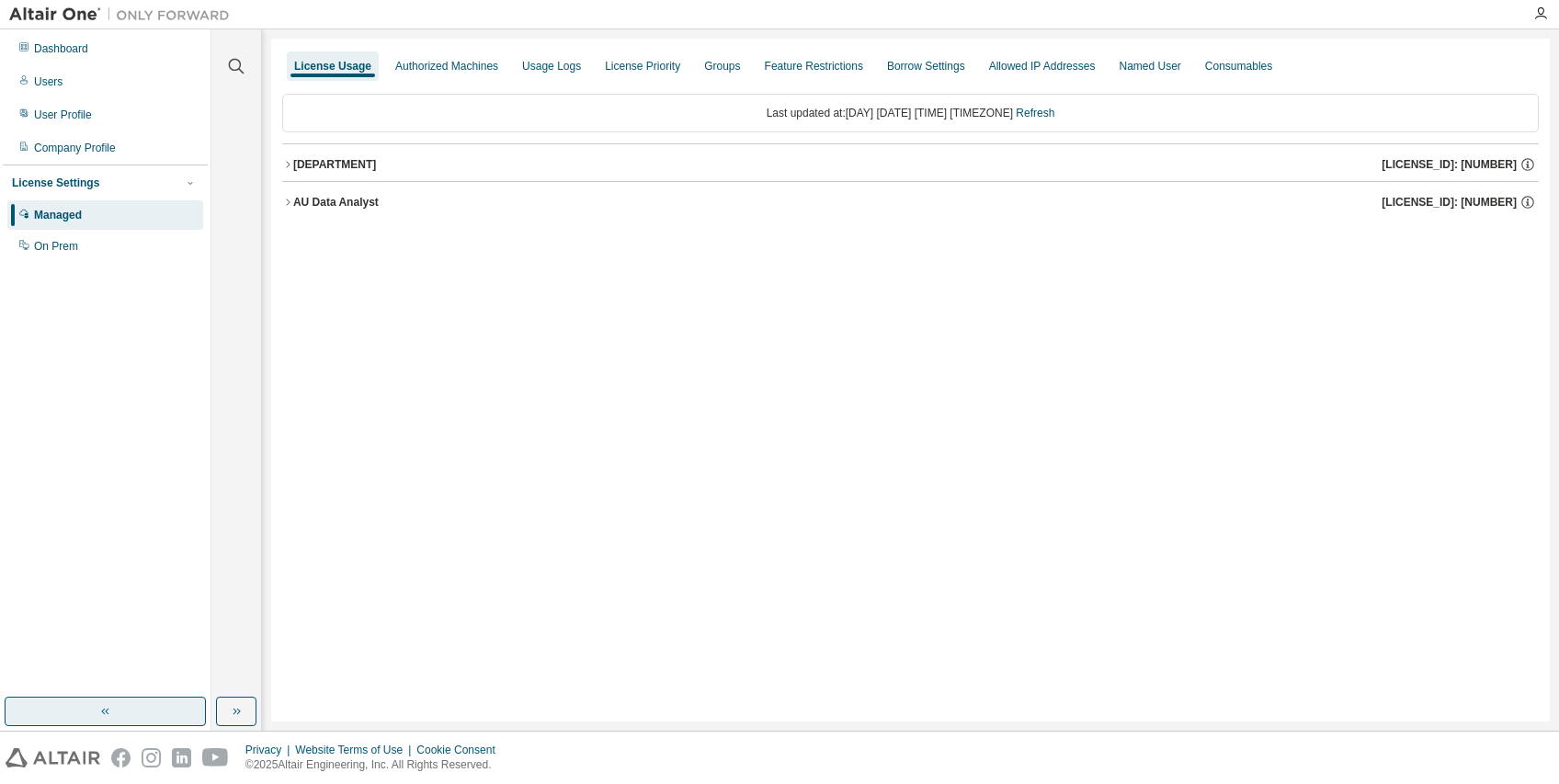 click 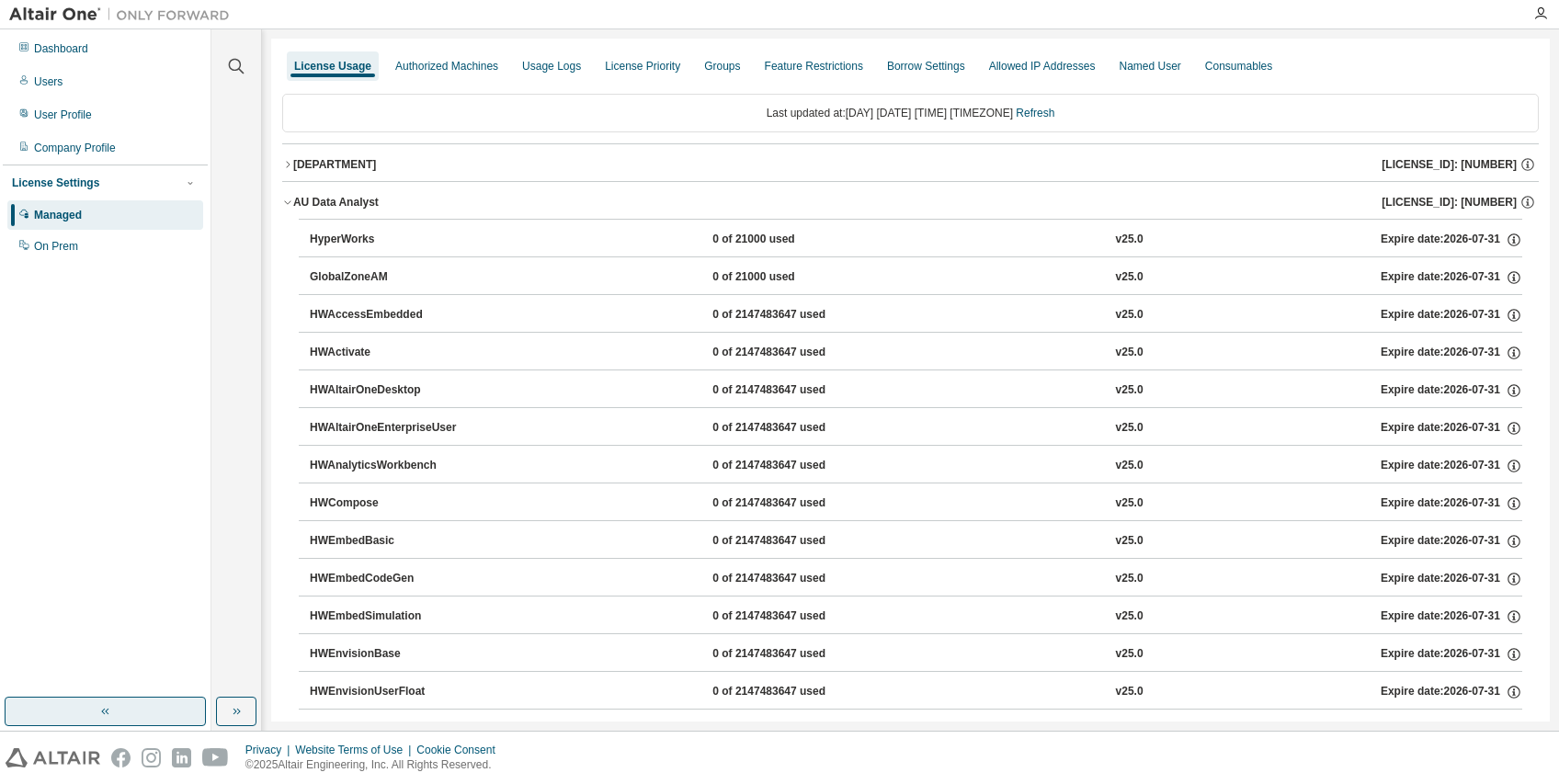 click 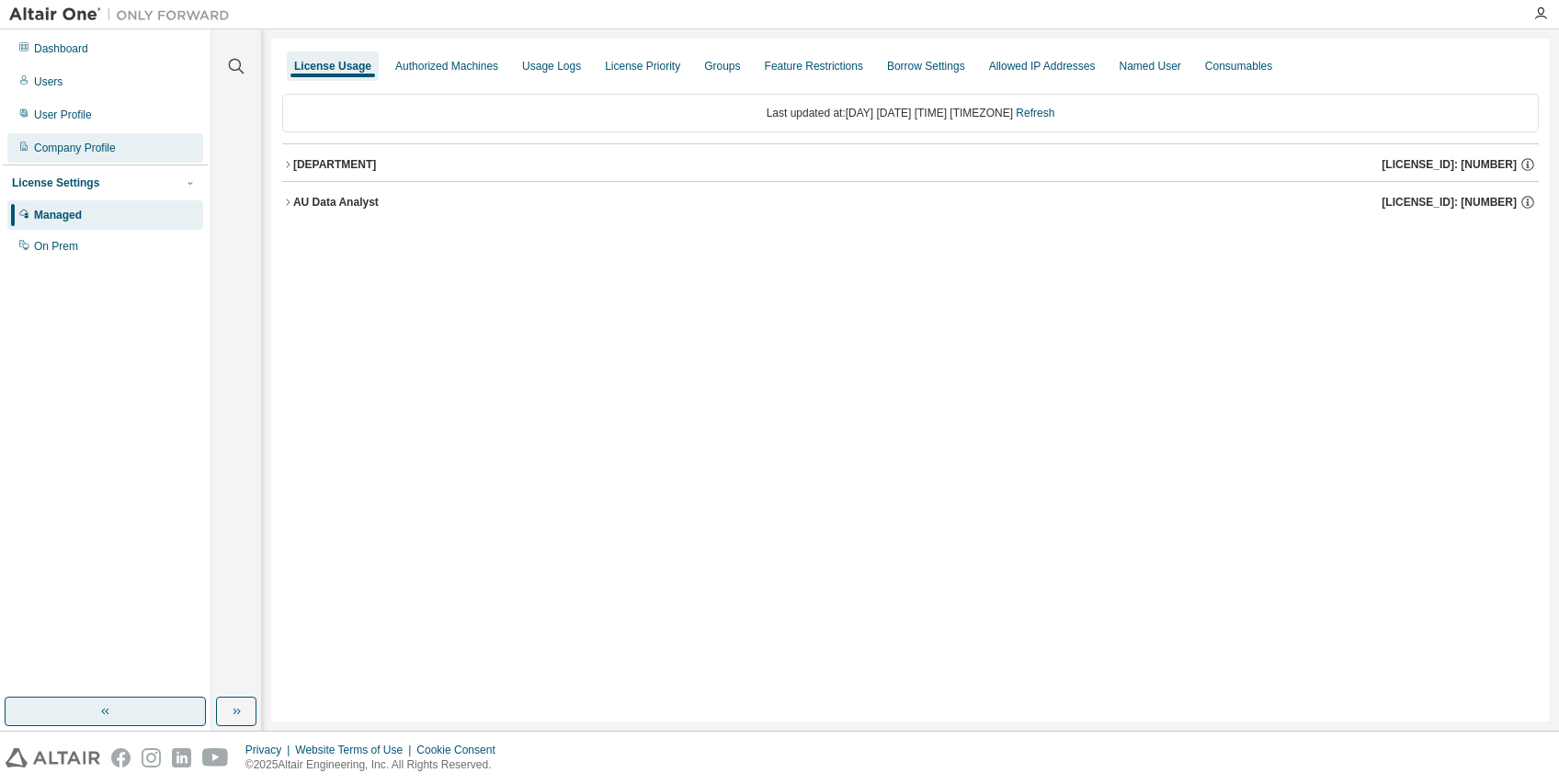 click on "Company Profile" at bounding box center (74, 148) 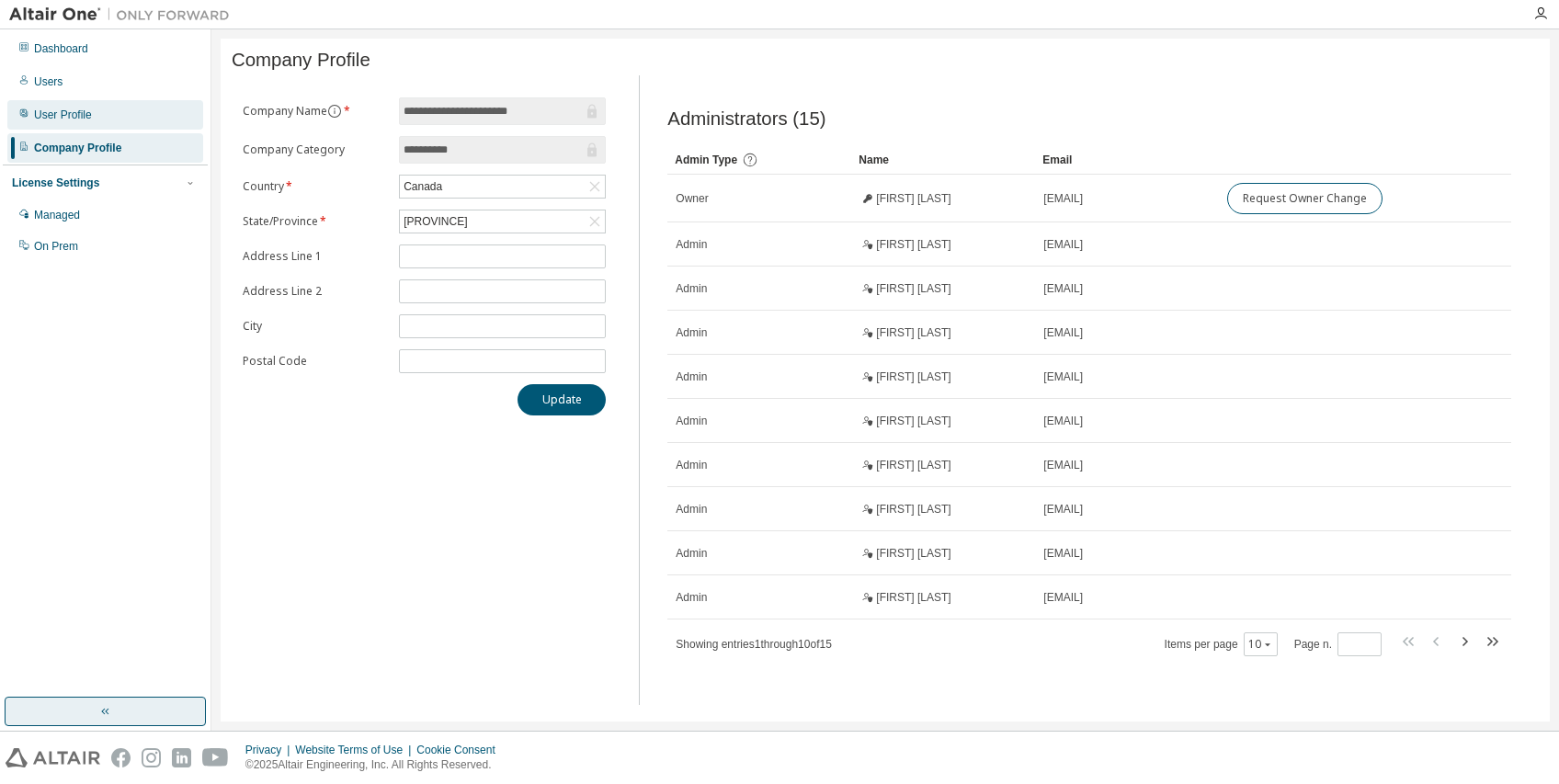 click on "User Profile" at bounding box center [63, 115] 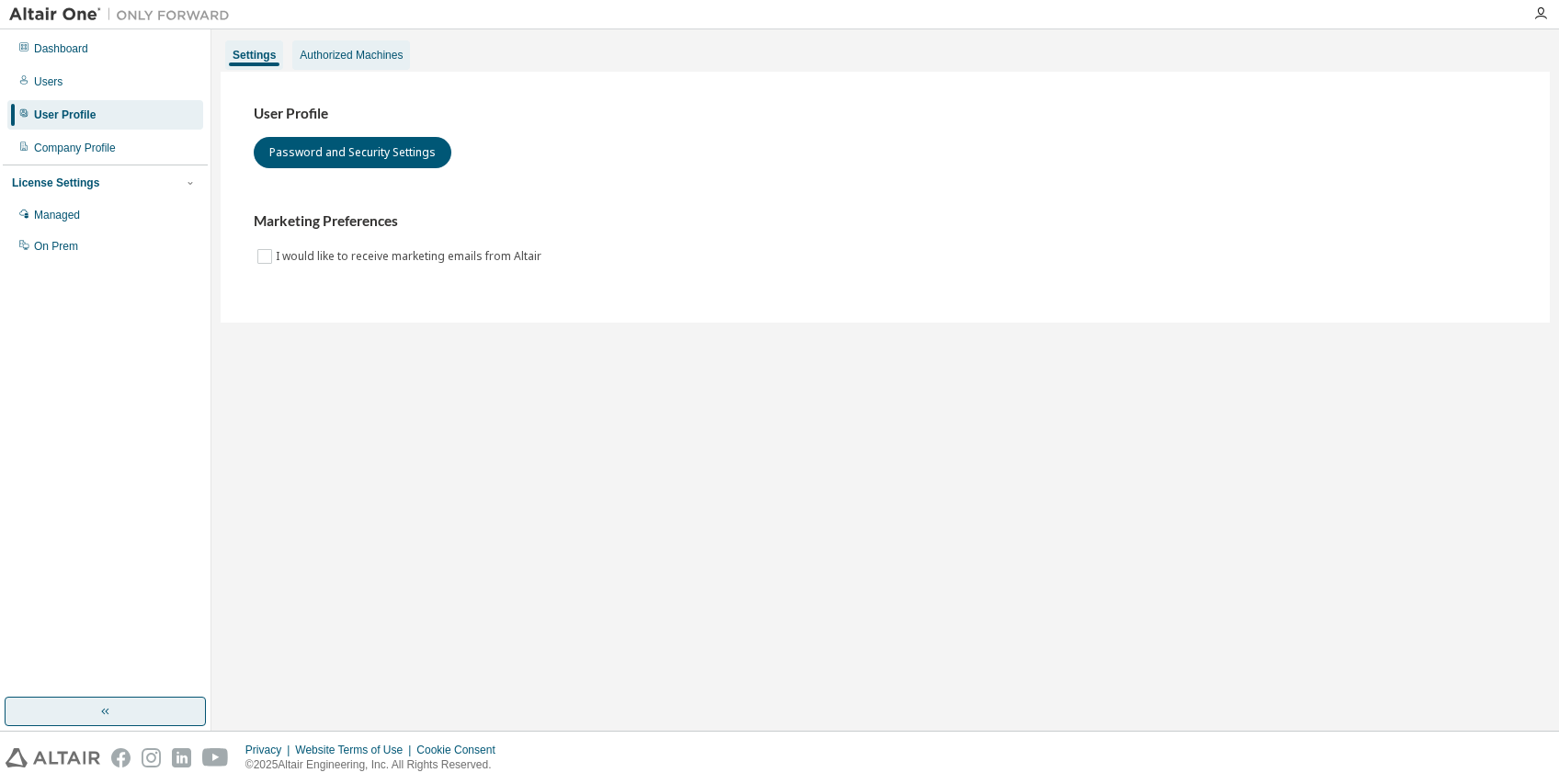 click on "Authorized Machines" at bounding box center [351, 55] 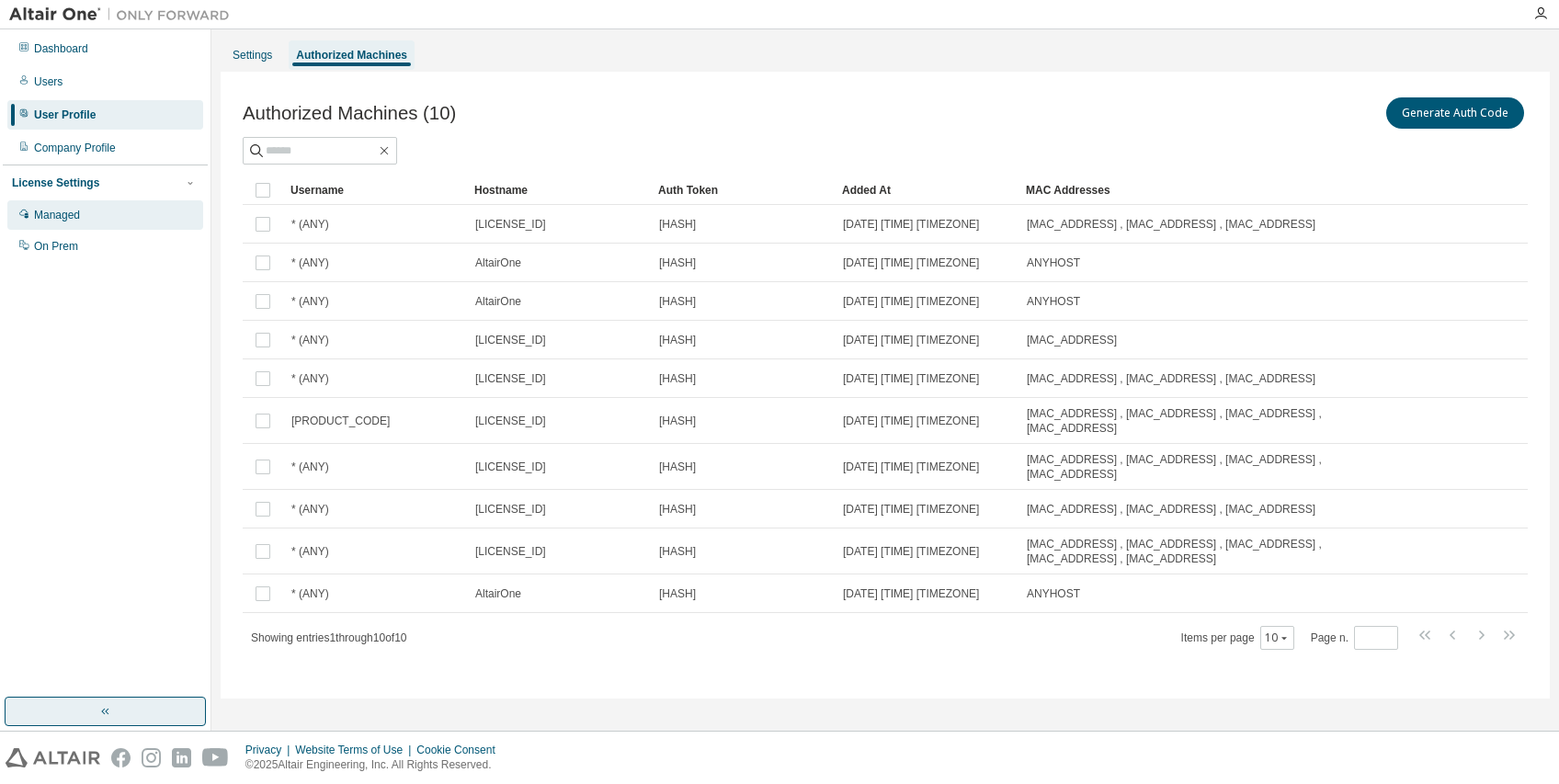 click on "Managed" at bounding box center [57, 215] 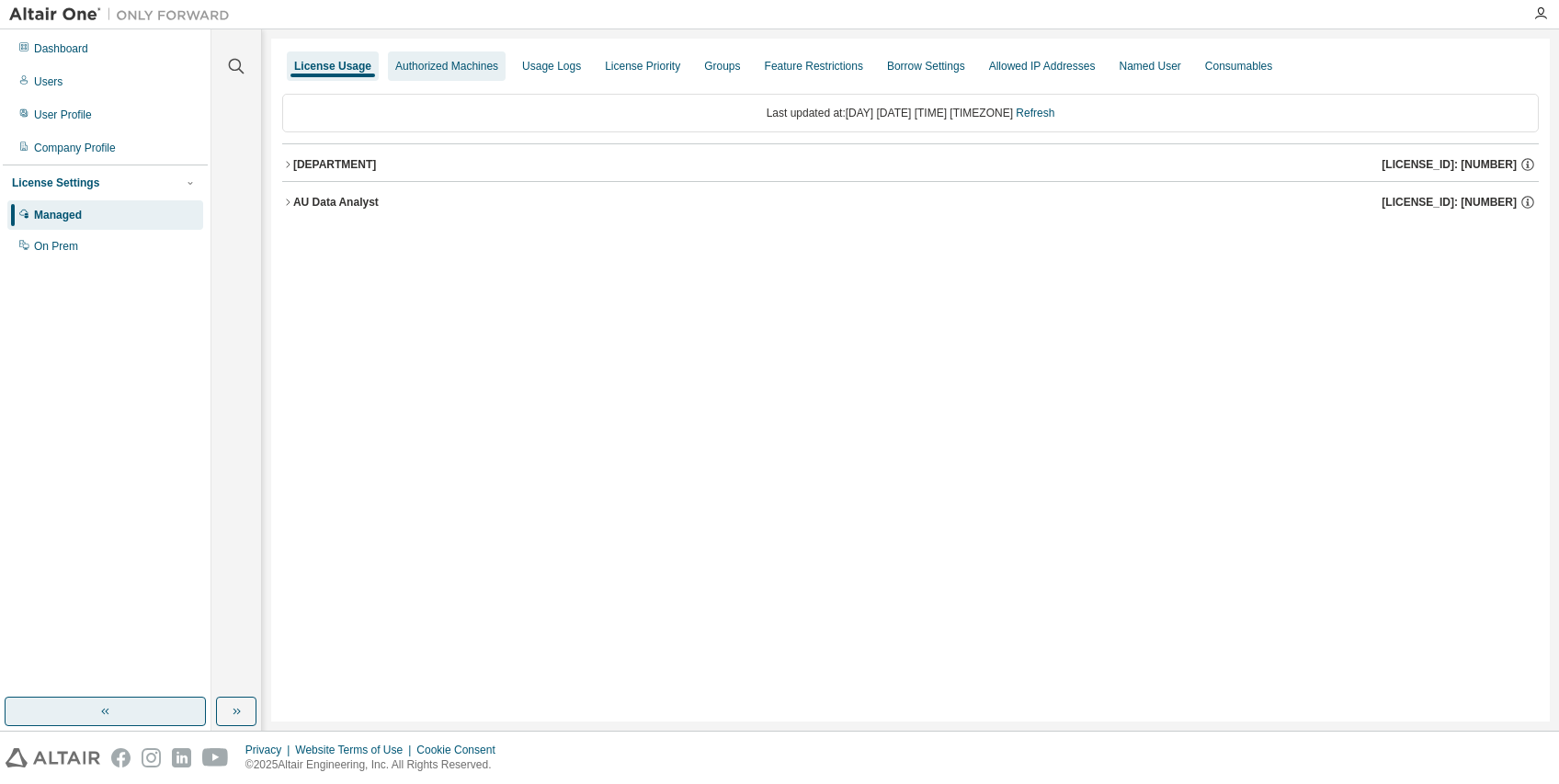 click on "Authorized Machines" at bounding box center (447, 66) 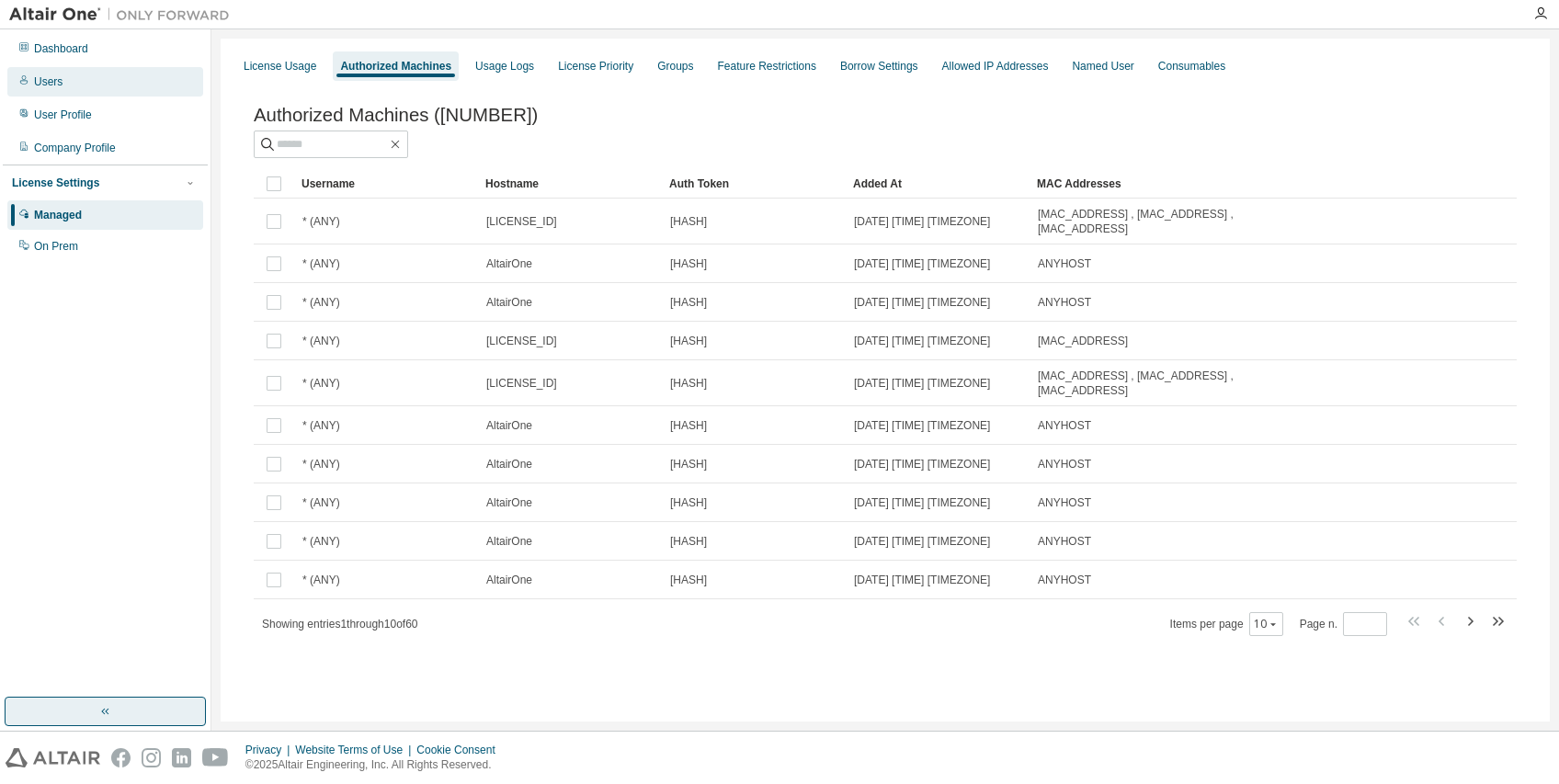 click on "Users" at bounding box center [48, 82] 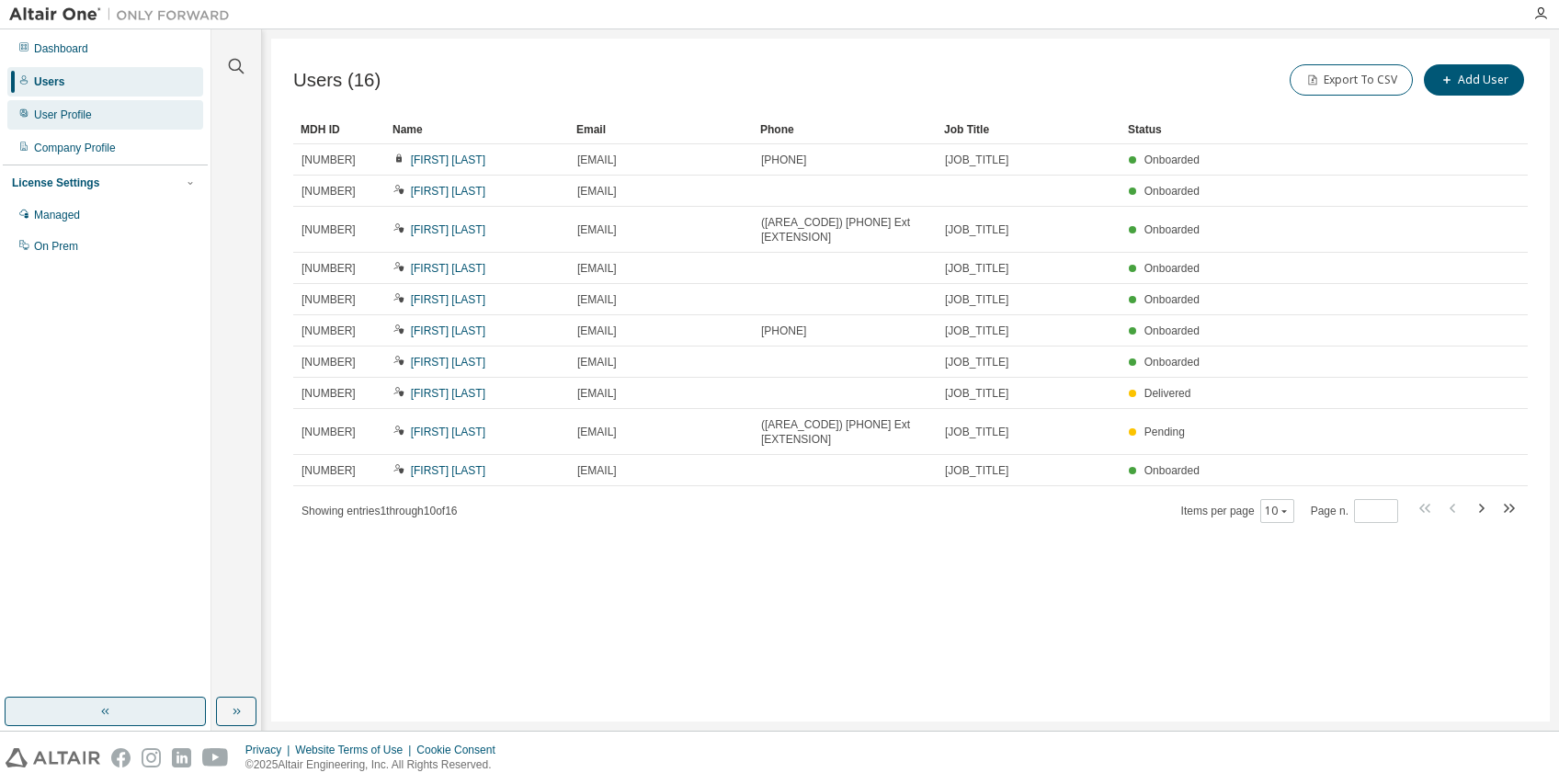 click on "User Profile" at bounding box center (63, 115) 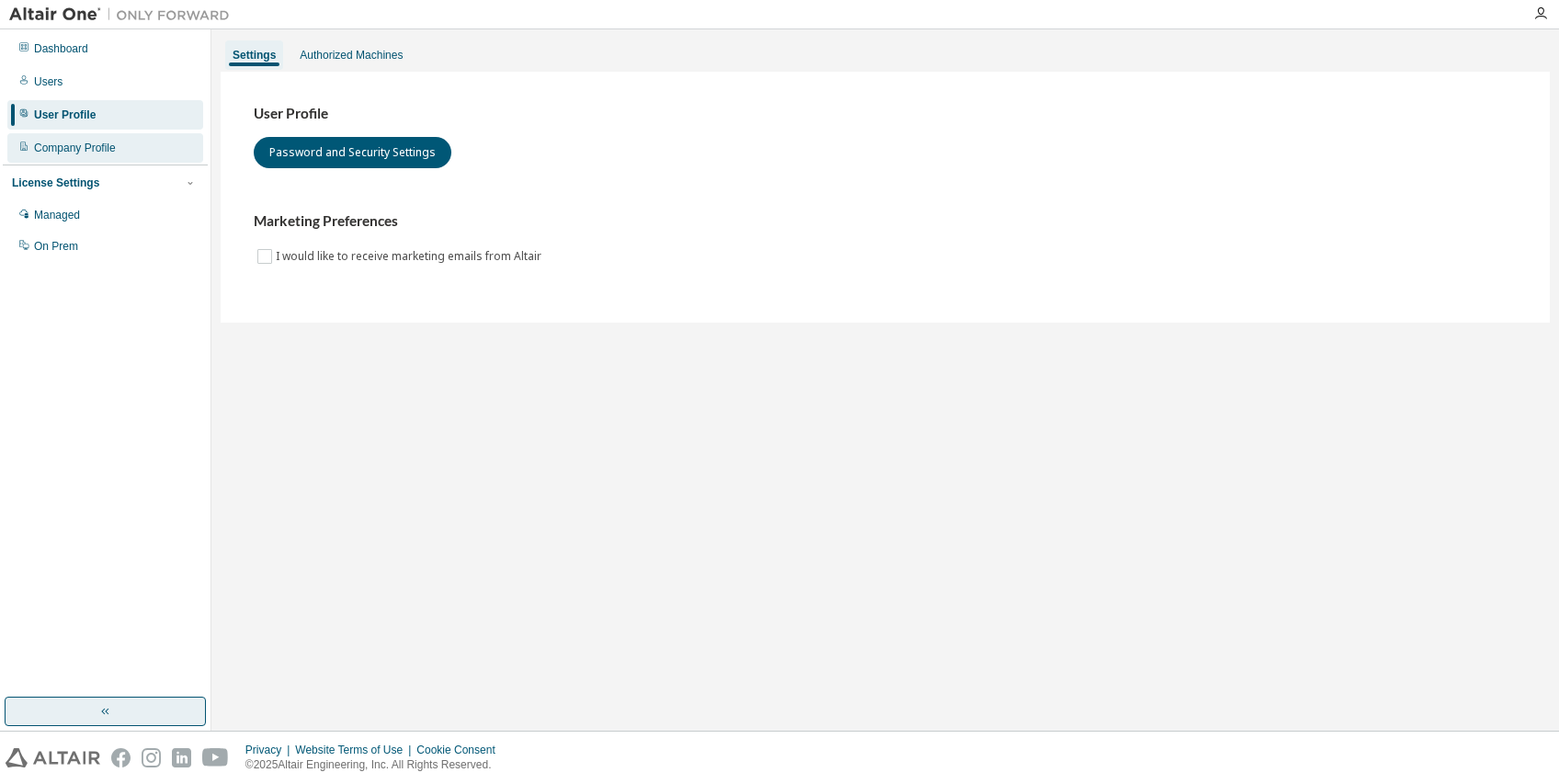 click on "Company Profile" at bounding box center (74, 148) 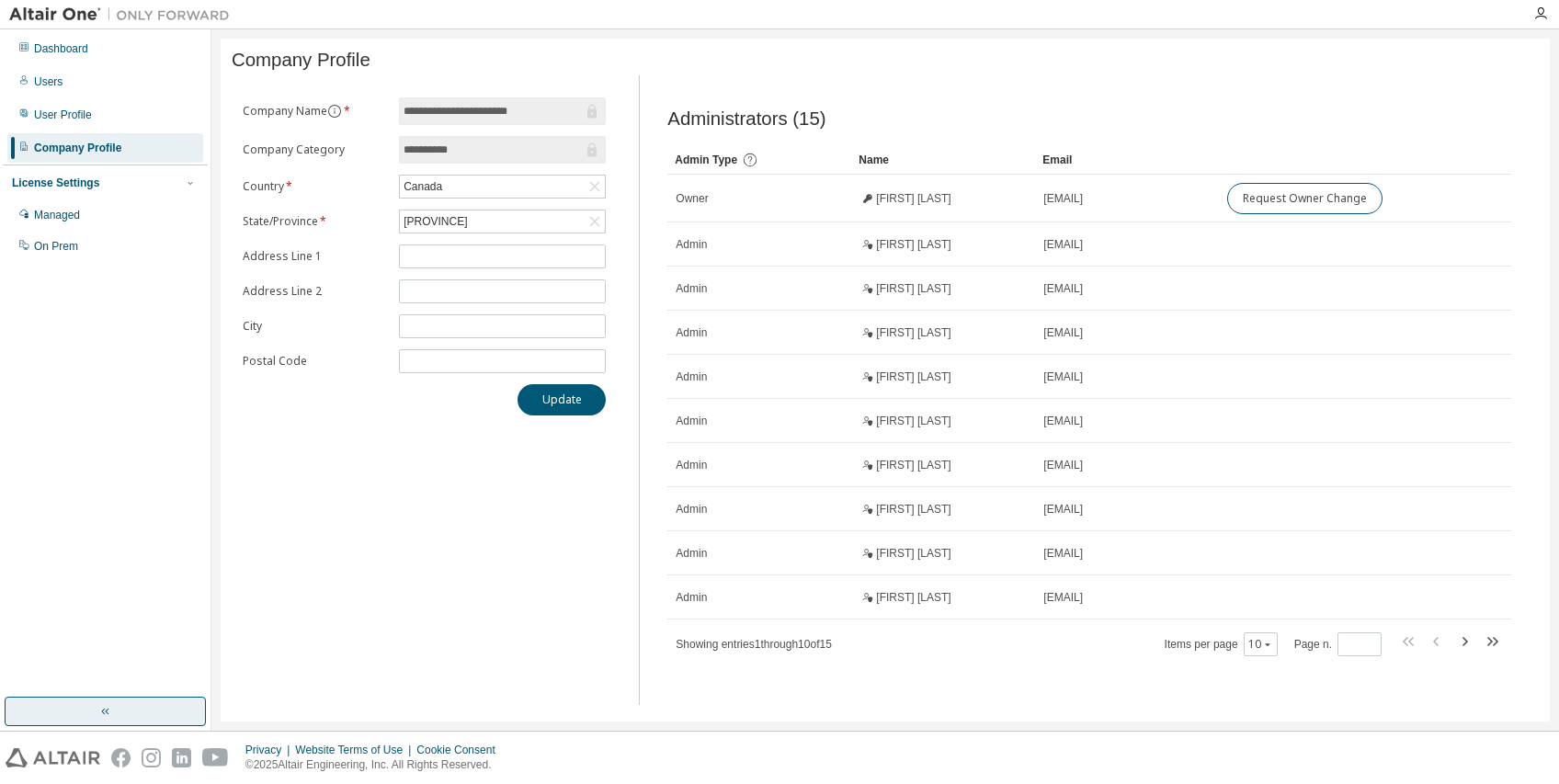 click on "License Settings" at bounding box center (55, 183) 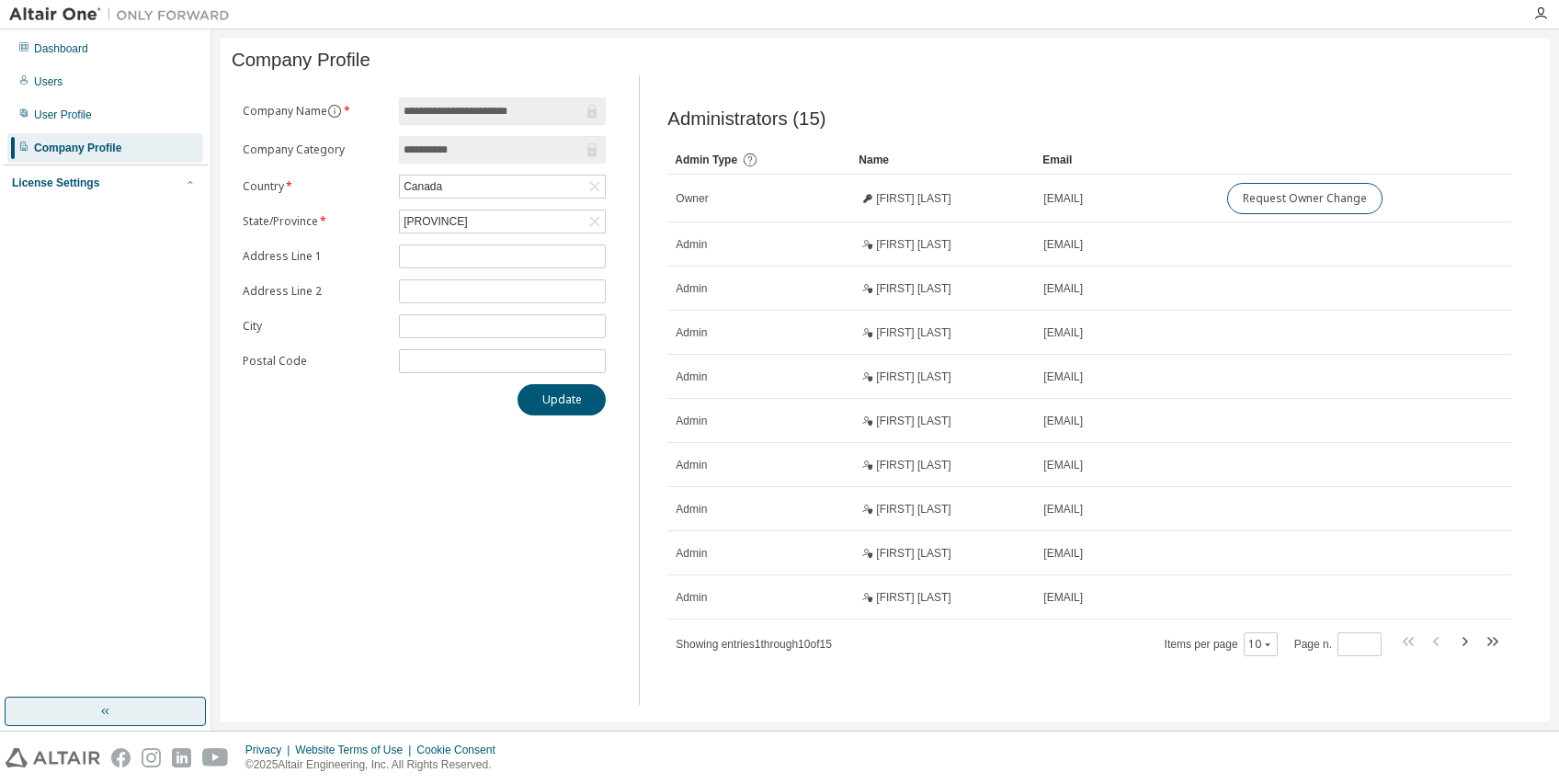 click on "License Settings" at bounding box center [55, 183] 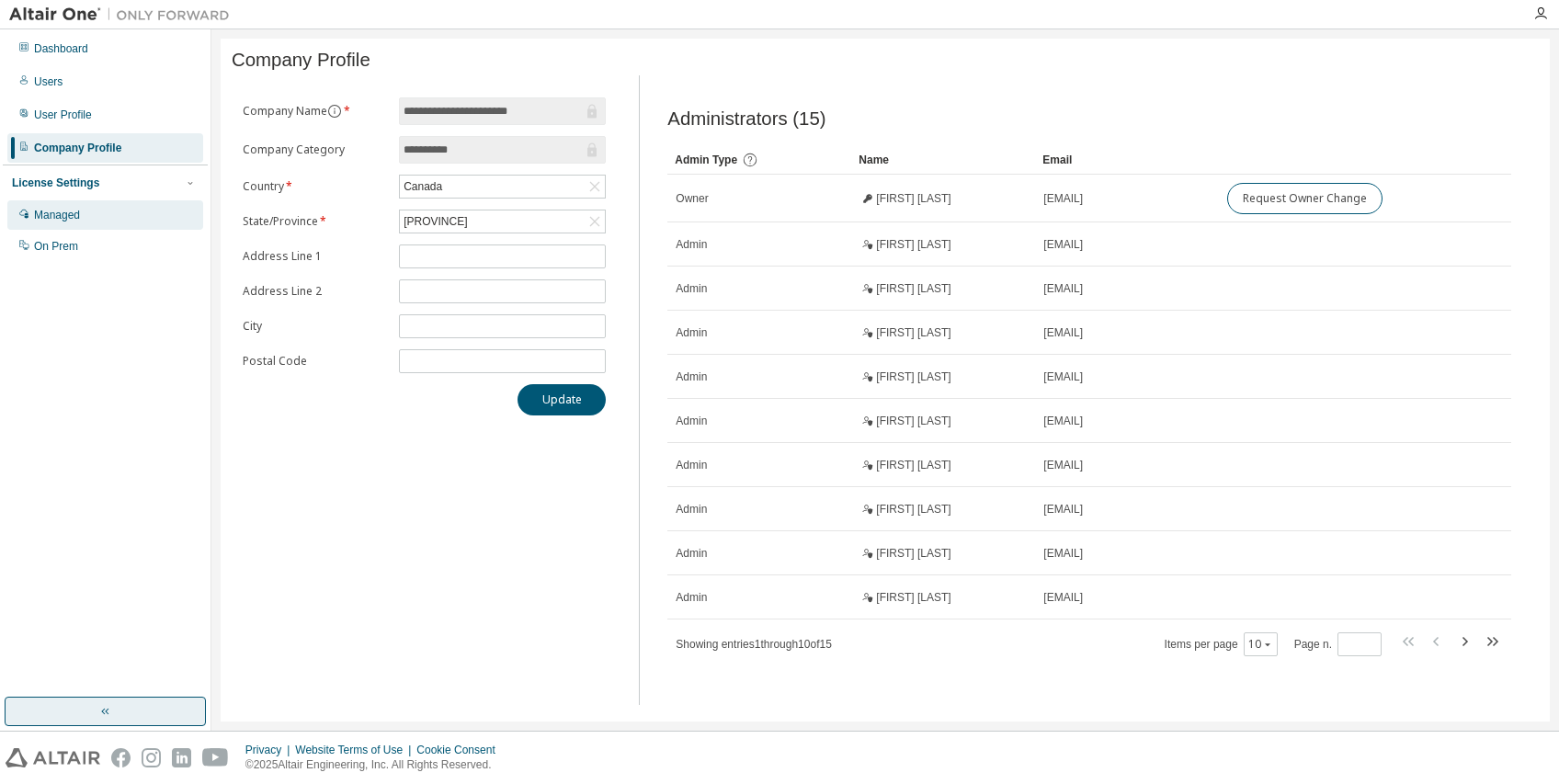 click on "Managed" at bounding box center (57, 215) 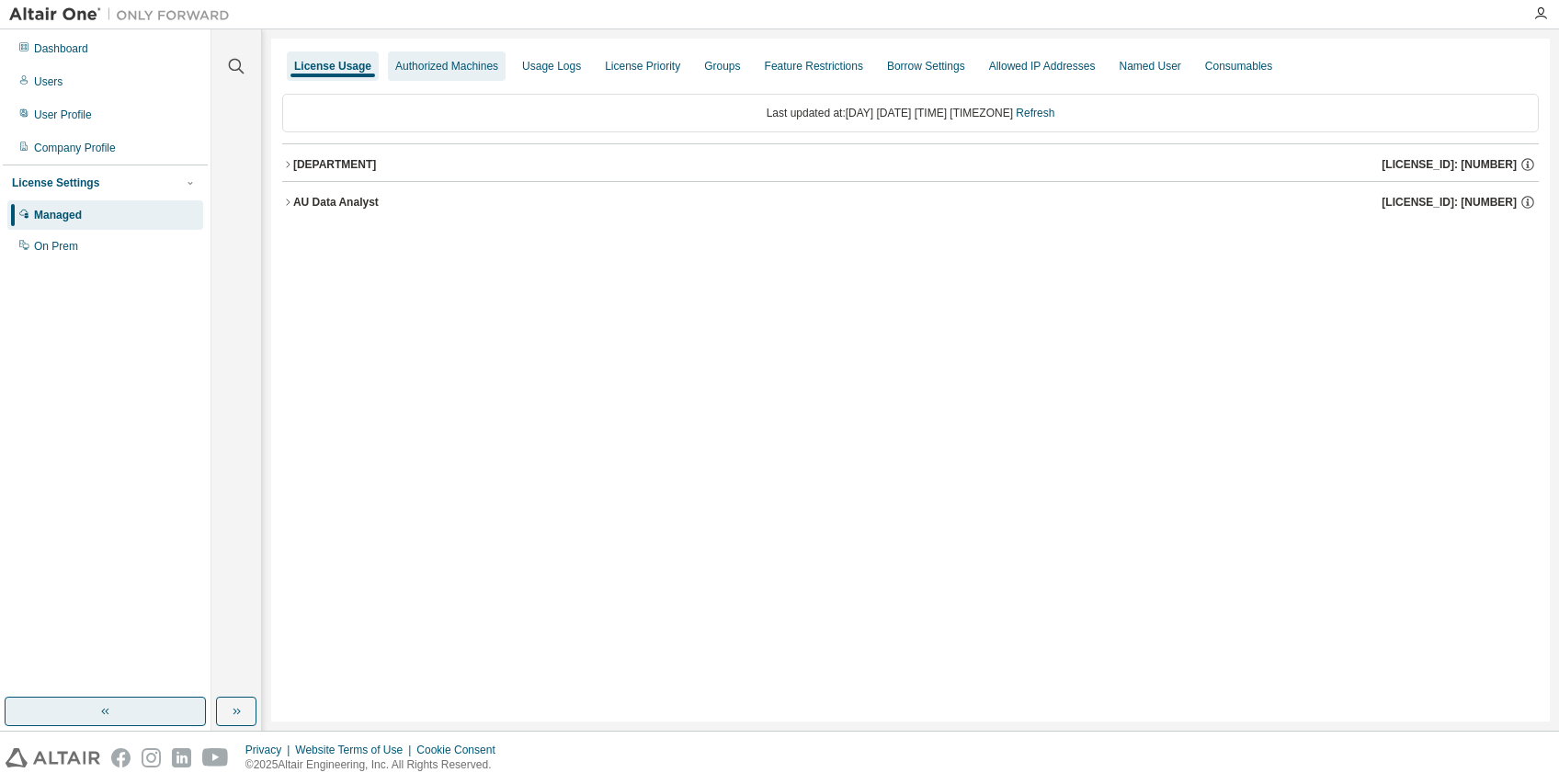click on "Authorized Machines" at bounding box center [447, 66] 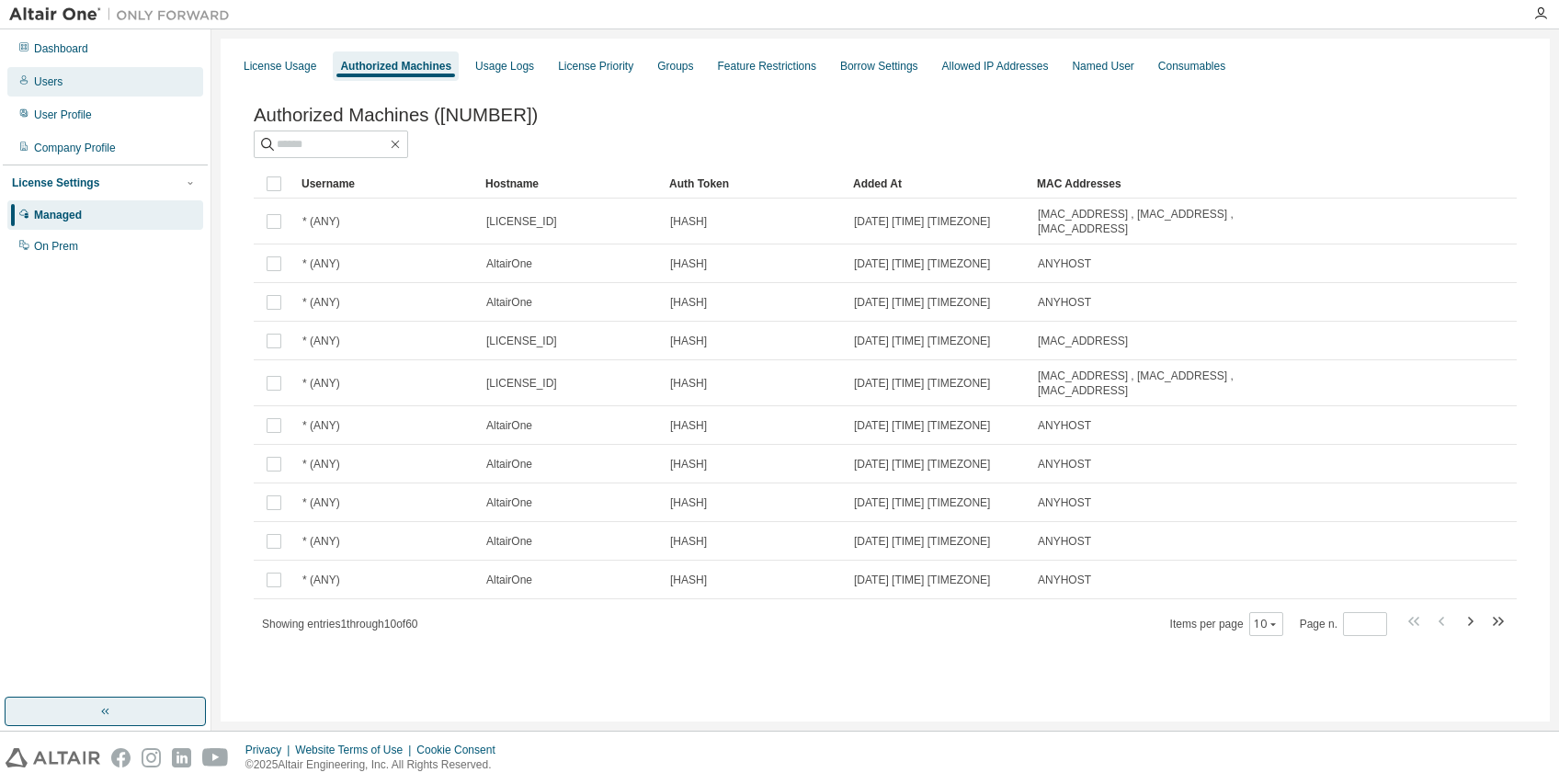 click on "Users" at bounding box center (48, 82) 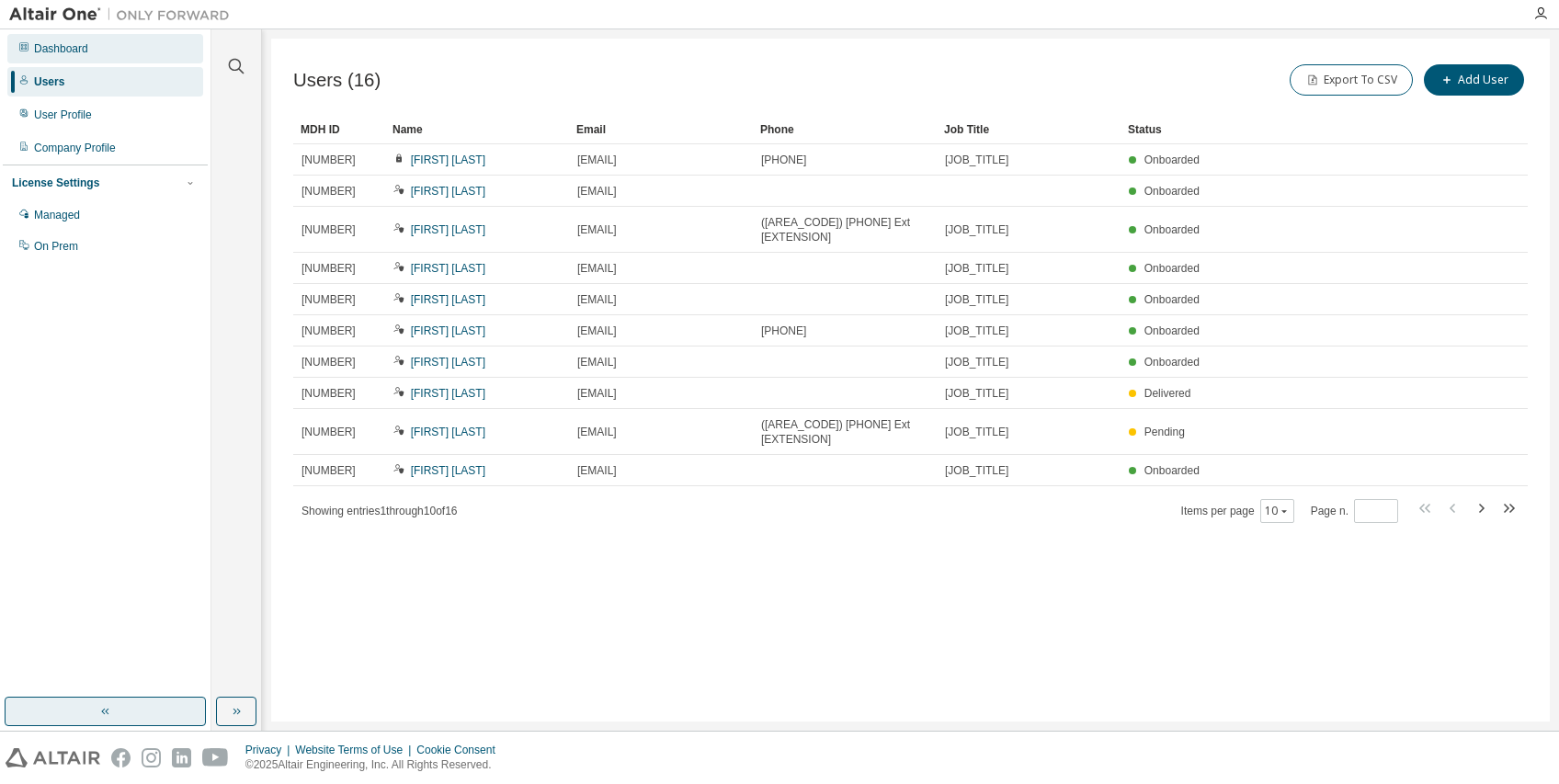 click on "Dashboard" at bounding box center (61, 49) 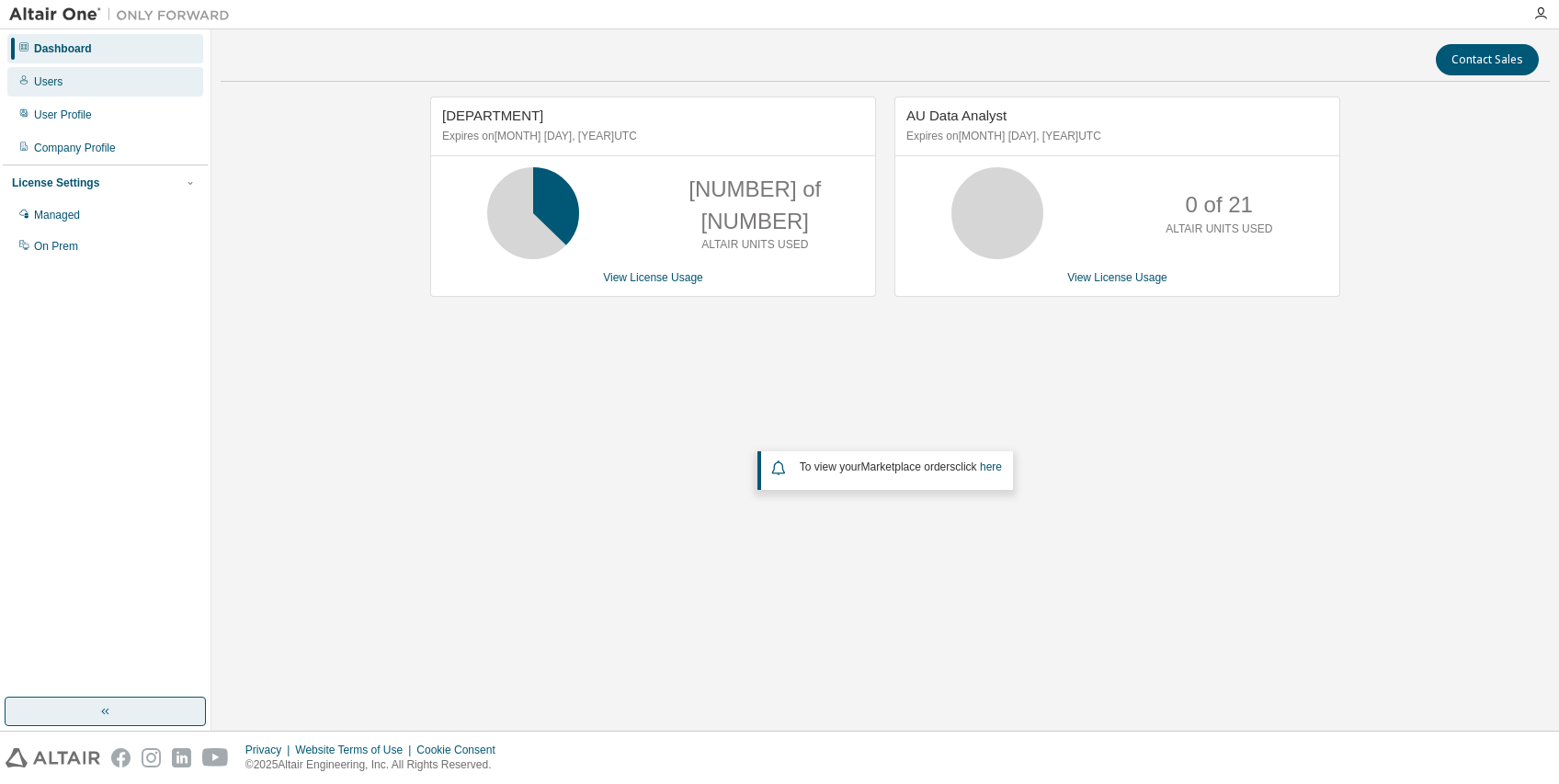 click on "Users" at bounding box center (48, 82) 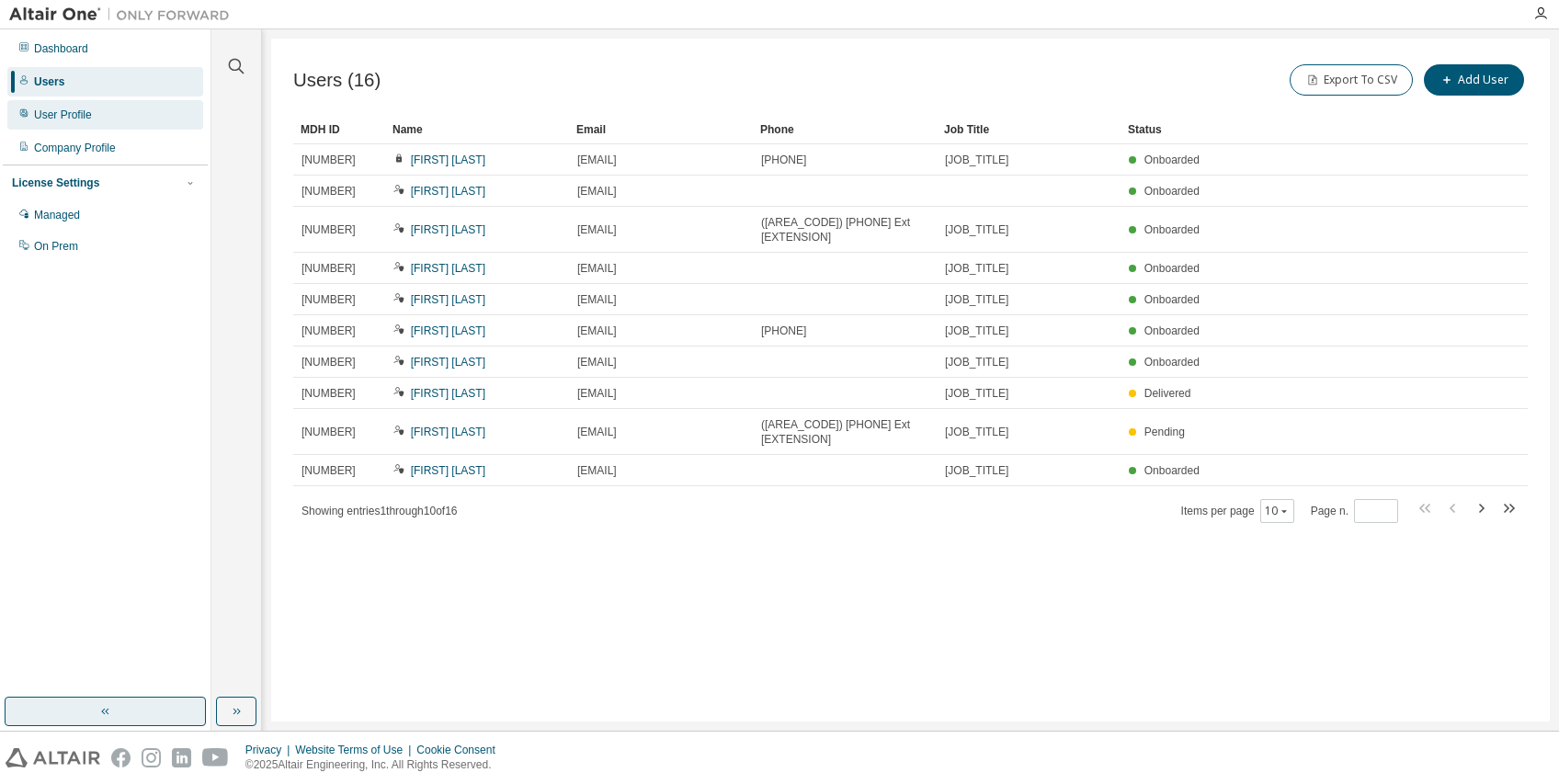 click on "User Profile" at bounding box center (63, 115) 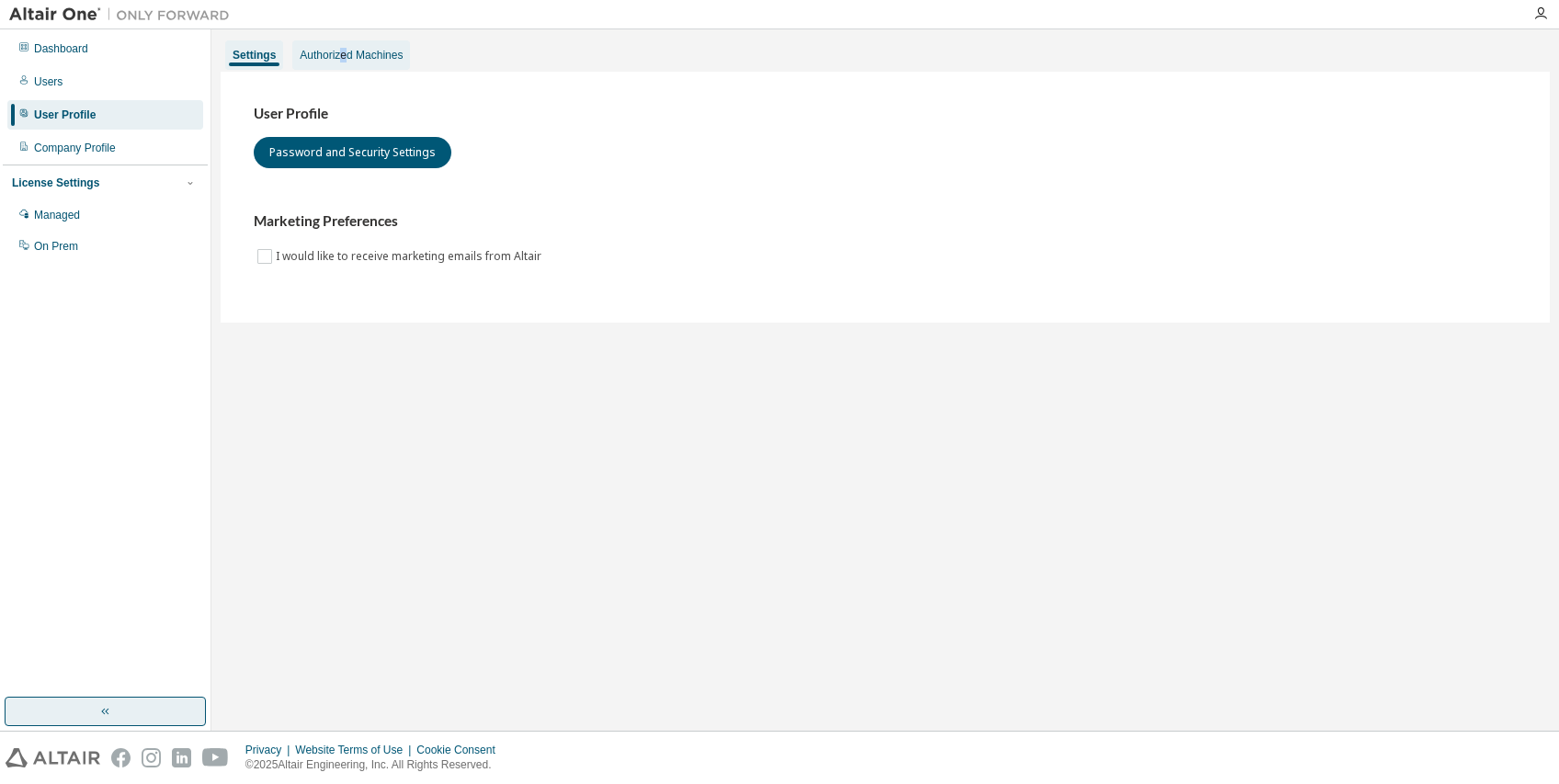 click on "Authorized Machines" at bounding box center (351, 55) 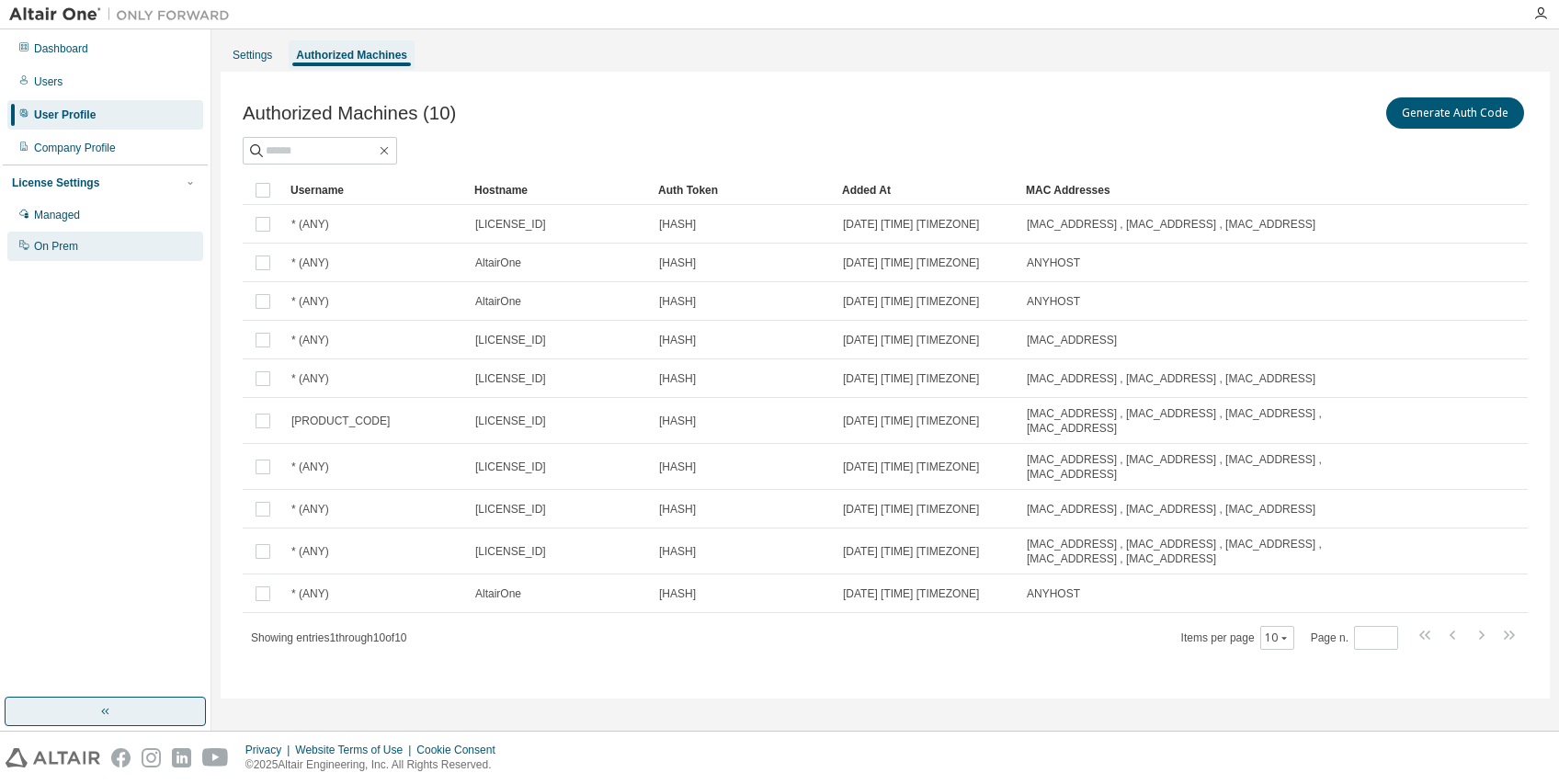 click on "On Prem" at bounding box center (105, 246) 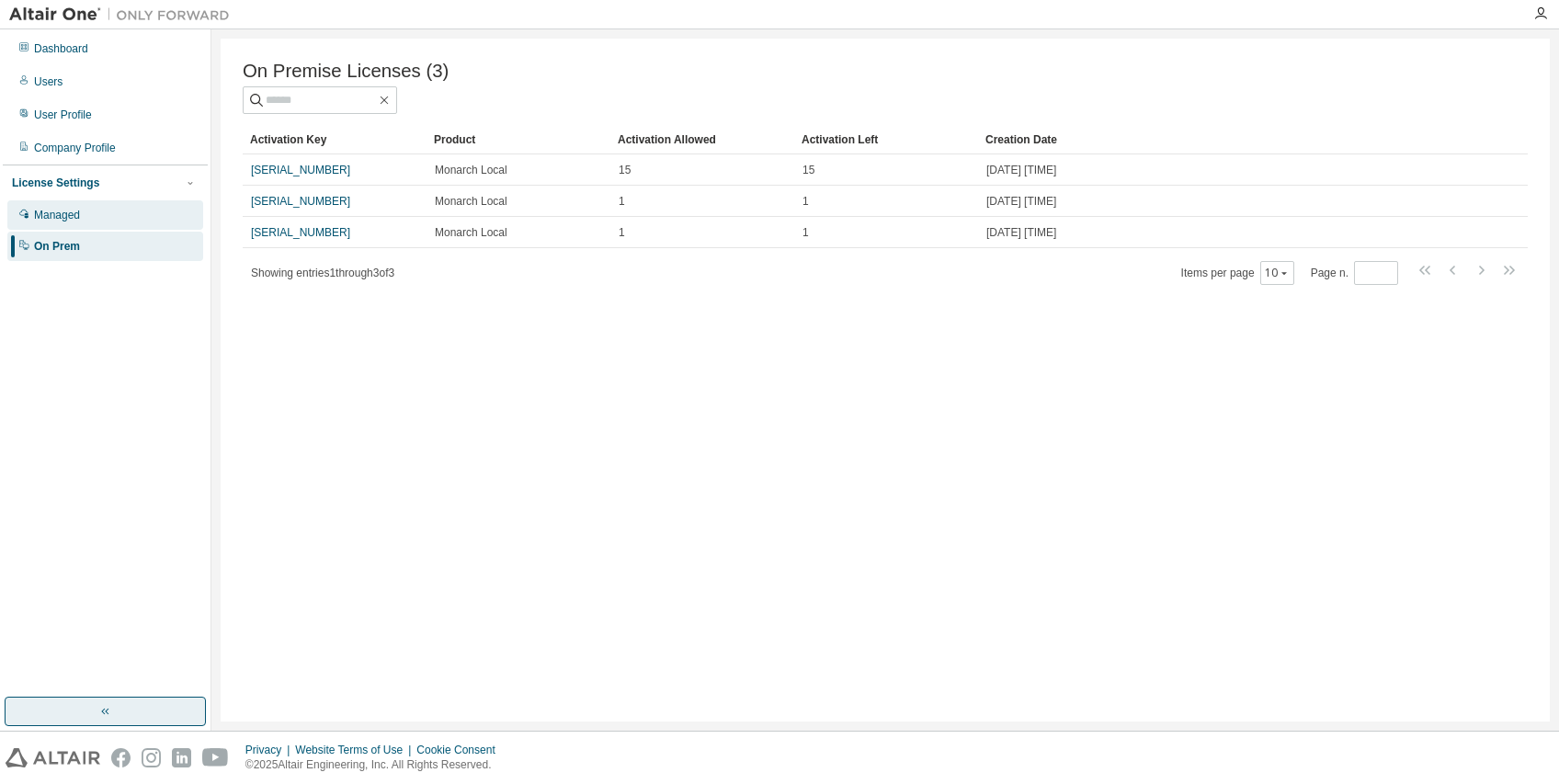 click on "Managed" at bounding box center [57, 215] 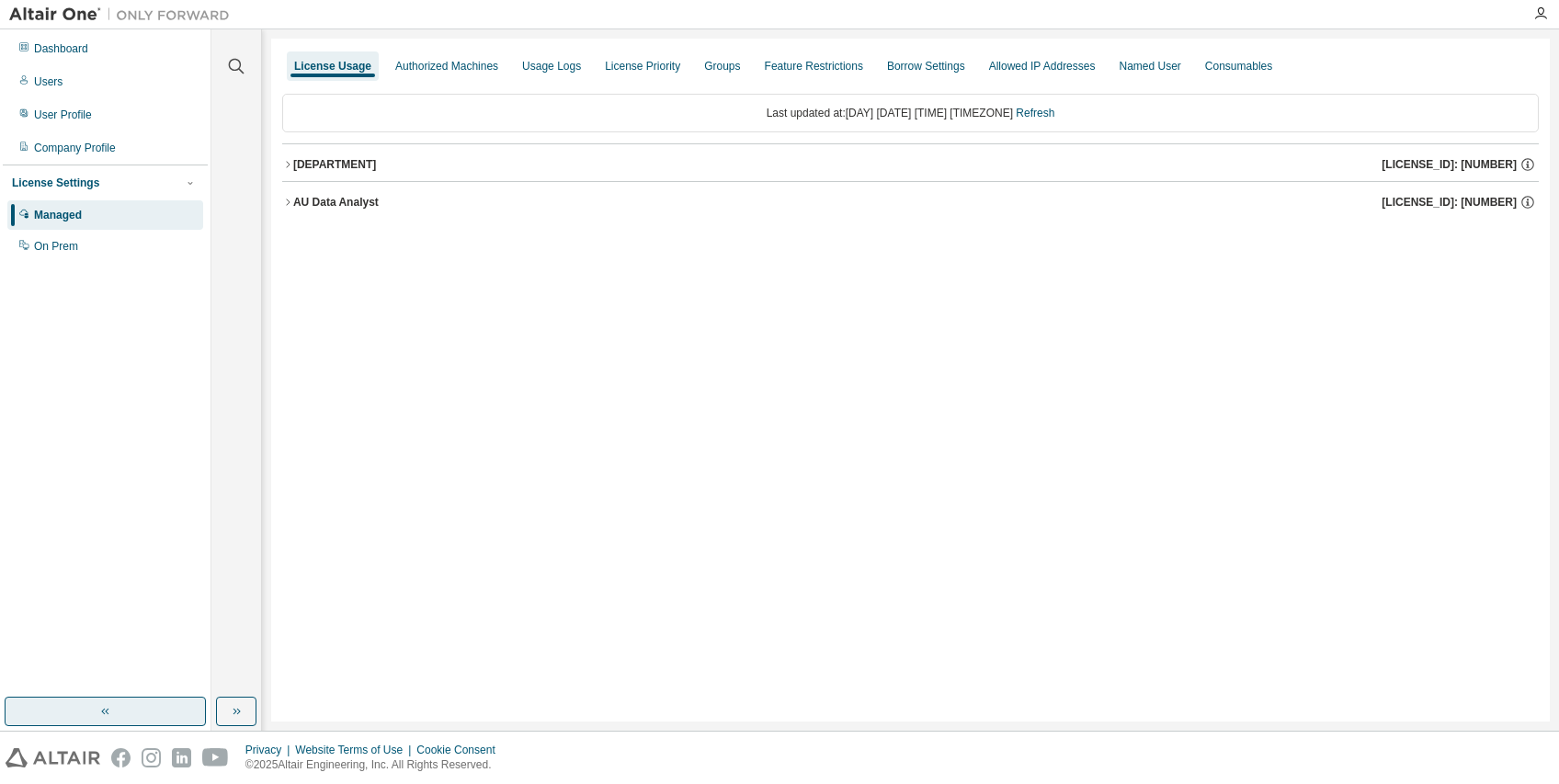 click 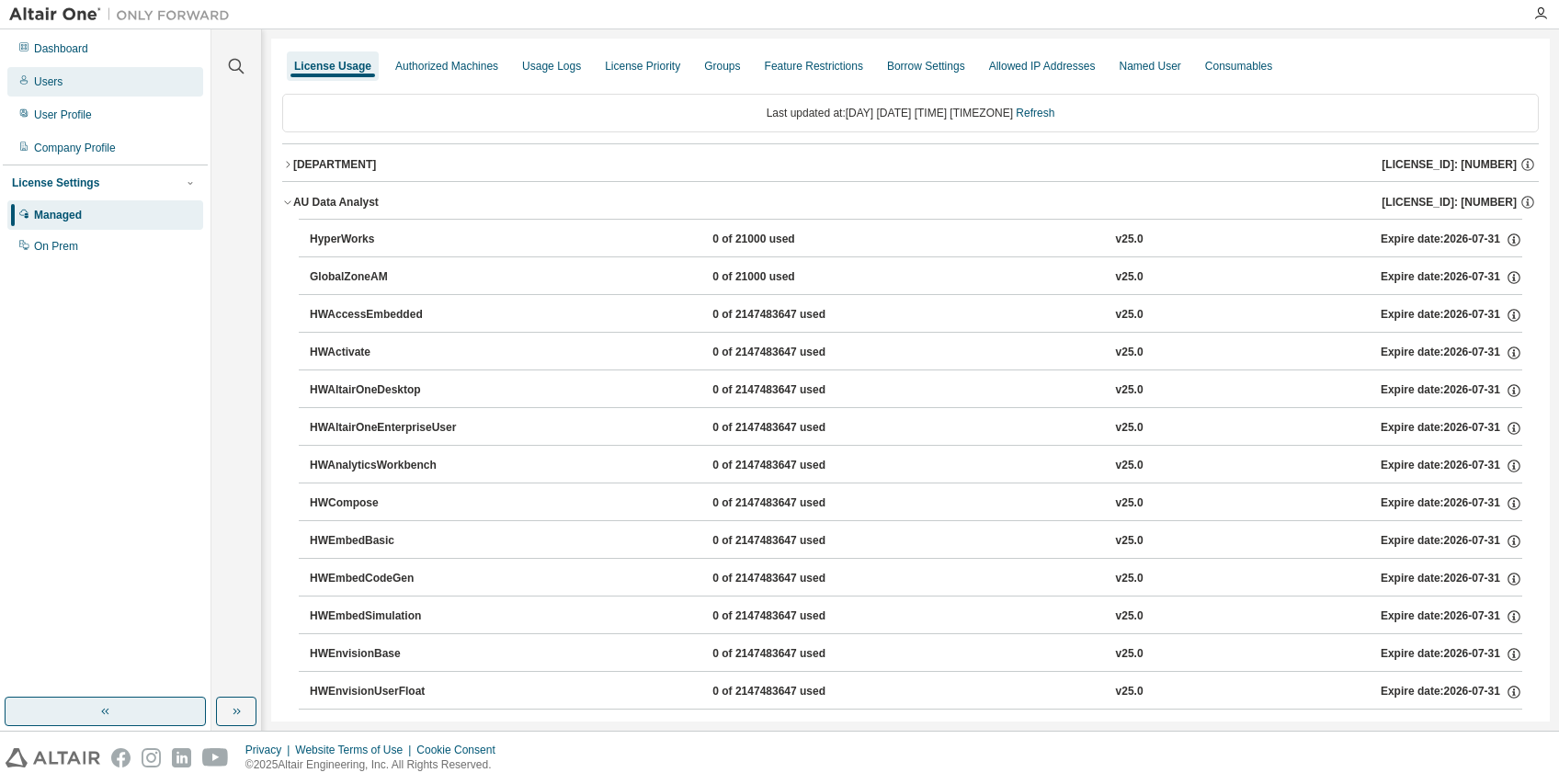 click on "Users" at bounding box center (48, 82) 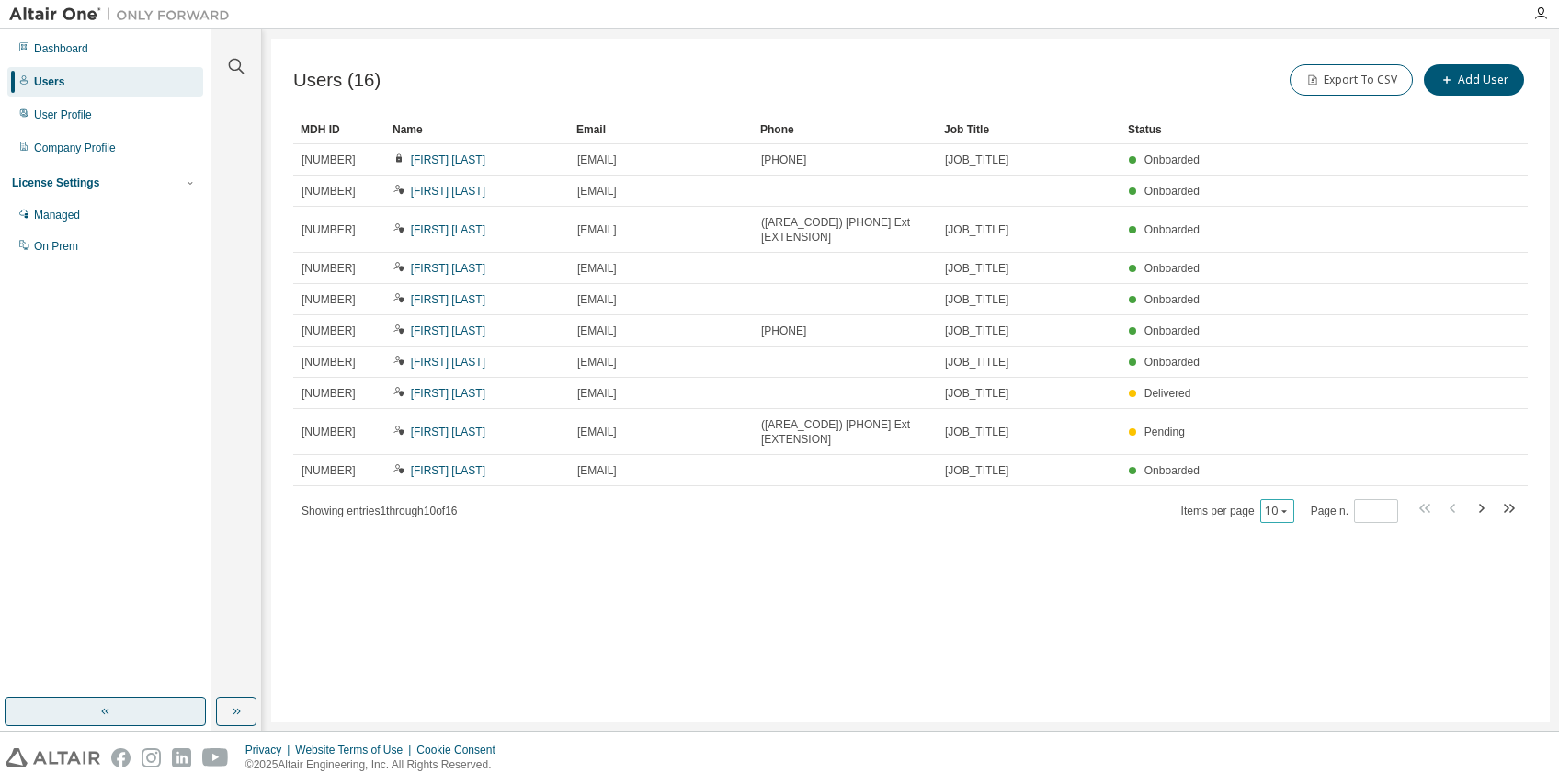 click 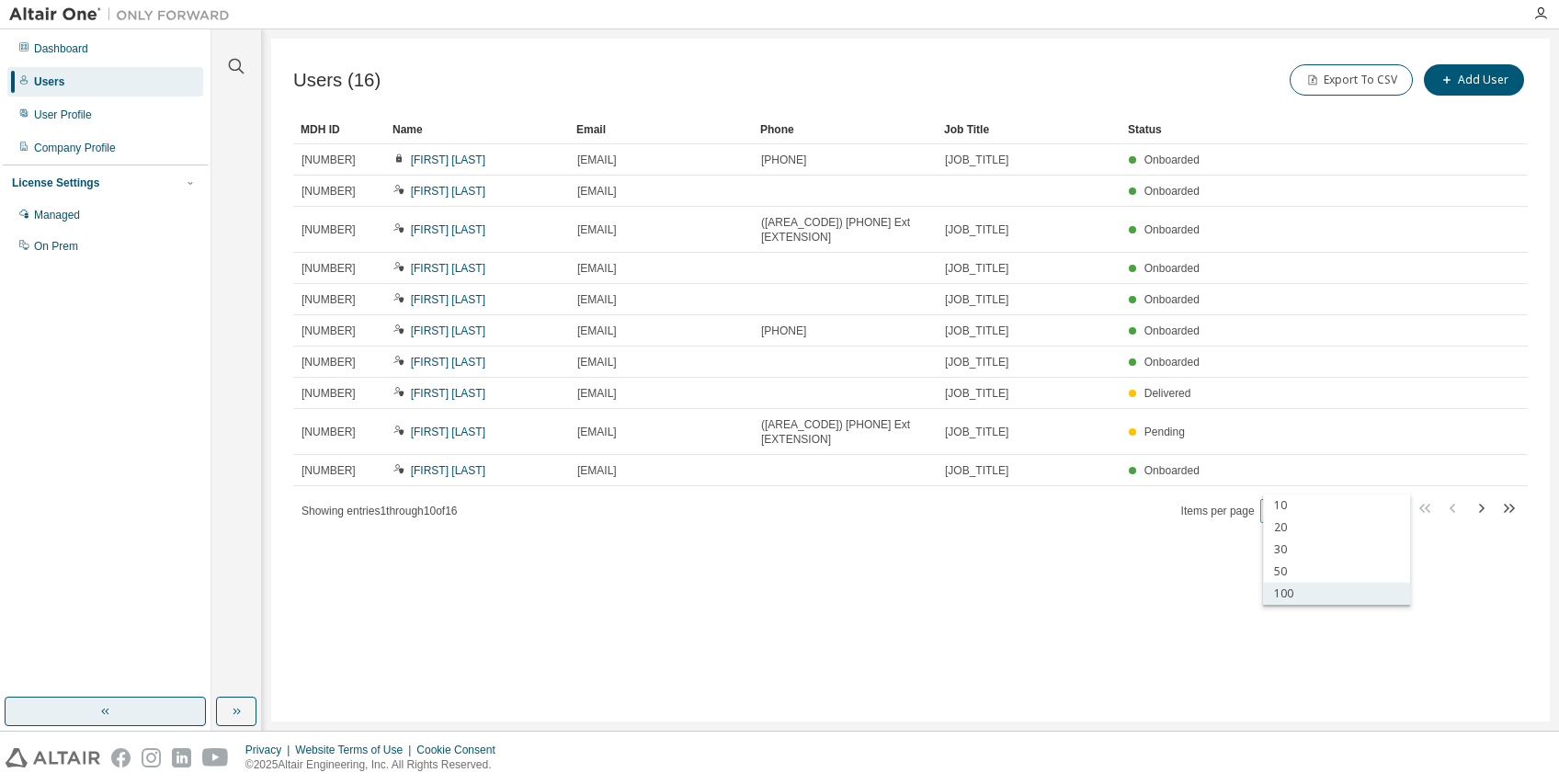 click on "100" at bounding box center (1337, 594) 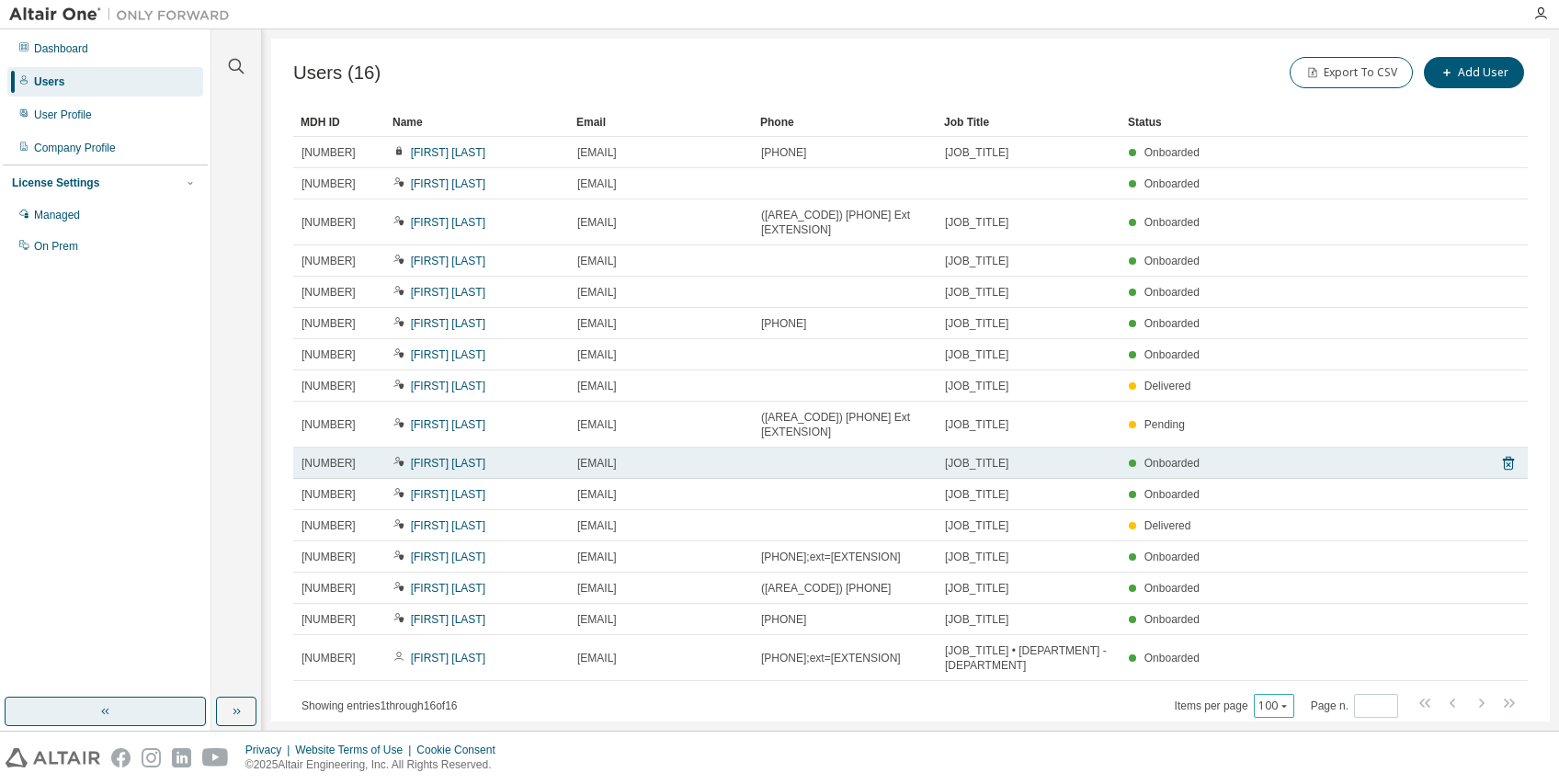scroll, scrollTop: 0, scrollLeft: 0, axis: both 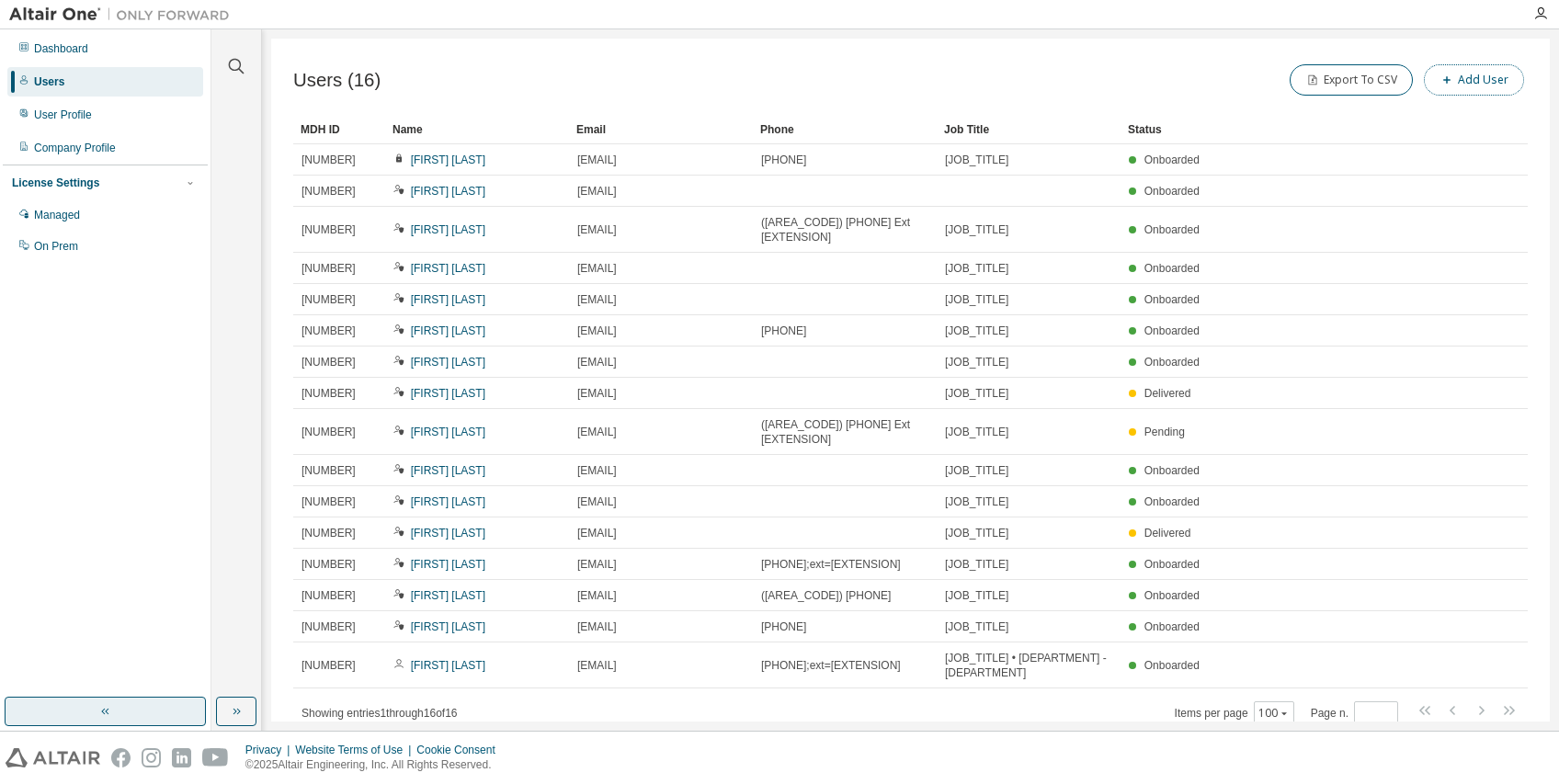 click on "Add User" at bounding box center [1474, 80] 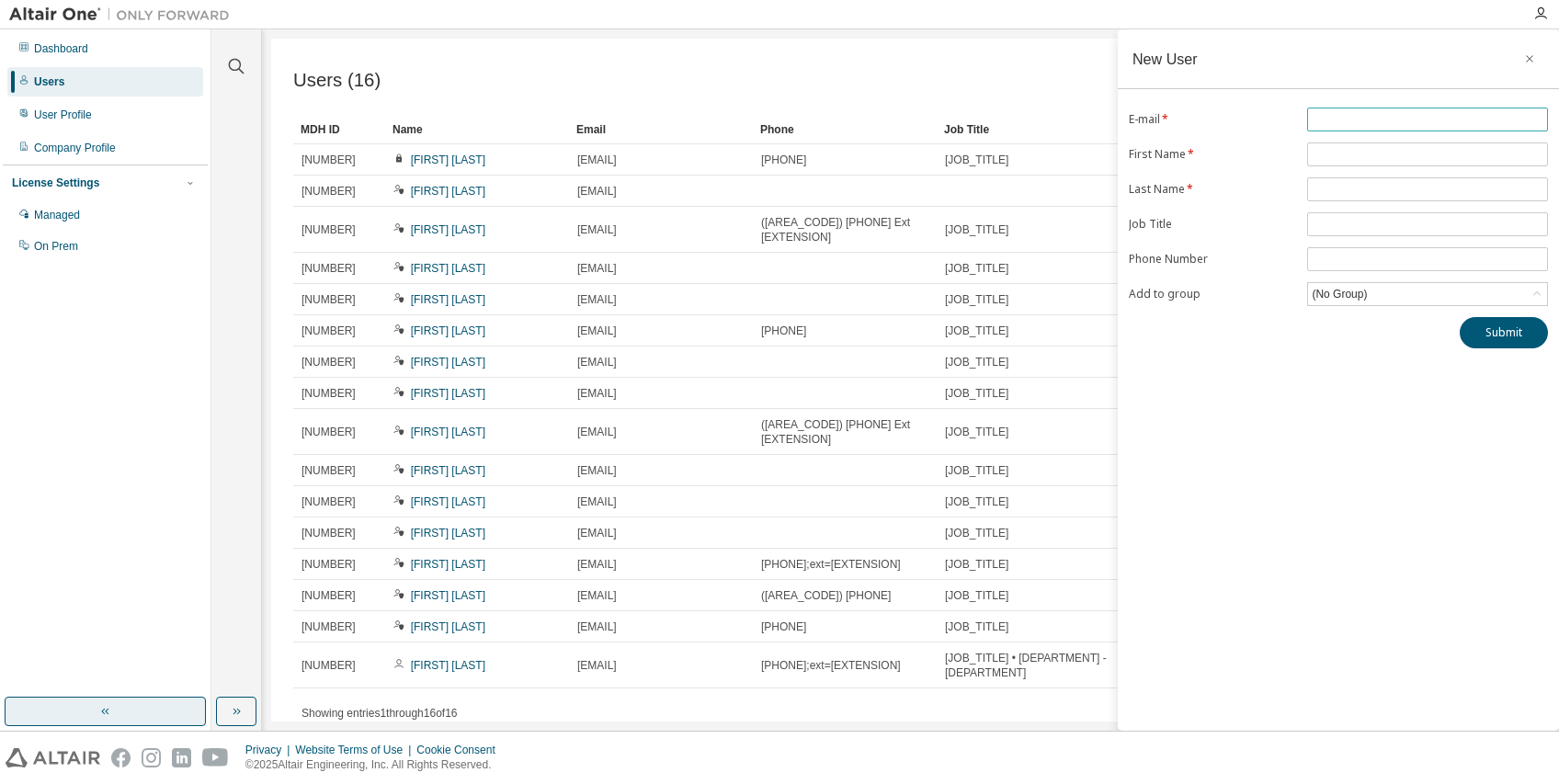click at bounding box center [1428, 119] 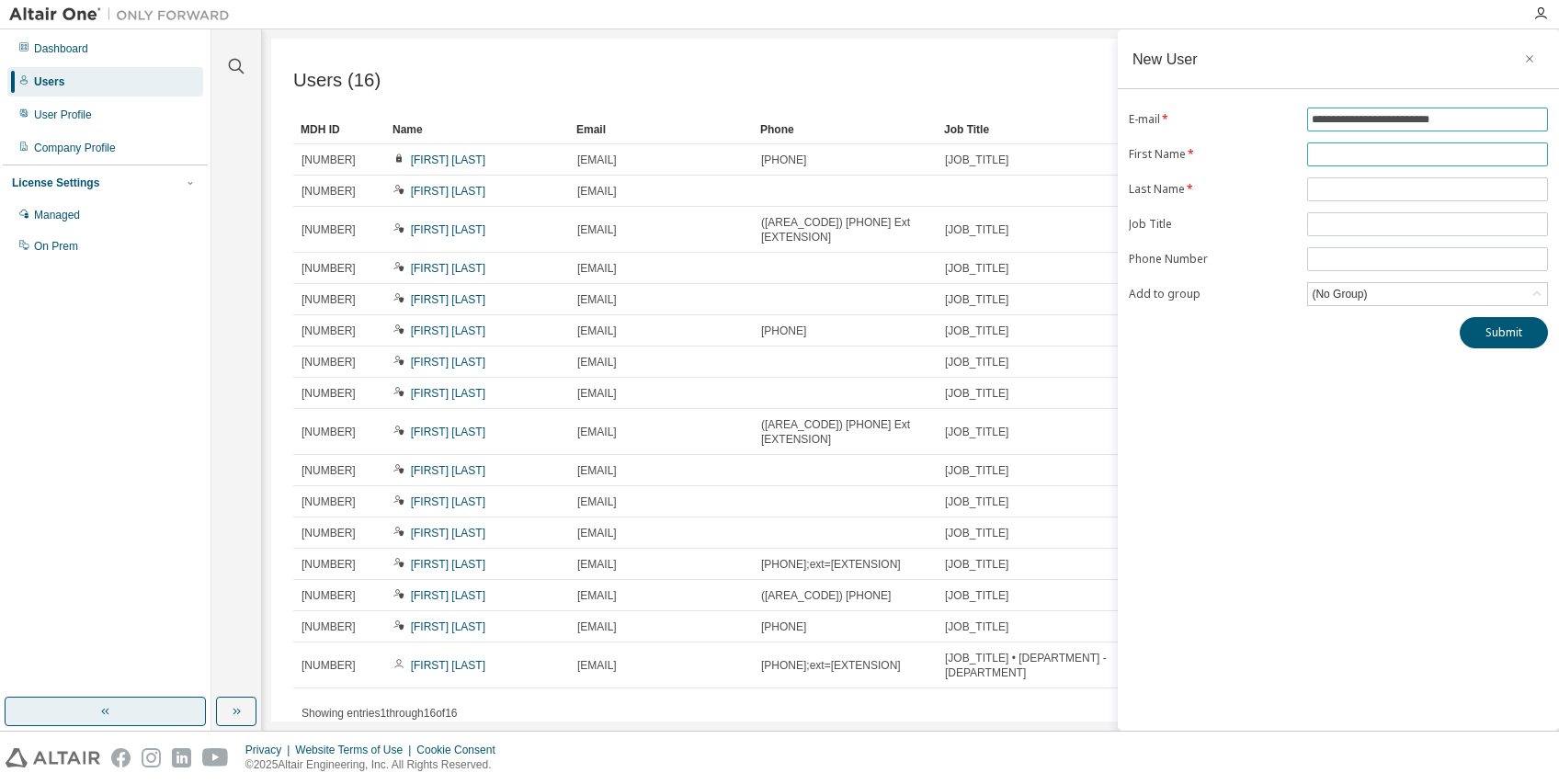 type on "**********" 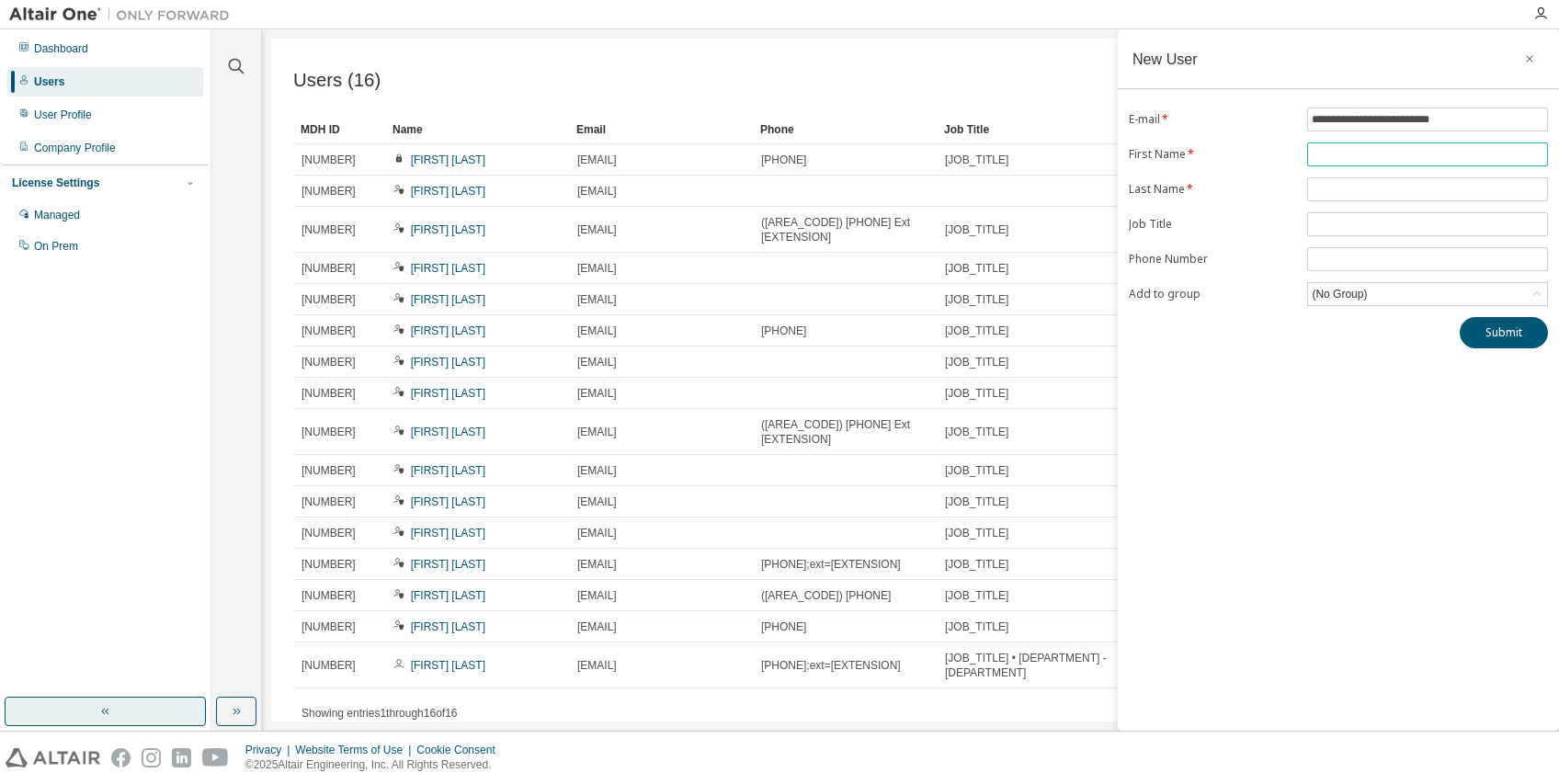 click at bounding box center [1428, 154] 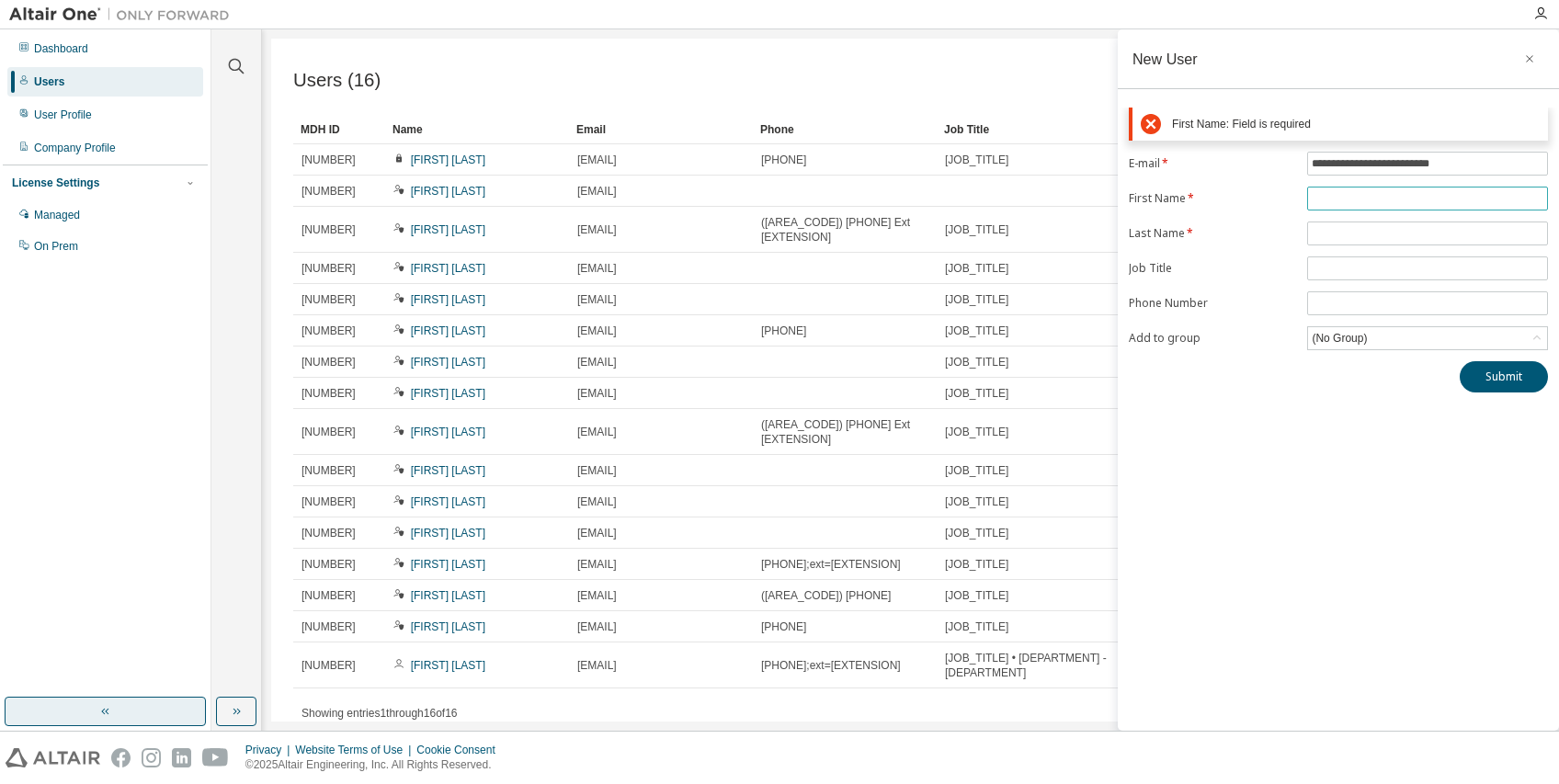 click at bounding box center [1428, 199] 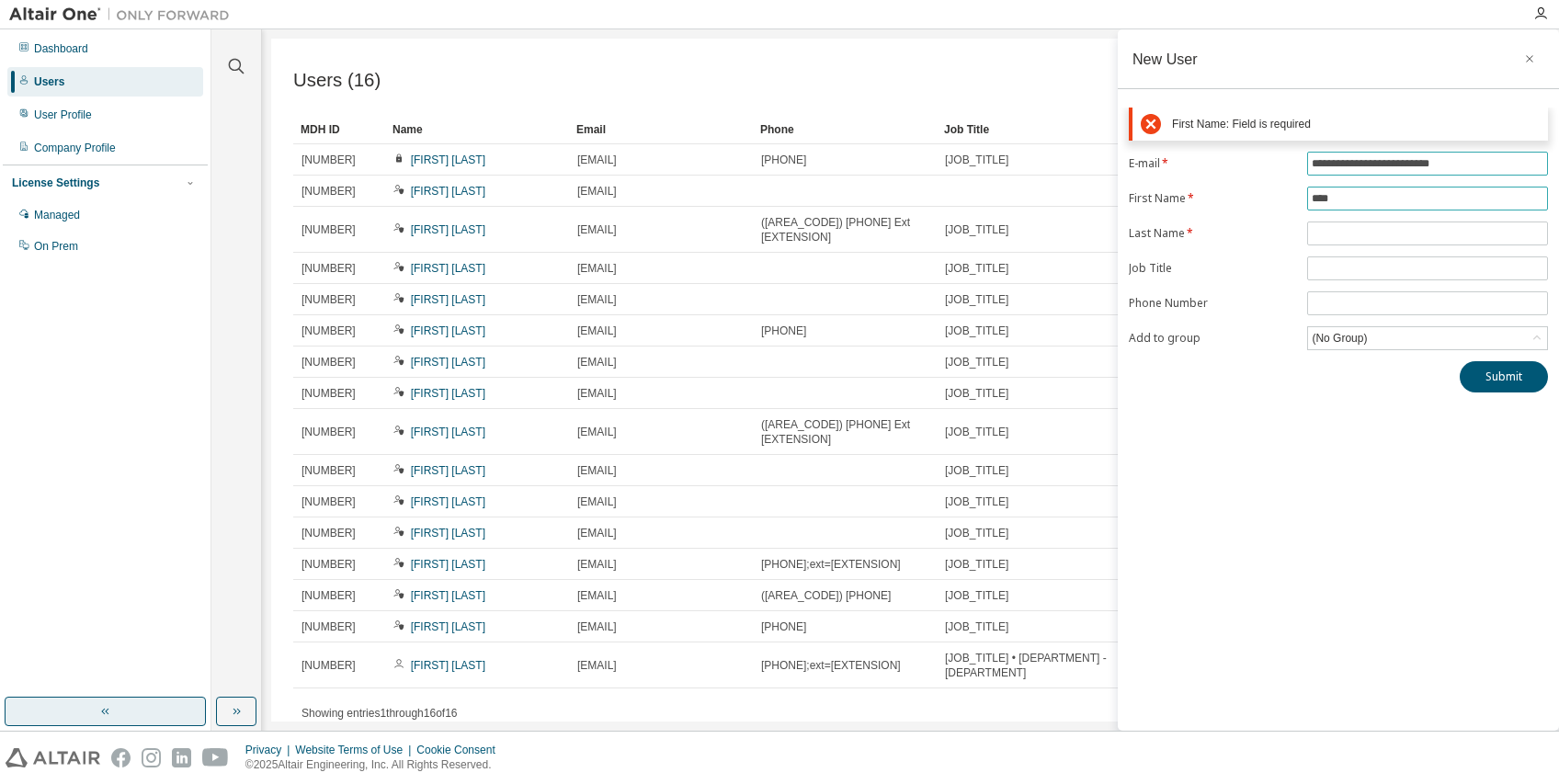 type on "****" 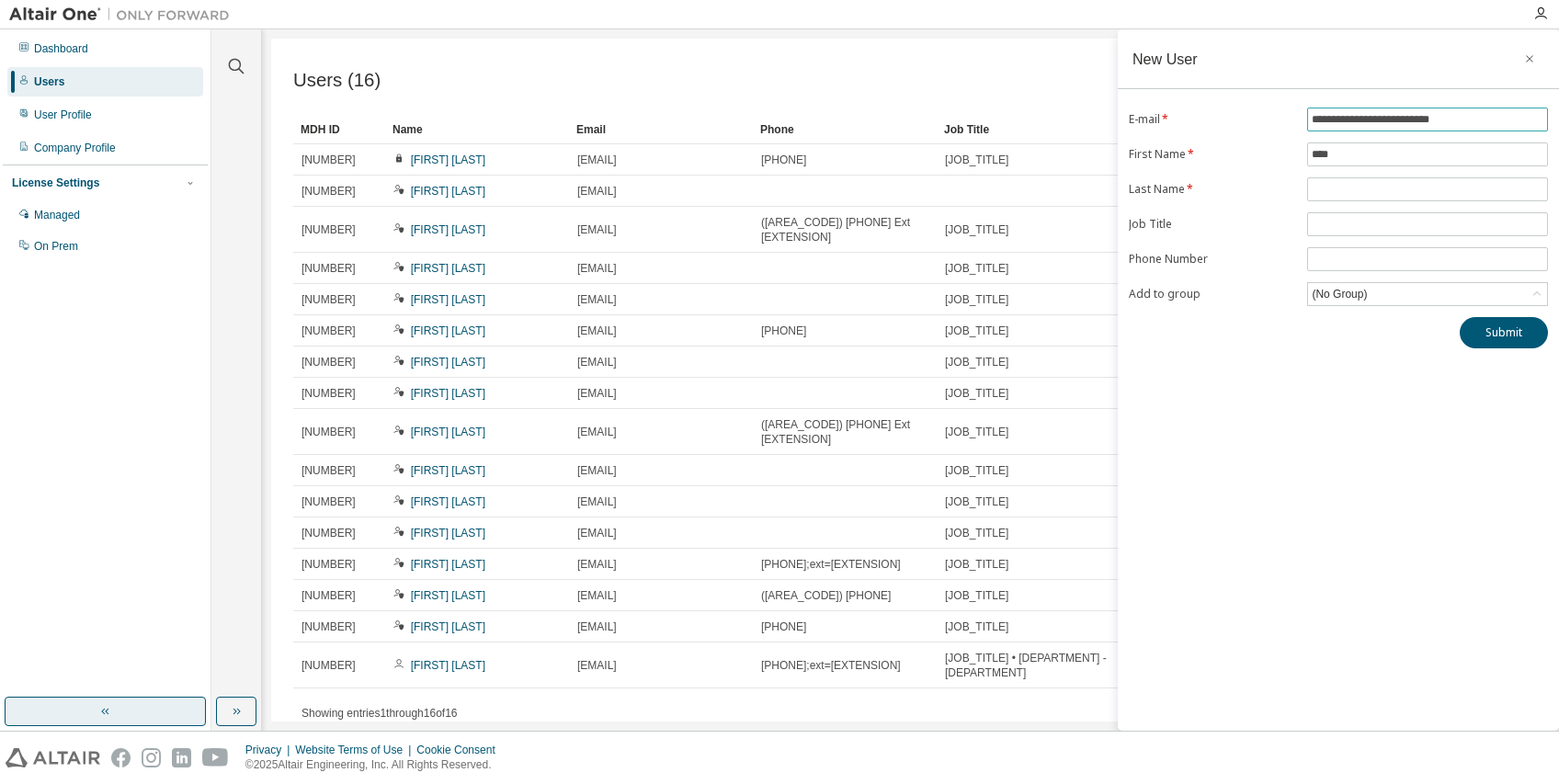 drag, startPoint x: 1335, startPoint y: 165, endPoint x: 1351, endPoint y: 165, distance: 16 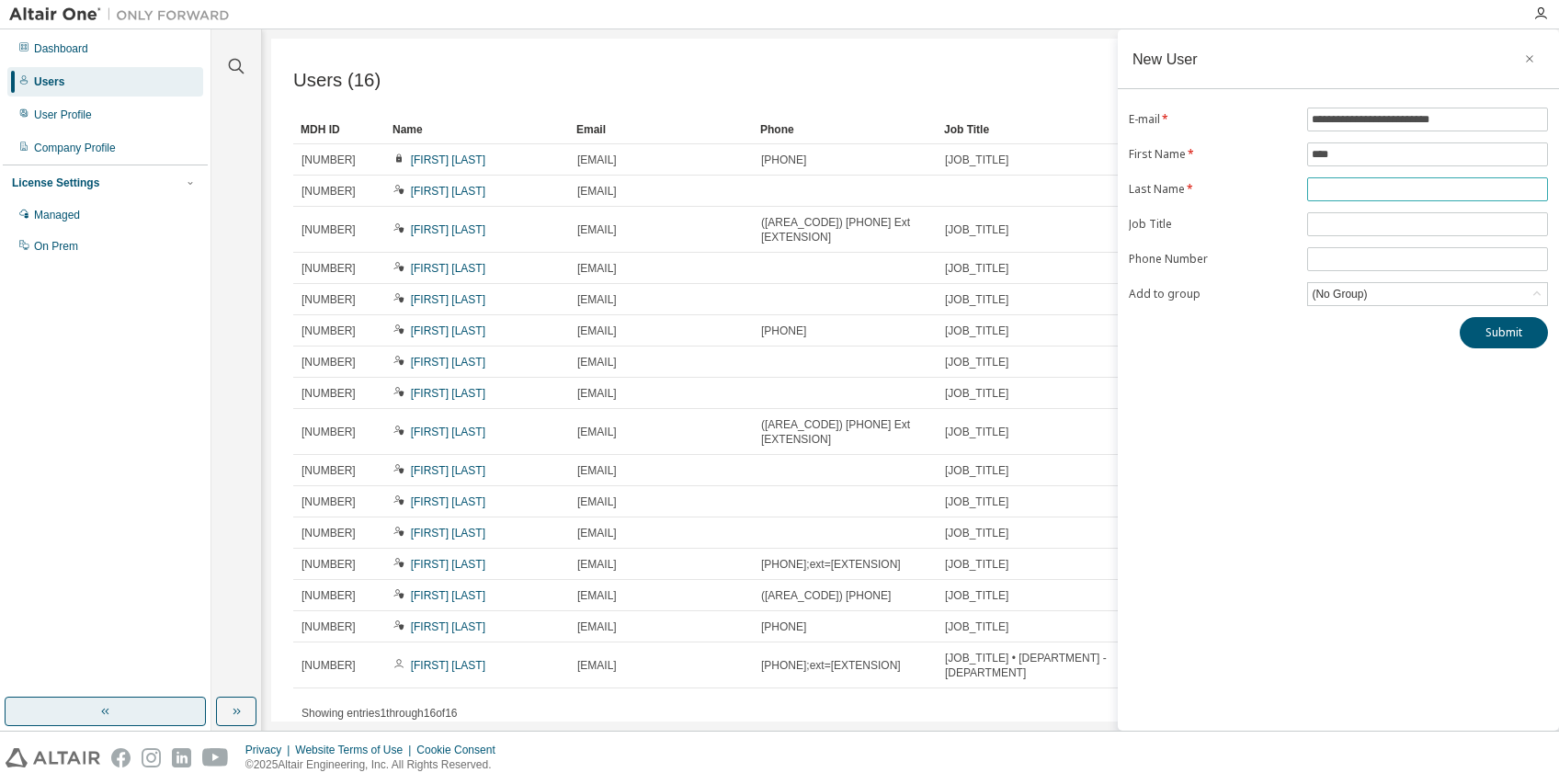 click at bounding box center (1428, 189) 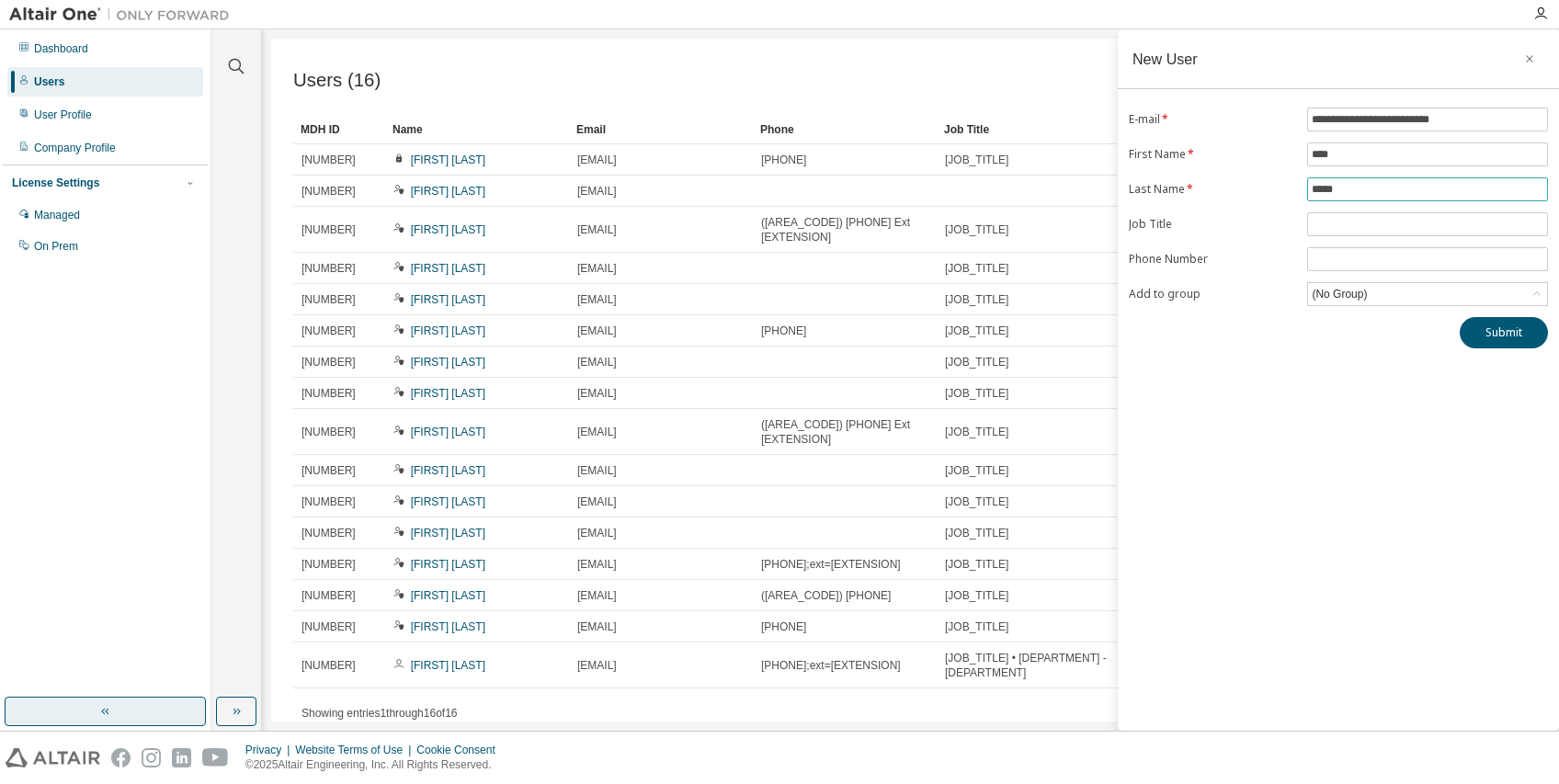 click on "*****" at bounding box center (1428, 189) 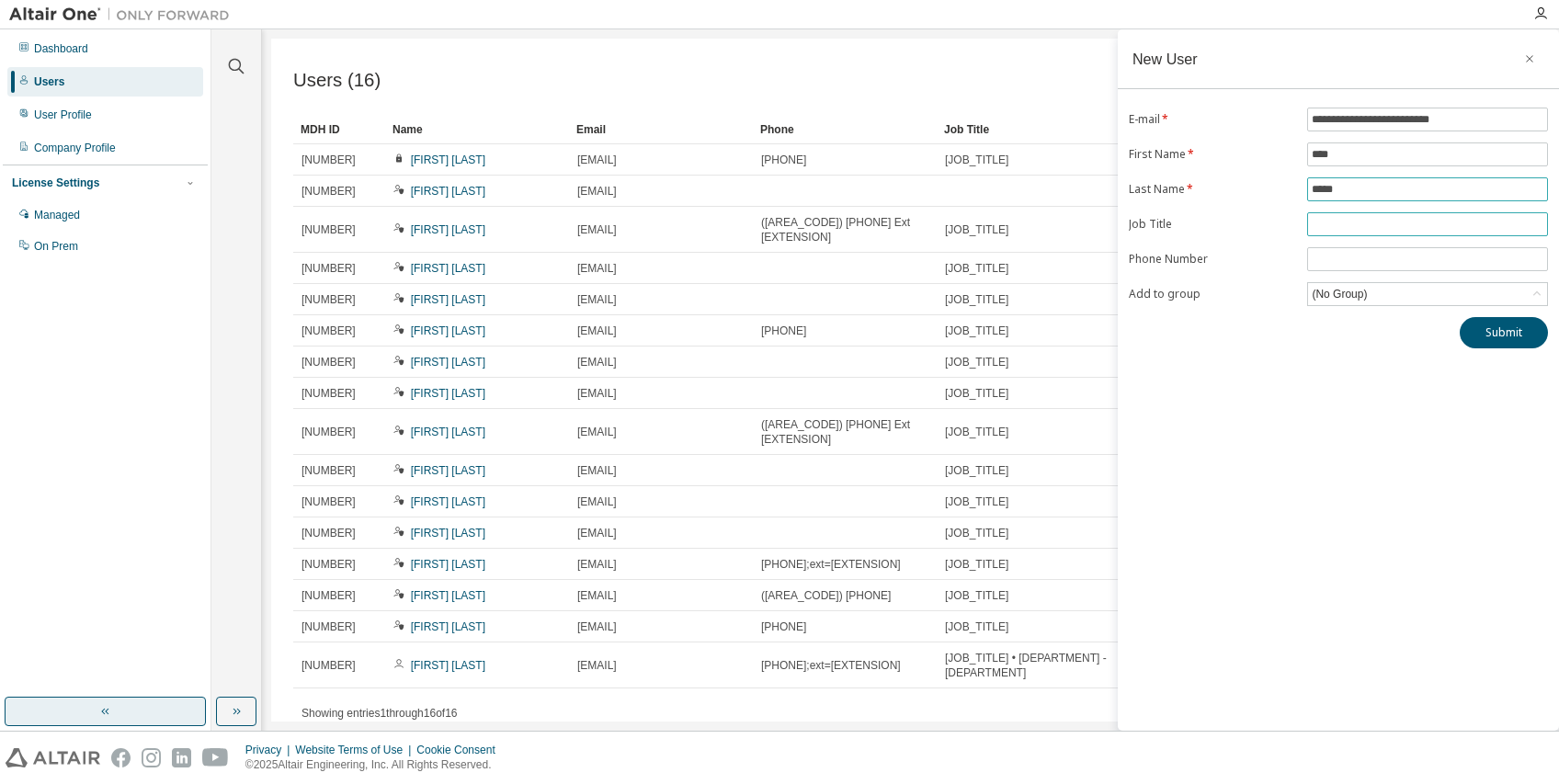 type on "*****" 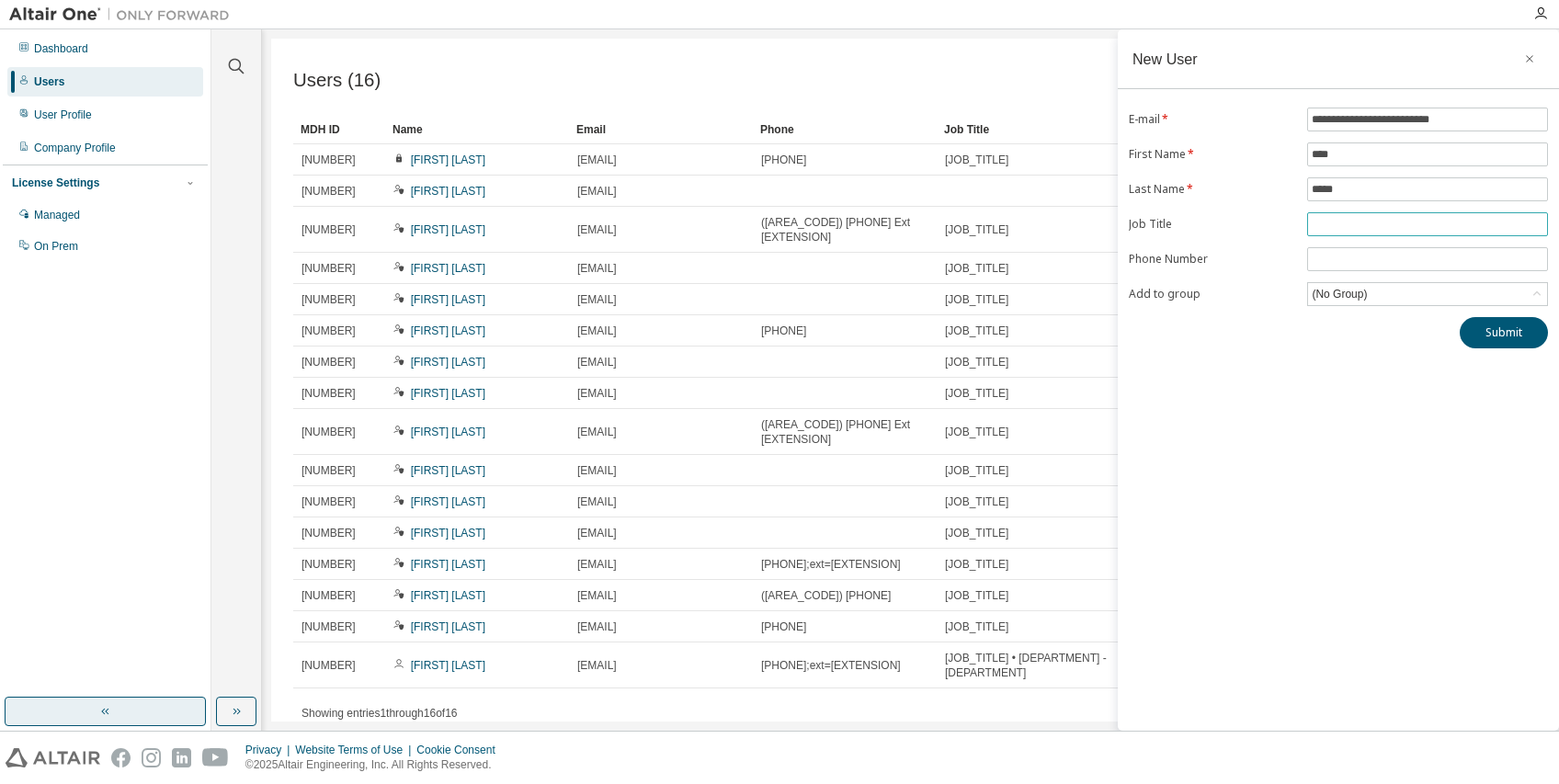click at bounding box center [1428, 224] 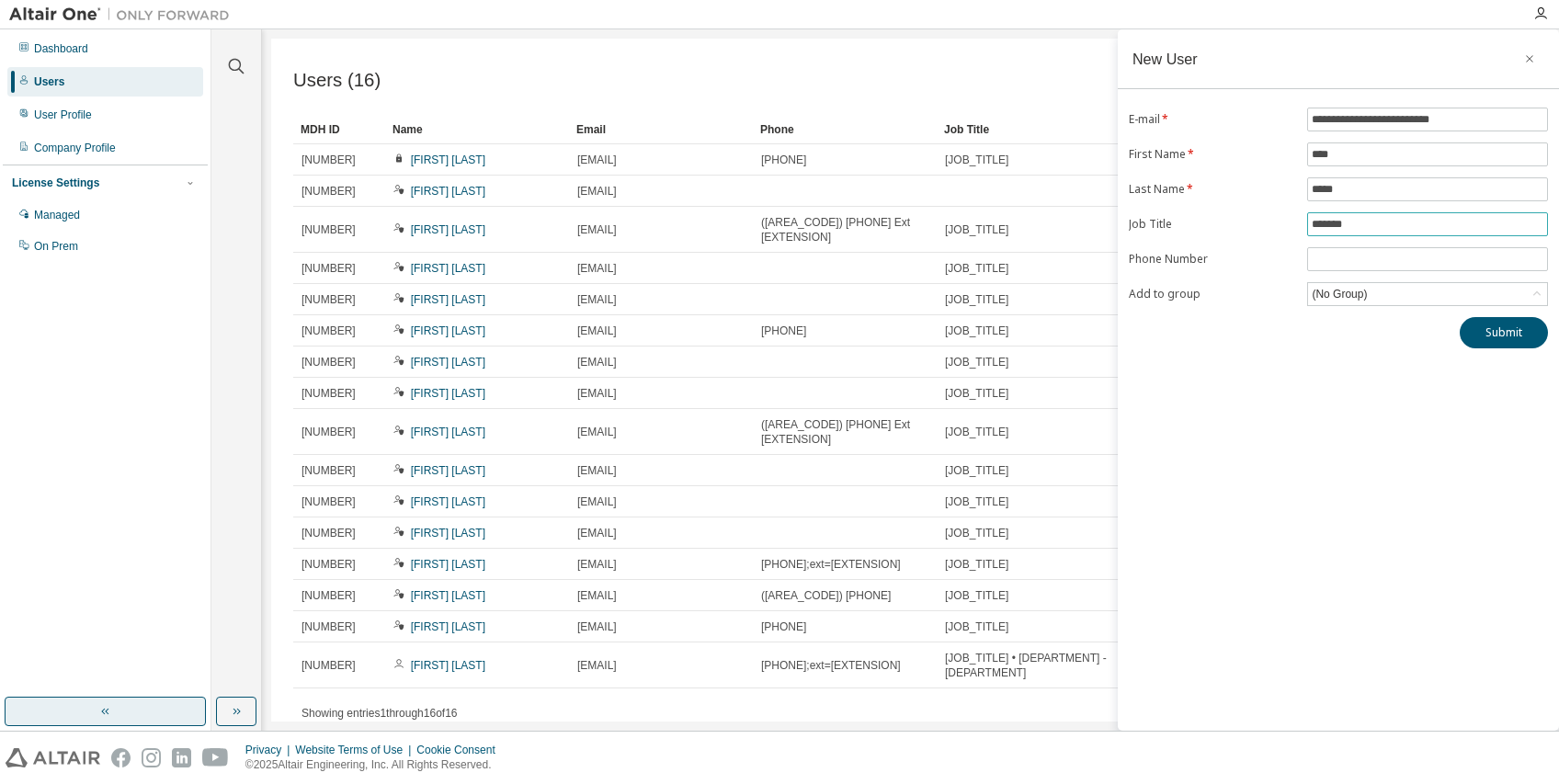 paste on "**********" 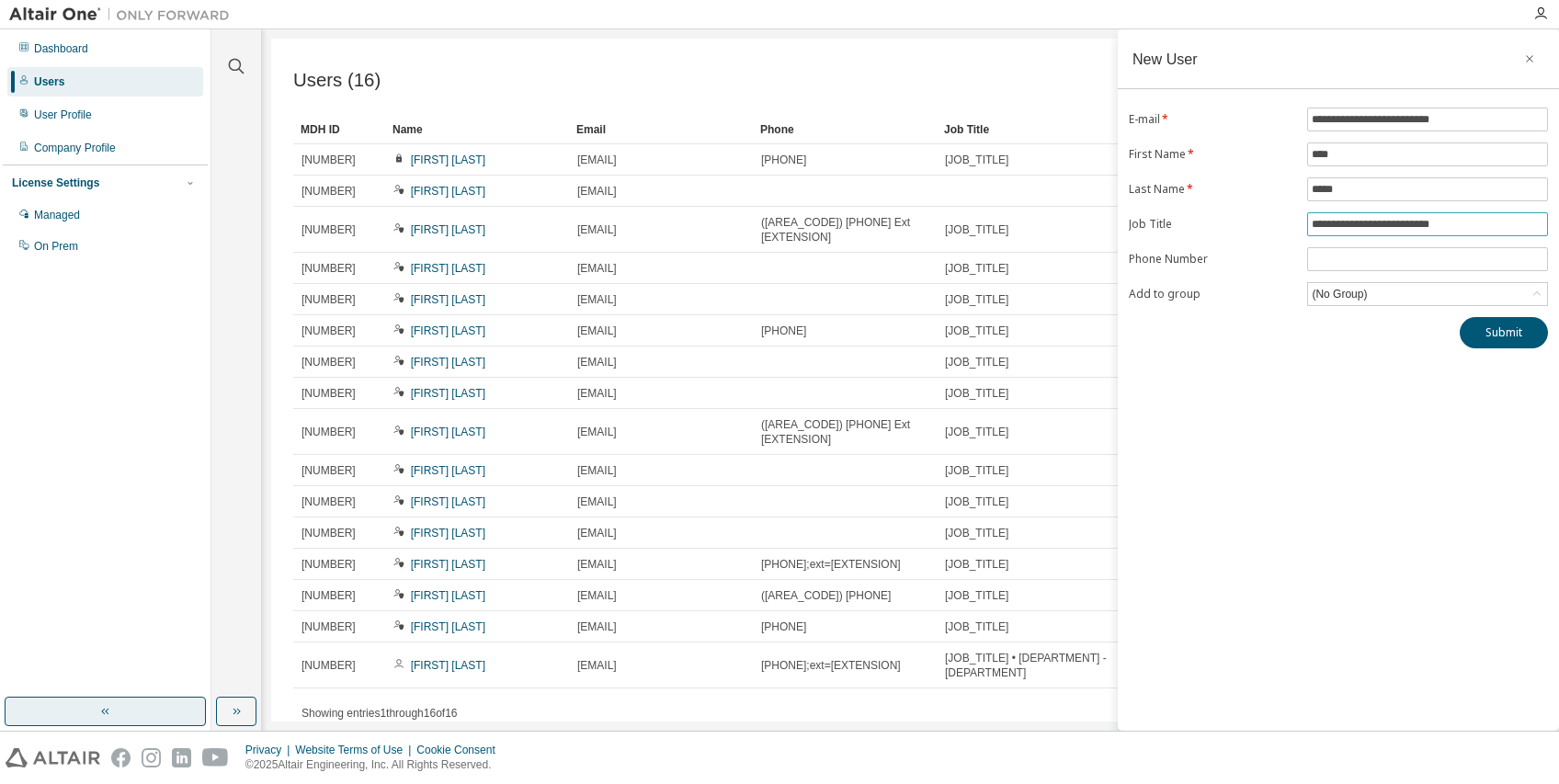 type on "**********" 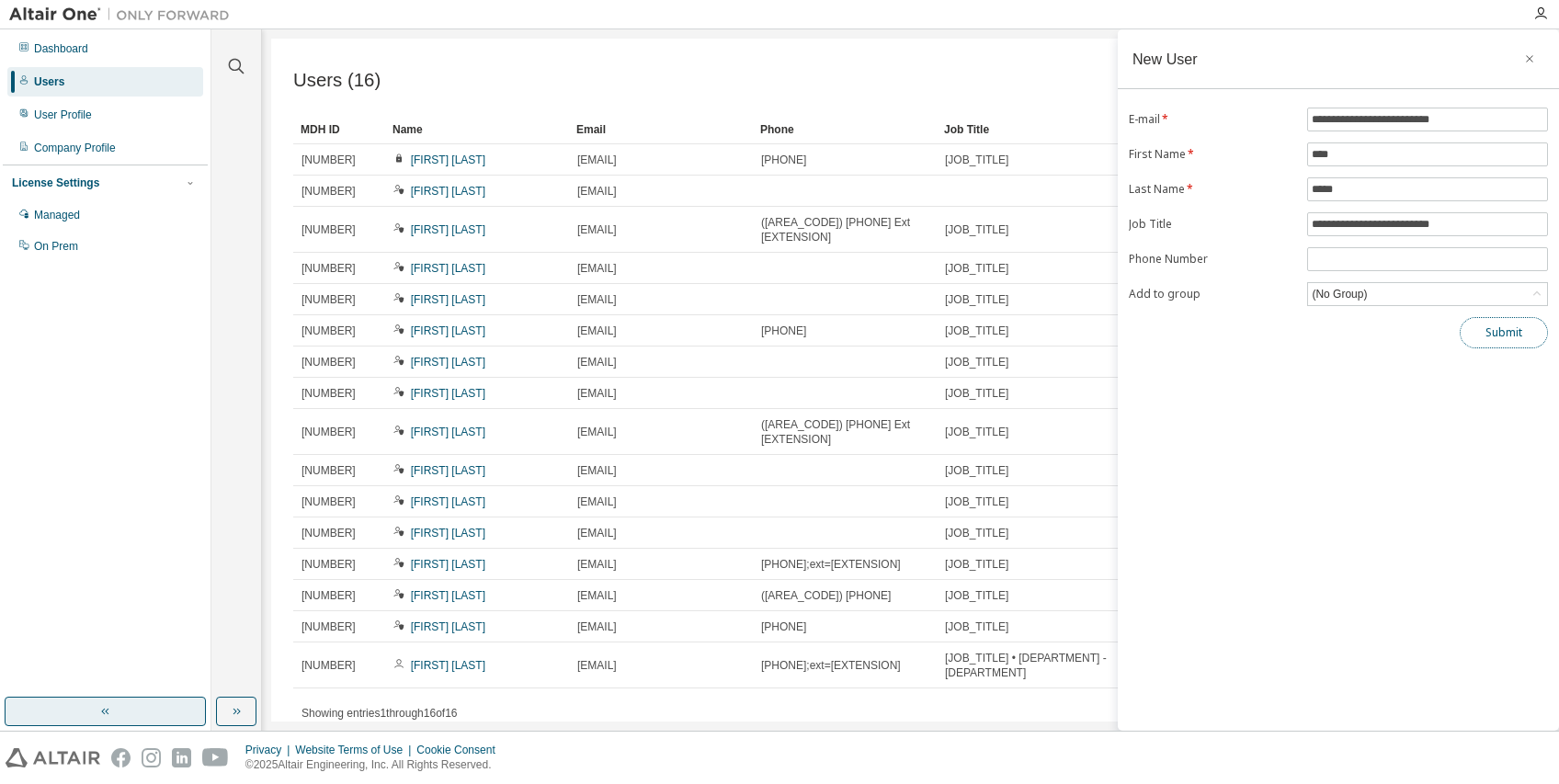 click on "Submit" at bounding box center [1504, 333] 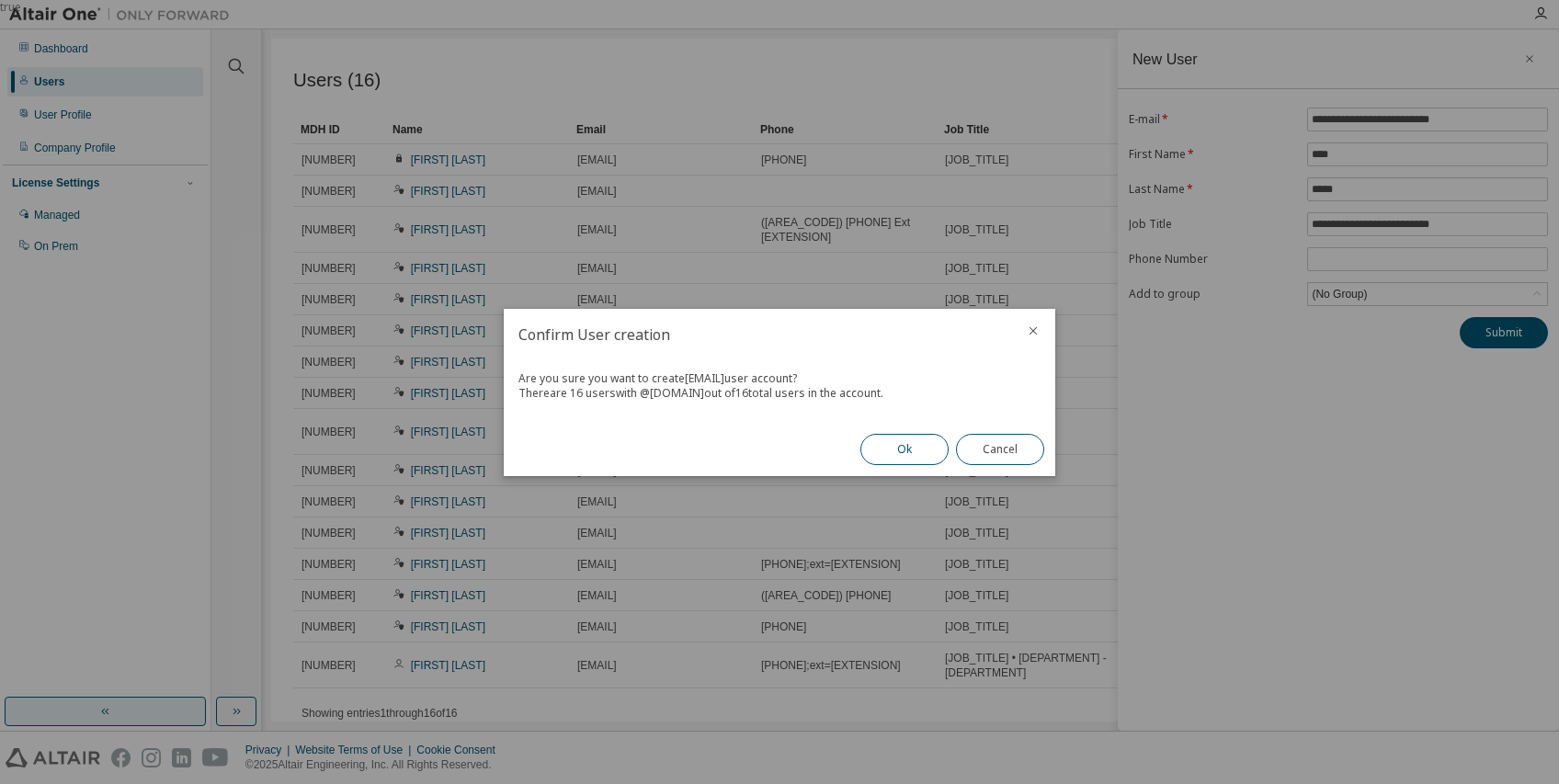 click on "Ok" at bounding box center (905, 449) 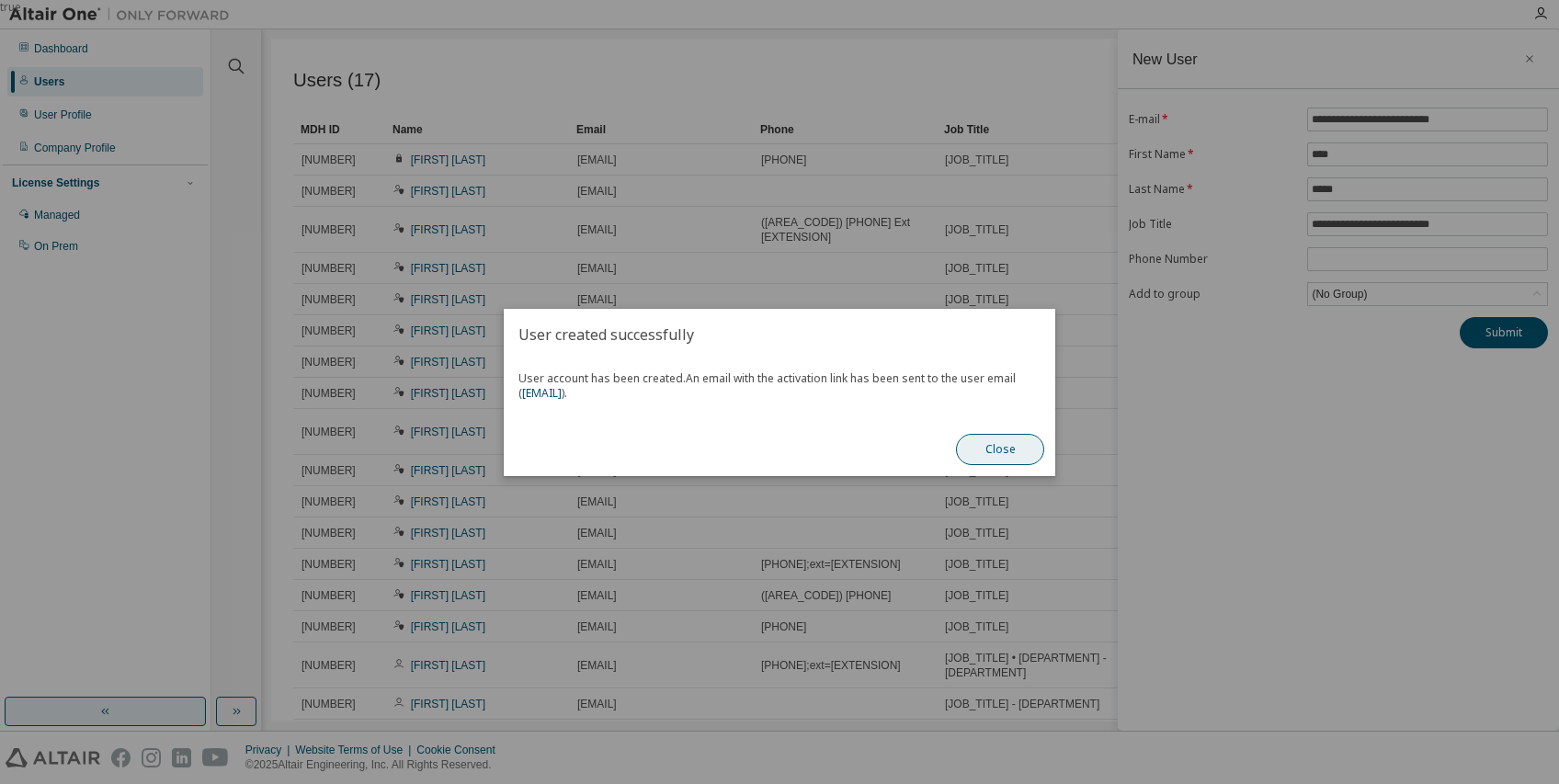 click on "Close" at bounding box center (1000, 449) 